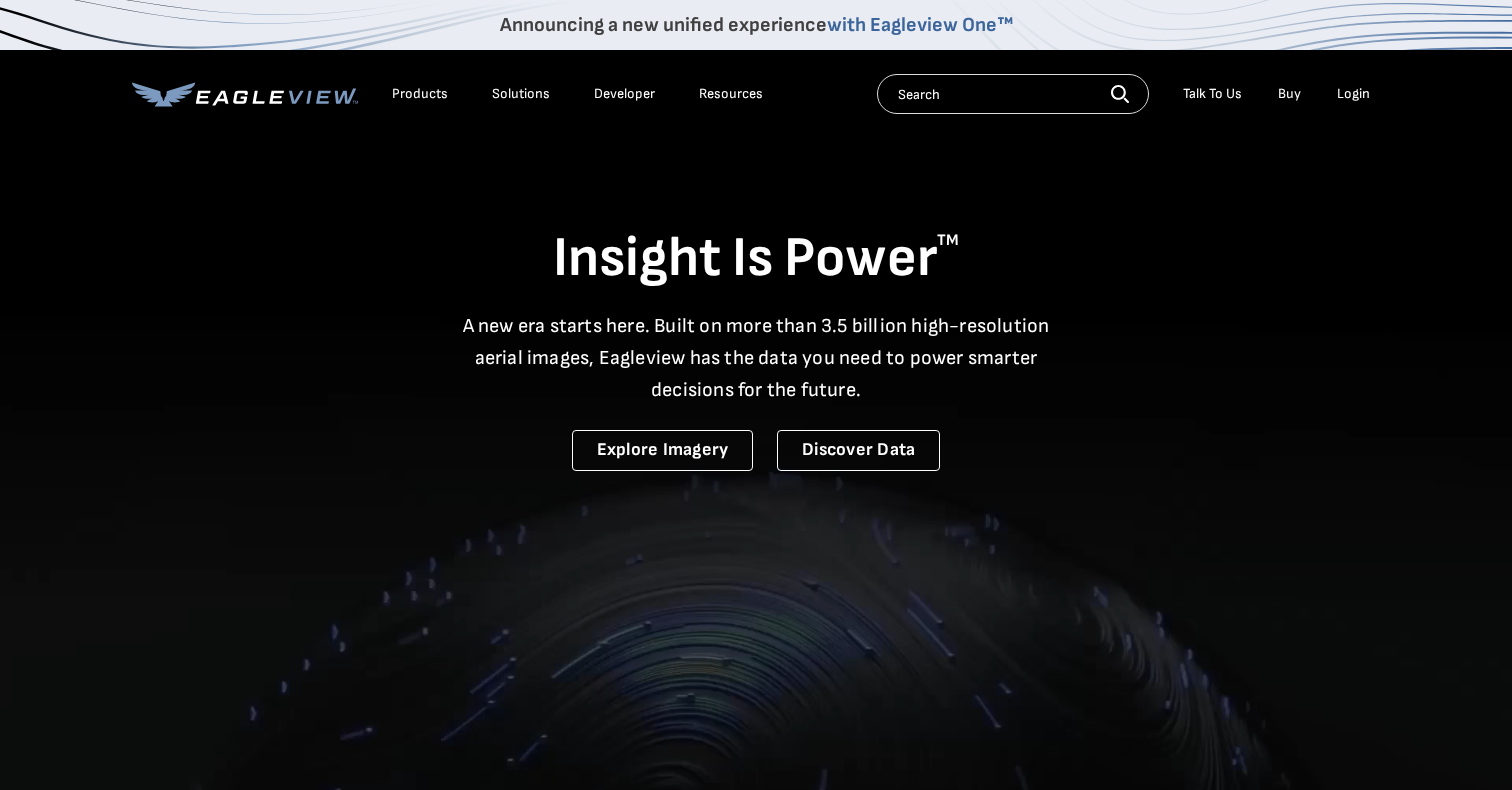 scroll, scrollTop: 0, scrollLeft: 0, axis: both 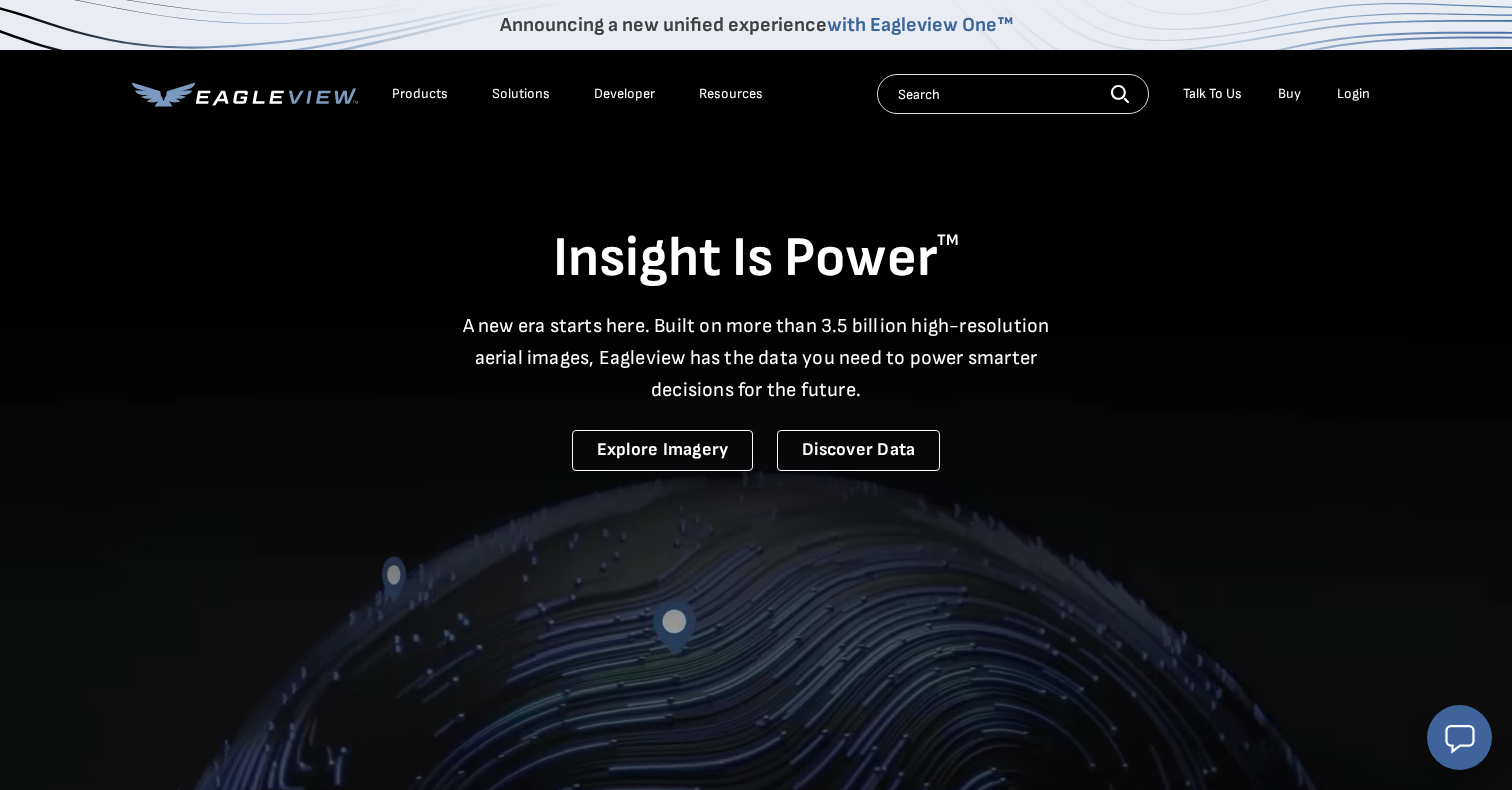click on "Login" at bounding box center [1353, 94] 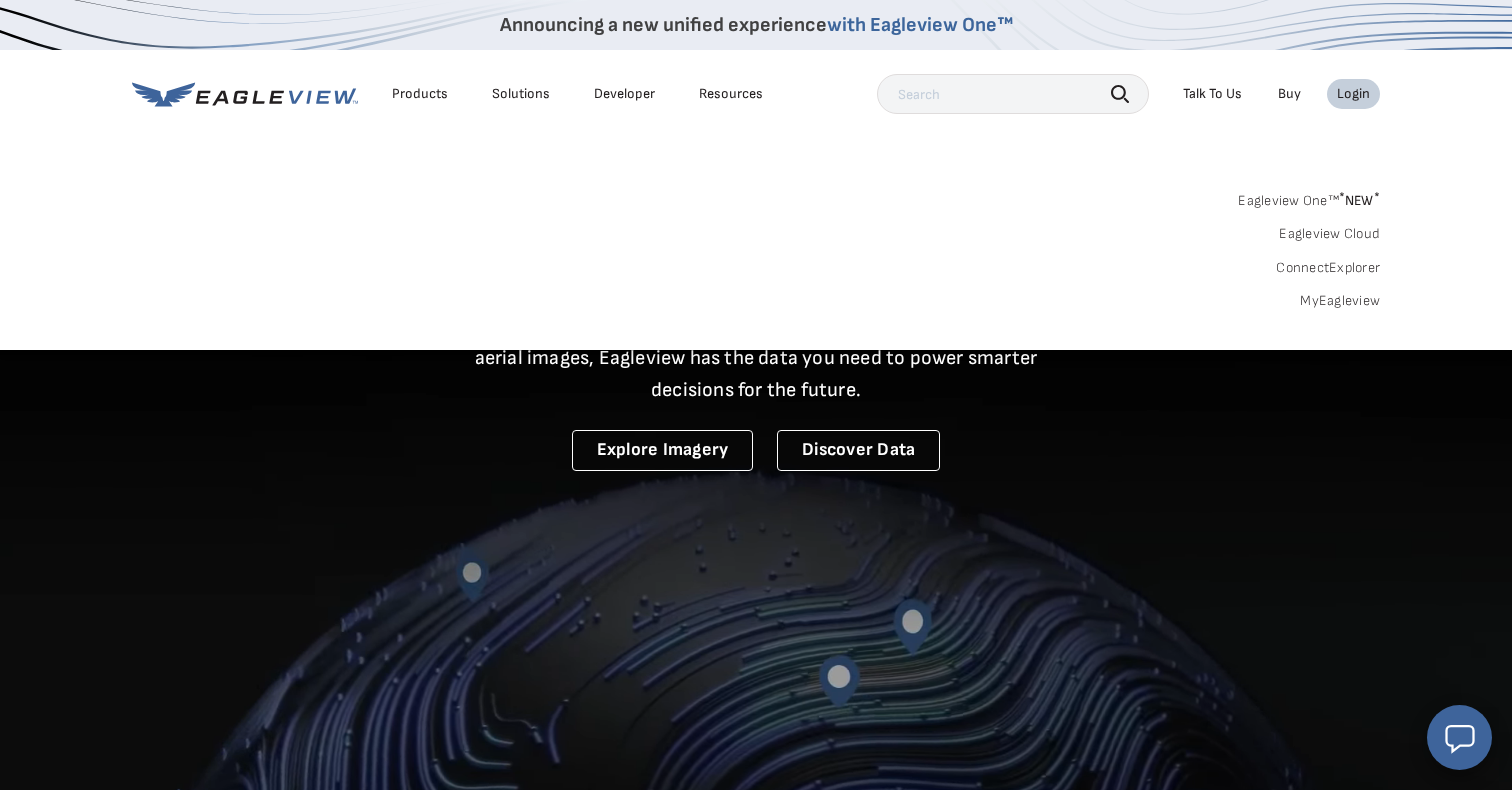 click on "MyEagleview" at bounding box center (1340, 301) 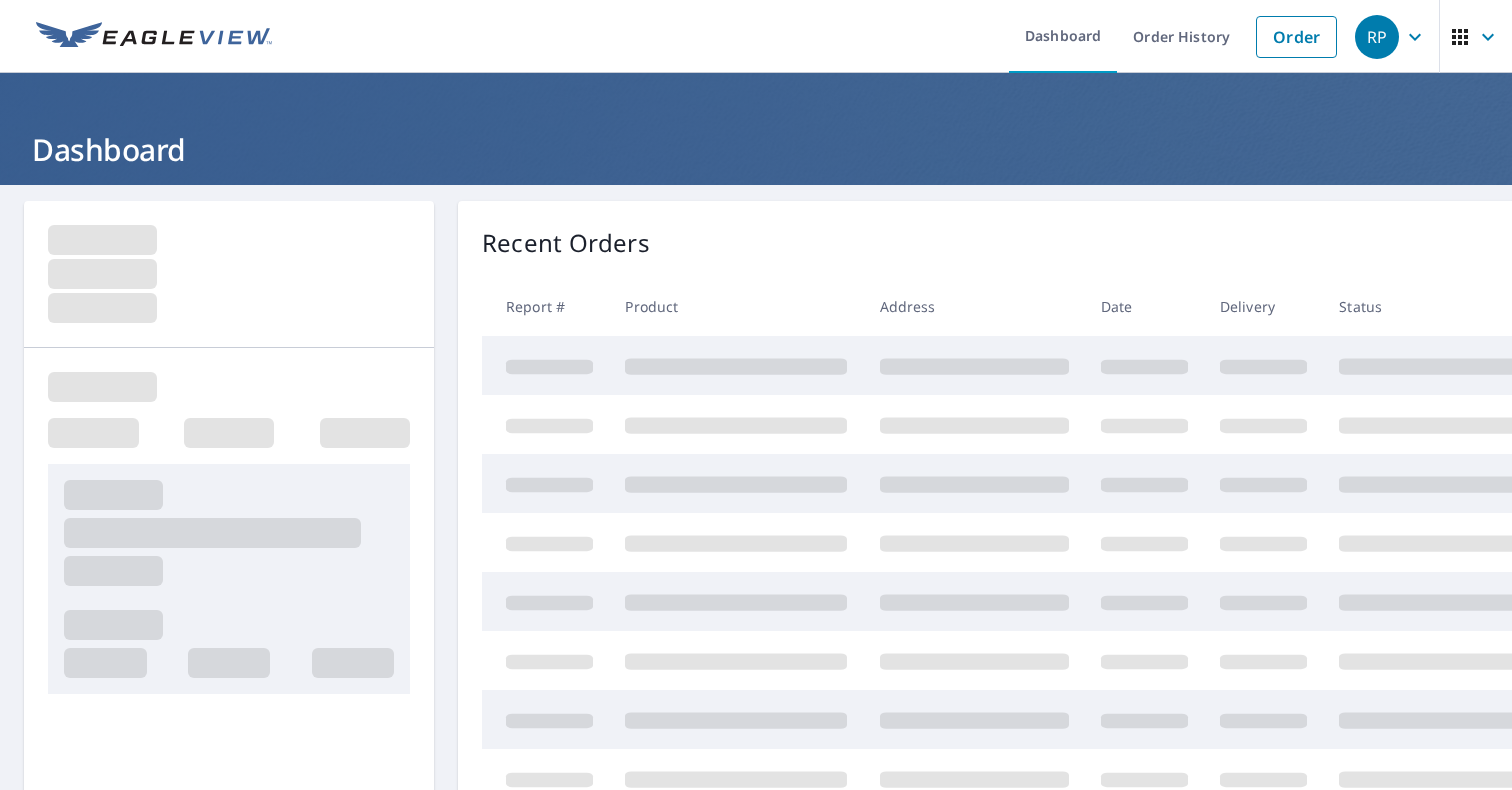 scroll, scrollTop: 0, scrollLeft: 0, axis: both 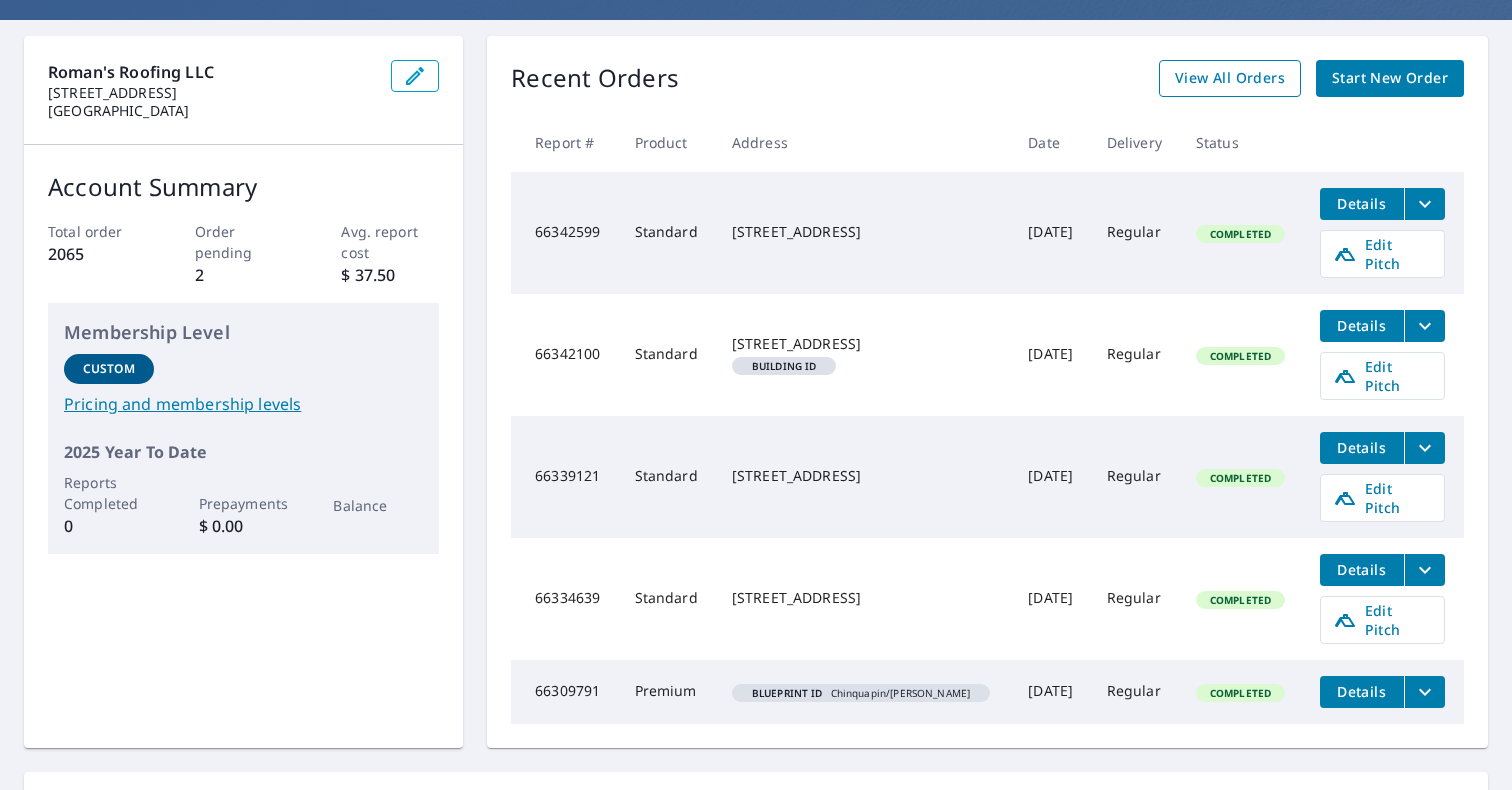 click on "View All Orders" at bounding box center [1230, 78] 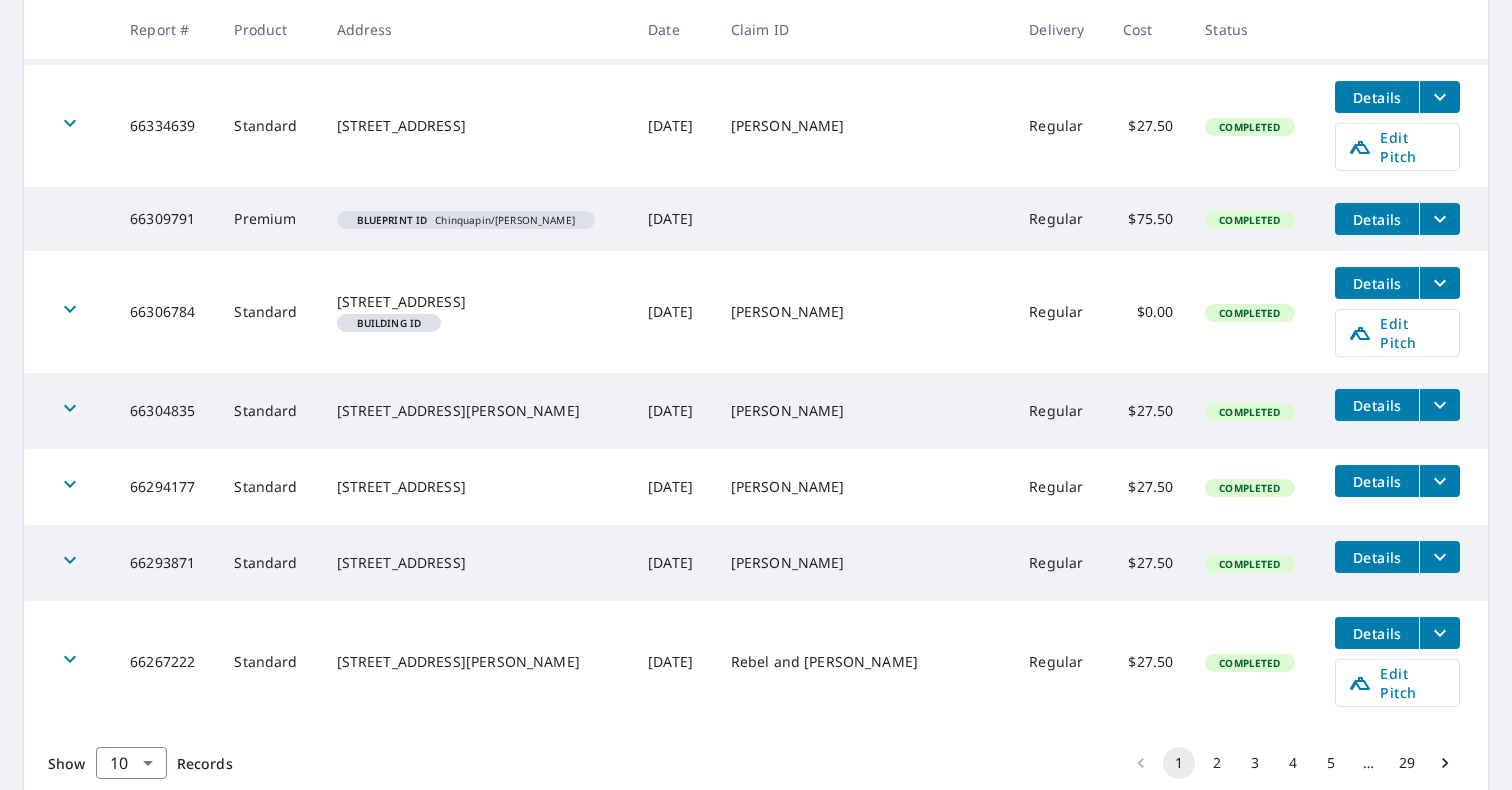scroll, scrollTop: 740, scrollLeft: 0, axis: vertical 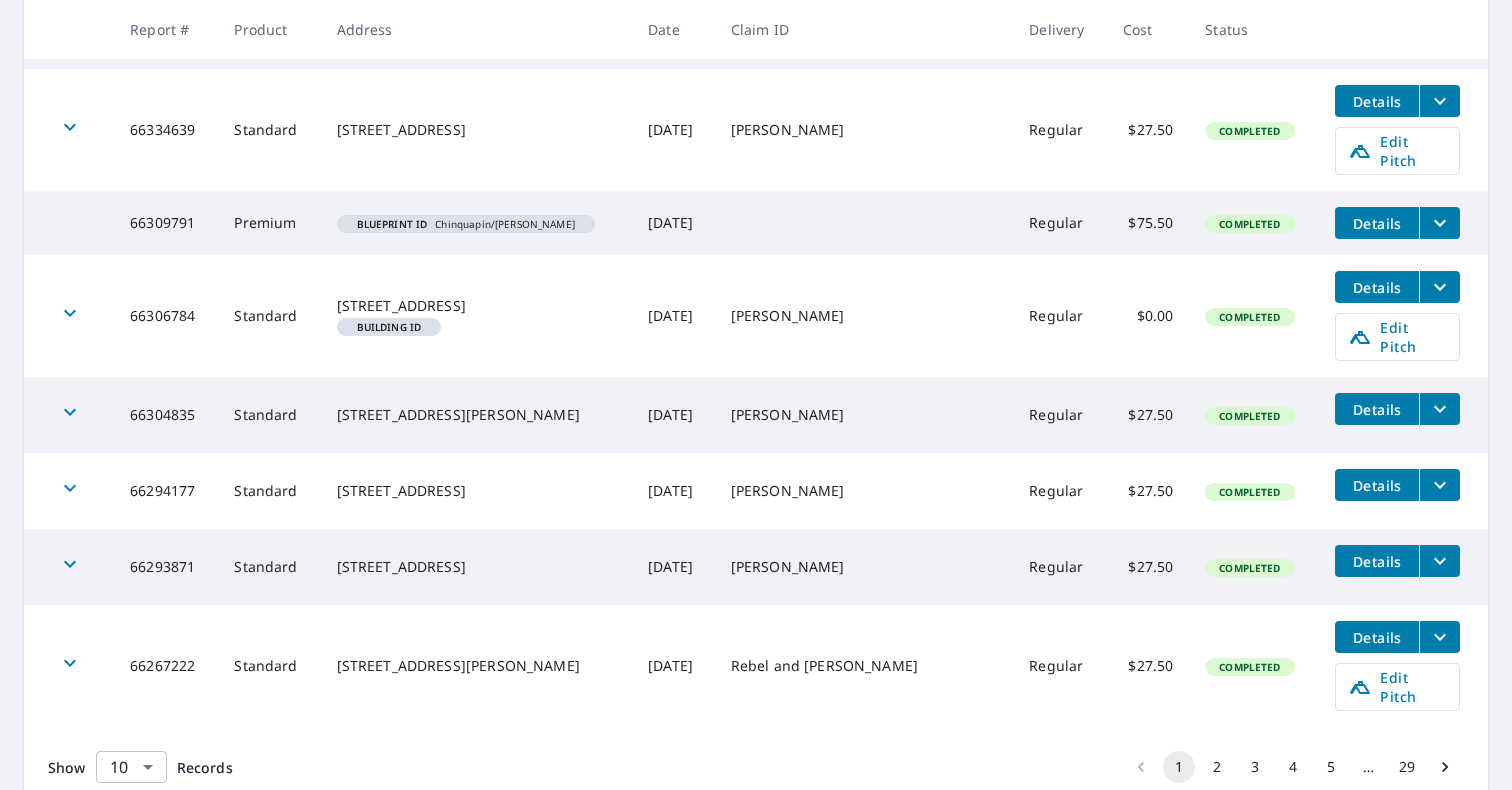 click on "RP RP
Dashboard Order History Order RP Dashboard / Order History Order History ​ Search Download Excel 1-10 of 286 records shown Refine results by choosing filters Products Status Orgs Last year Apply Reset Report # Product Address Date Claim ID Delivery Cost Status 66342599 Standard 80 Clove Hitch Ct
Cashiers, NC 28717 Jul 10, 2025 Joe Wilen Regular $27.50 Completed Details Edit Pitch 66342100 Standard 144 Pilgrim Rd
Cashiers, NC 28717 Building ID       Jul 10, 2025 Jay Regular $27.50 Completed Details Edit Pitch 66339121 Standard 511 Panther Mountain Rd
Highlands, NC 28741 Jul 10, 2025 Pam & Lance Smith Regular $27.50 Completed Details Edit Pitch 66334639 Standard 256 Mountain Ash Ln
Highlands, NC 28741 Jul 10, 2025 William Bliss Regular $27.50 Completed Details Edit Pitch 66309791 Premium Blueprint ID Chinquapin/Baker Jul 09, 2025 Regular $75.50 Completed Details 66306784 Standard 144 Pilgrim Rd
Cashiers, NC 28717 Building ID      Jul 09, 2025 Jay Regular $0.00 Completed Details Edit Pitch 66304835" at bounding box center [756, 395] 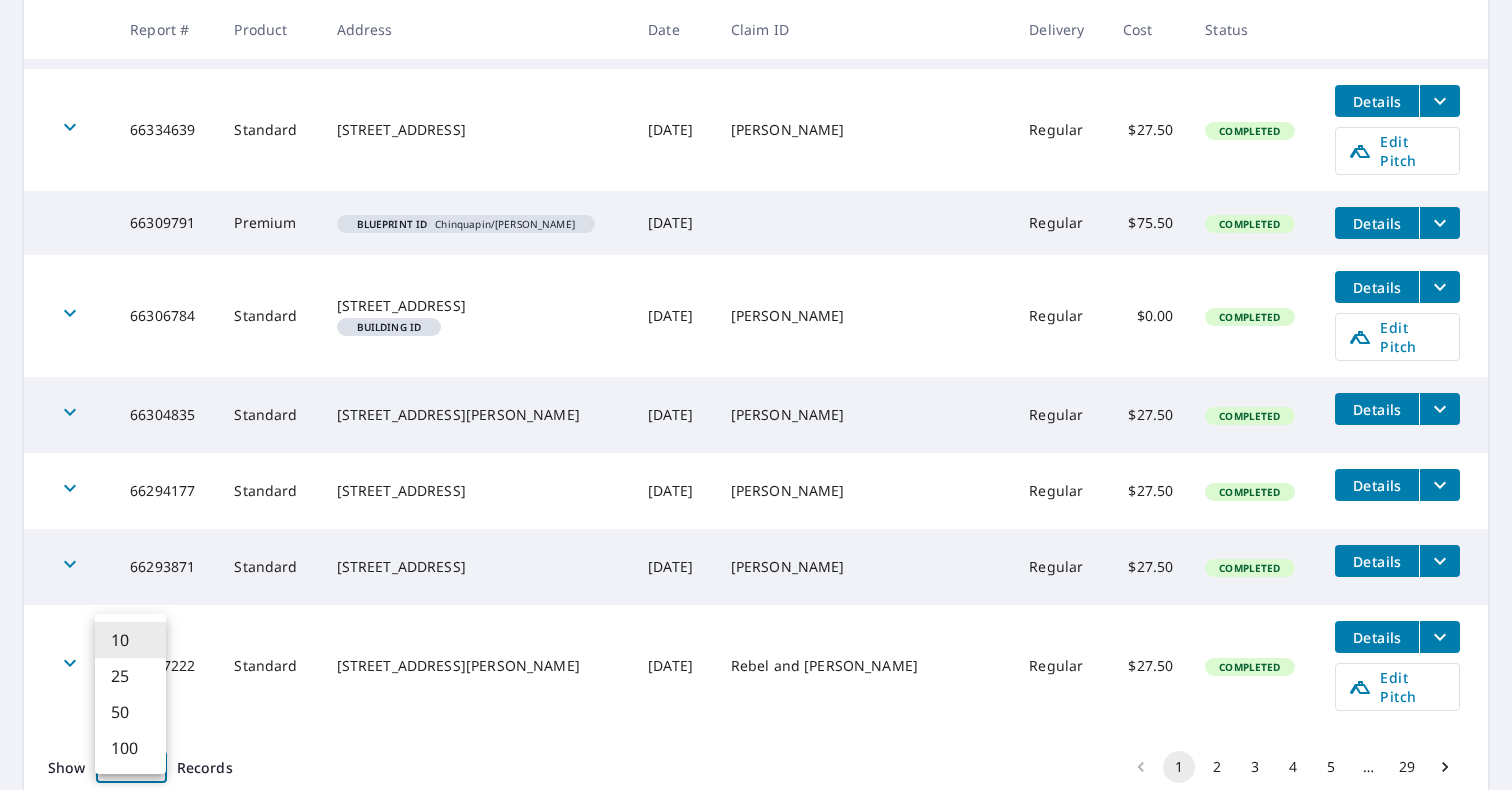click on "100" at bounding box center [130, 748] 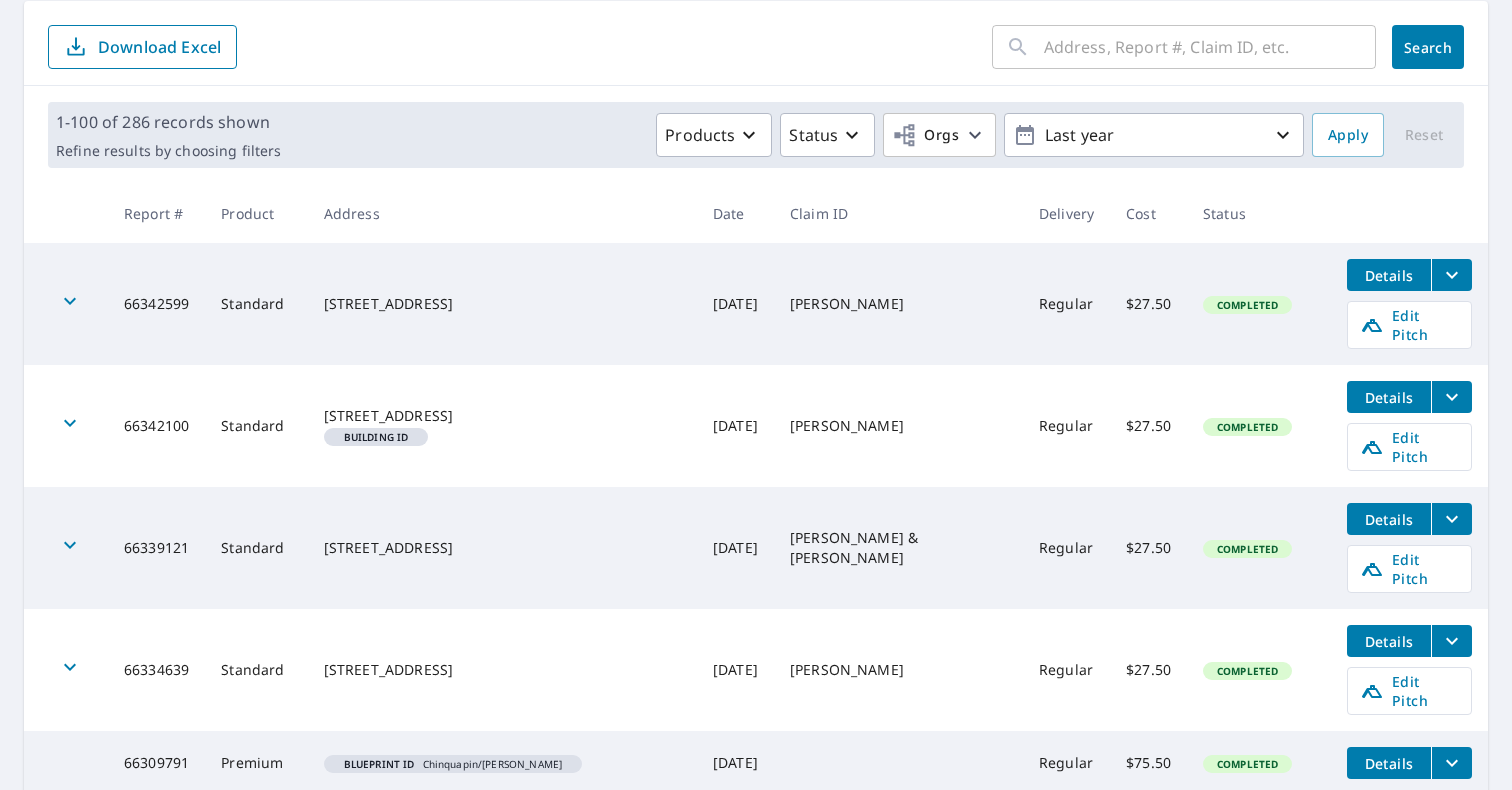 scroll, scrollTop: 352, scrollLeft: 0, axis: vertical 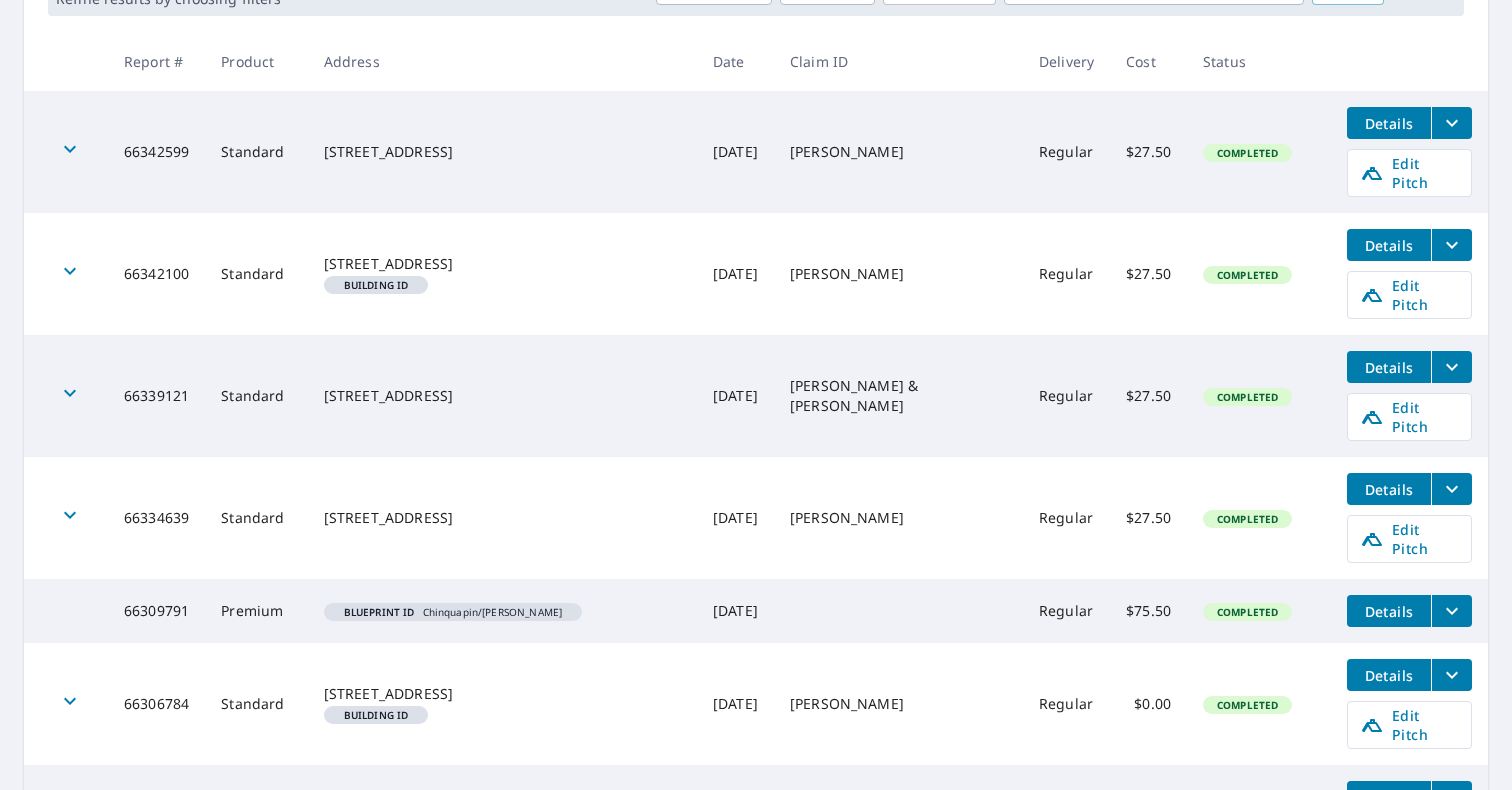 click on "Jul 10, 2025" at bounding box center [735, 396] 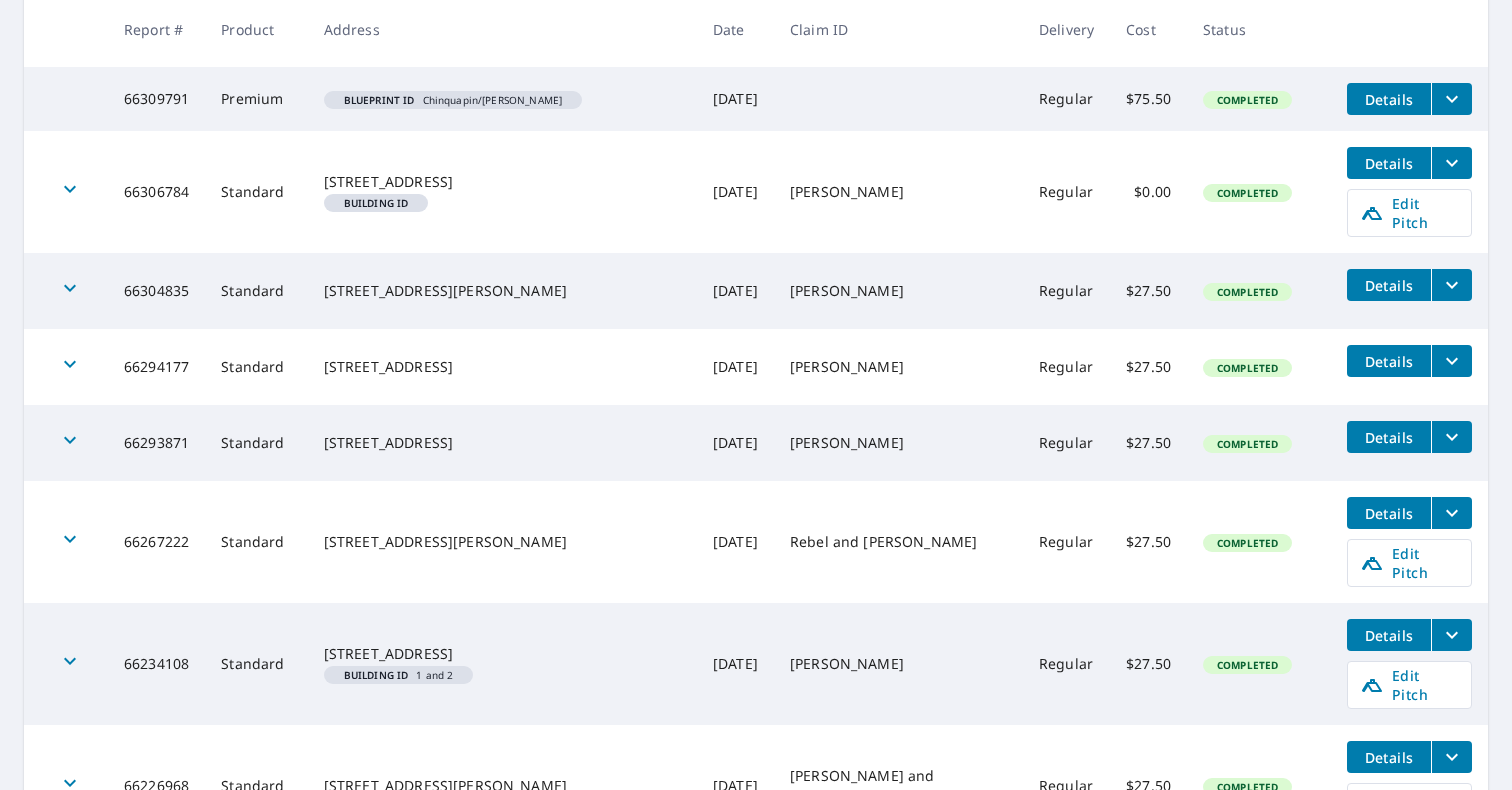 scroll, scrollTop: 901, scrollLeft: 0, axis: vertical 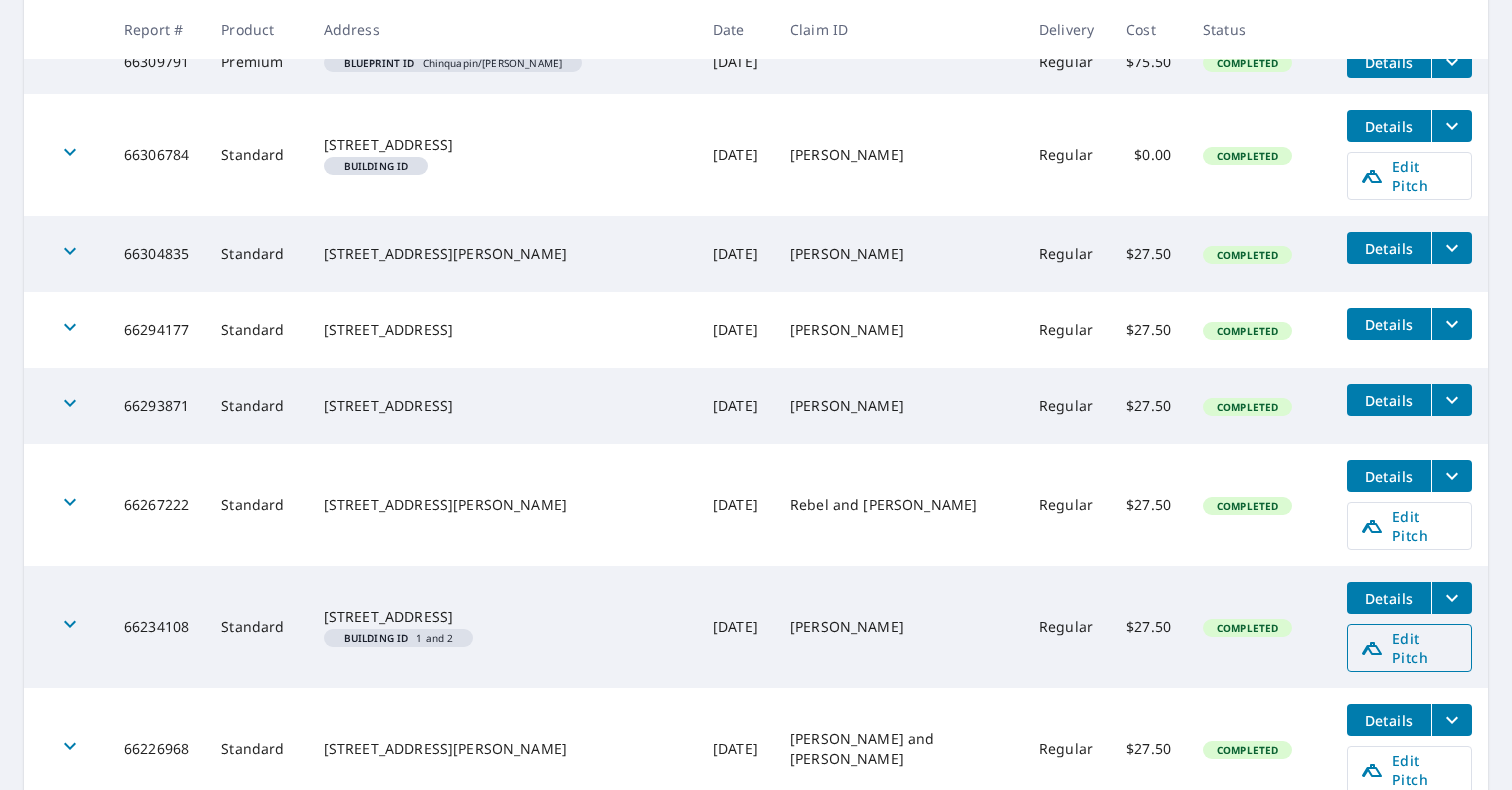 click on "Edit Pitch" at bounding box center [1409, 648] 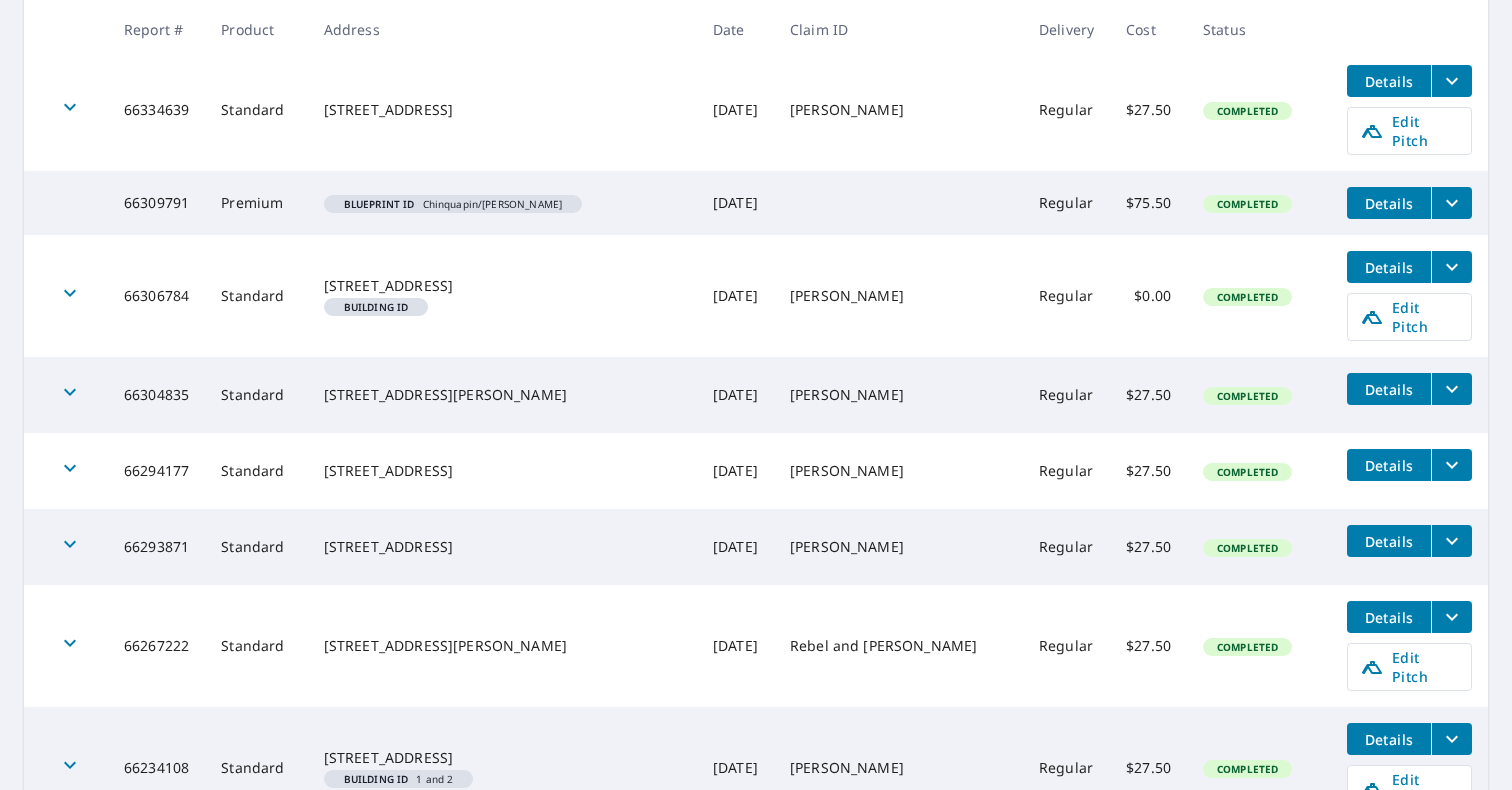 scroll, scrollTop: 760, scrollLeft: 0, axis: vertical 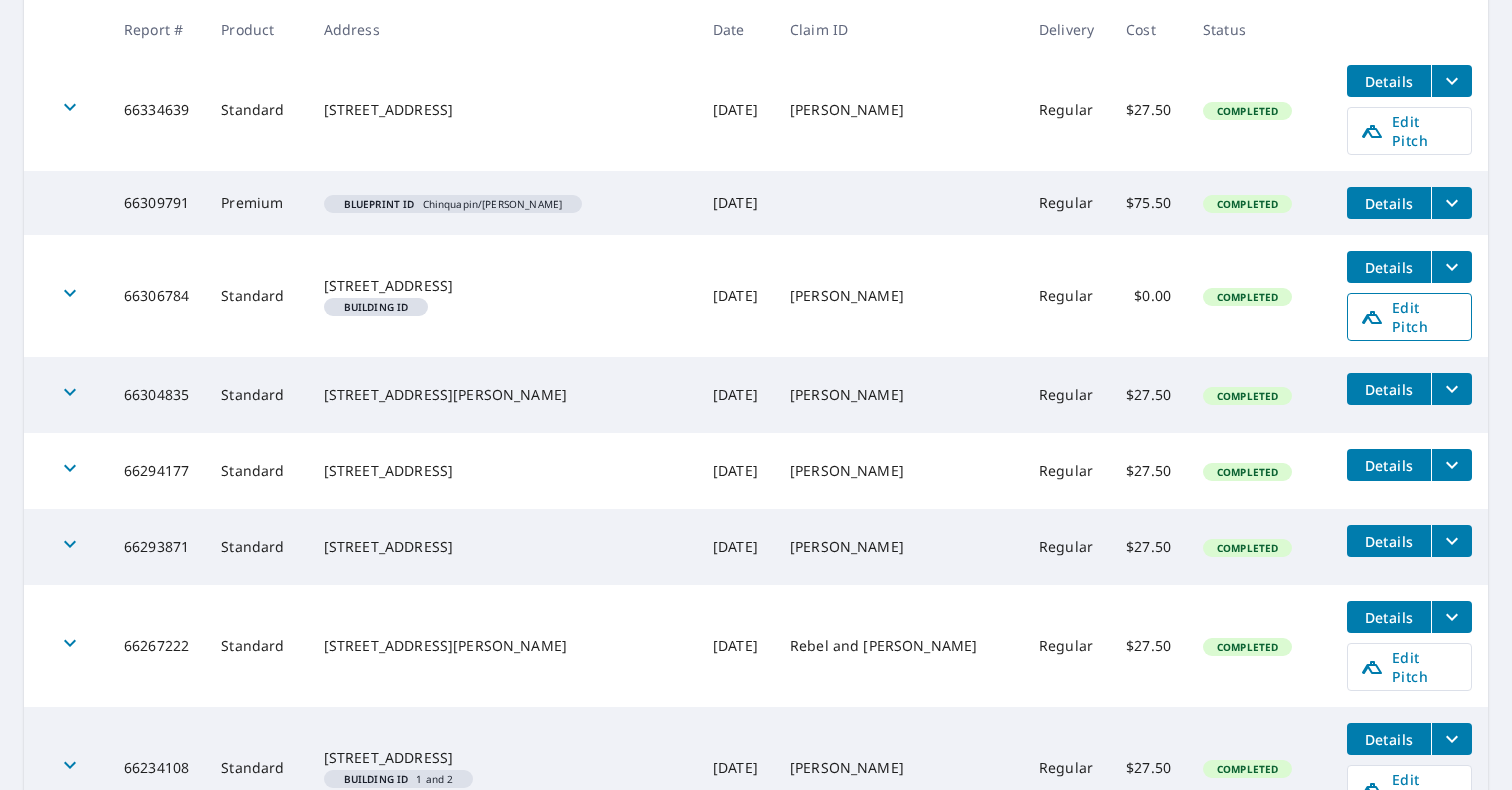 click 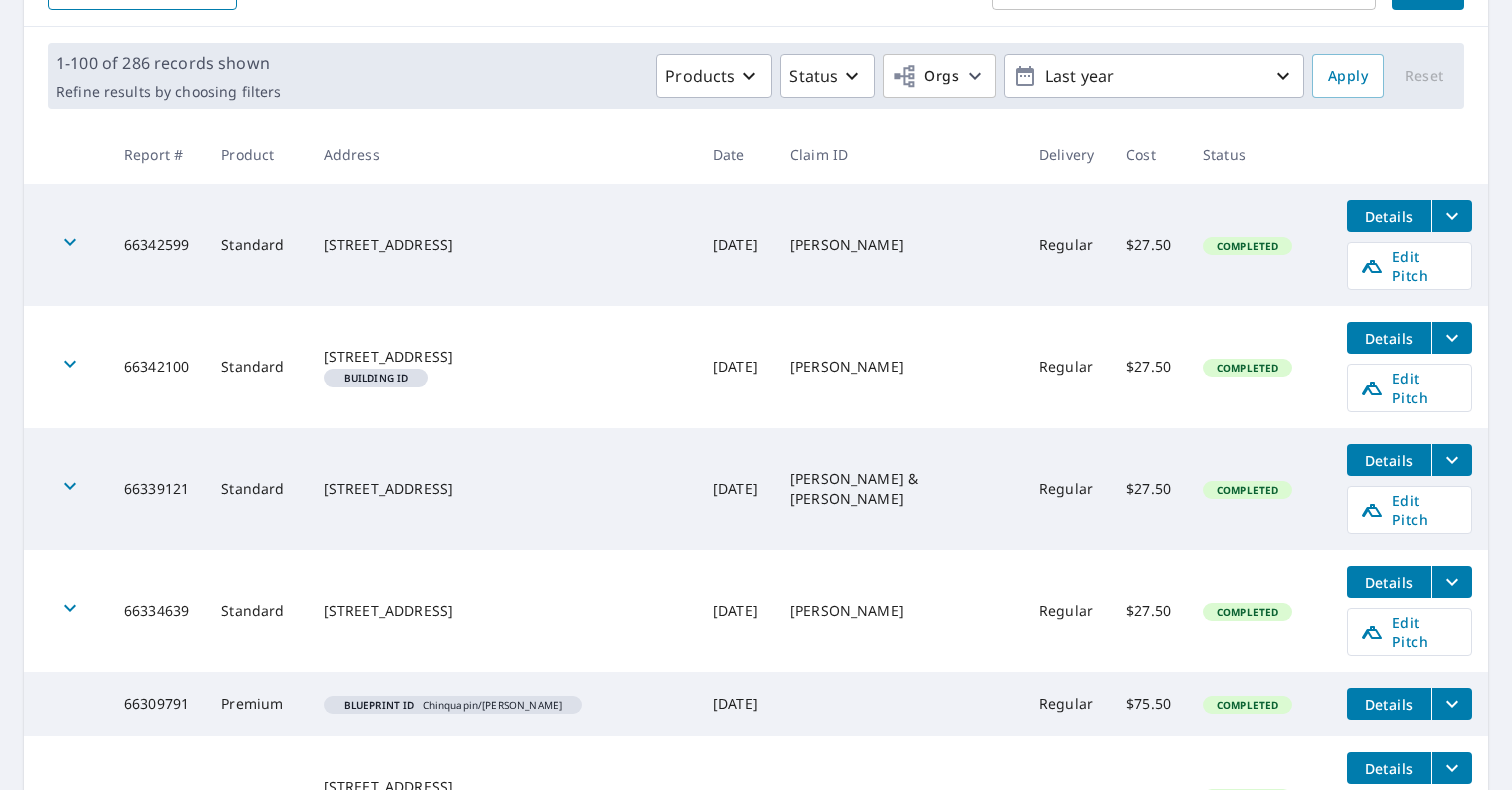 scroll, scrollTop: 271, scrollLeft: 0, axis: vertical 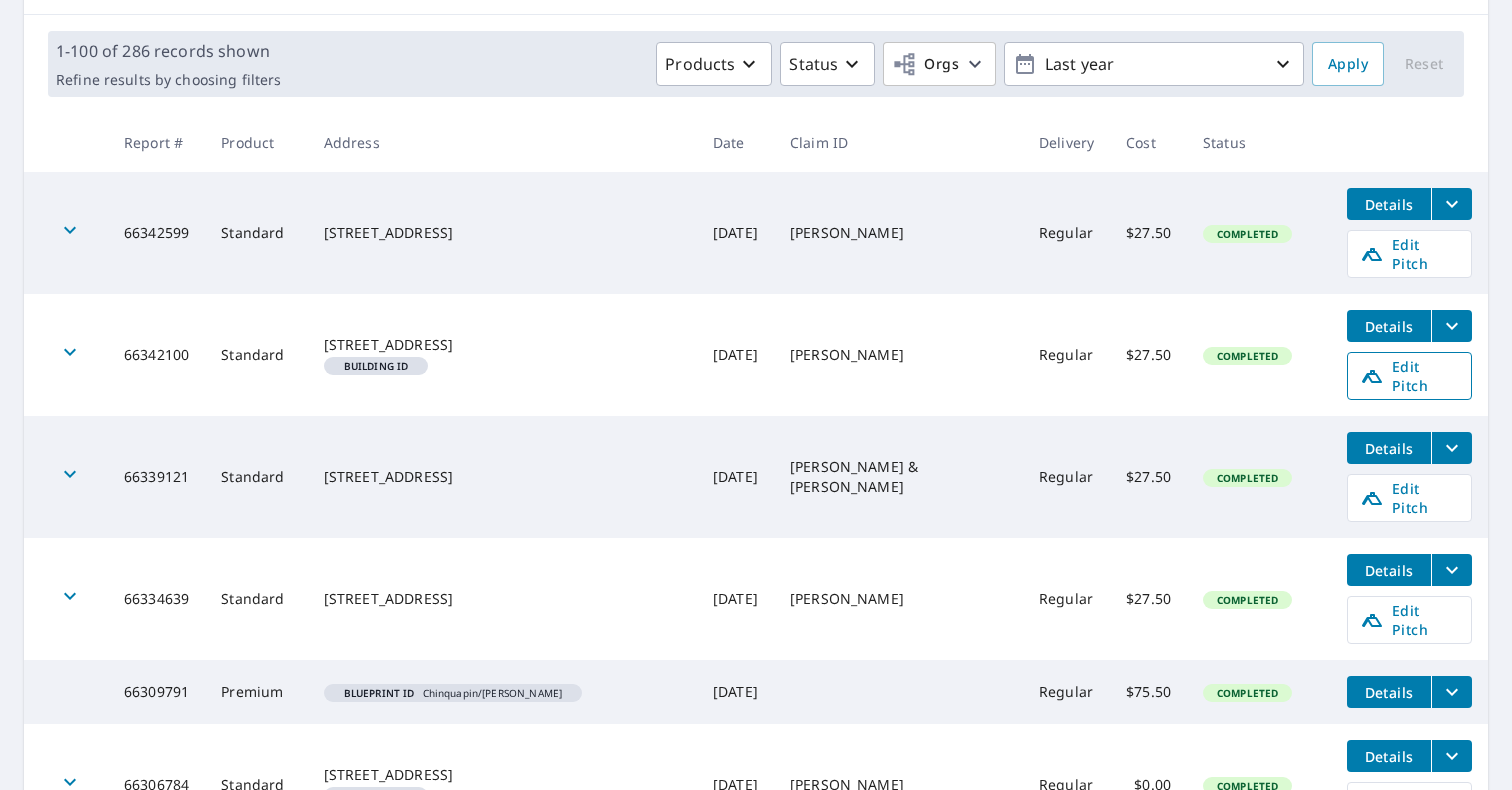 click on "Edit Pitch" at bounding box center (1409, 376) 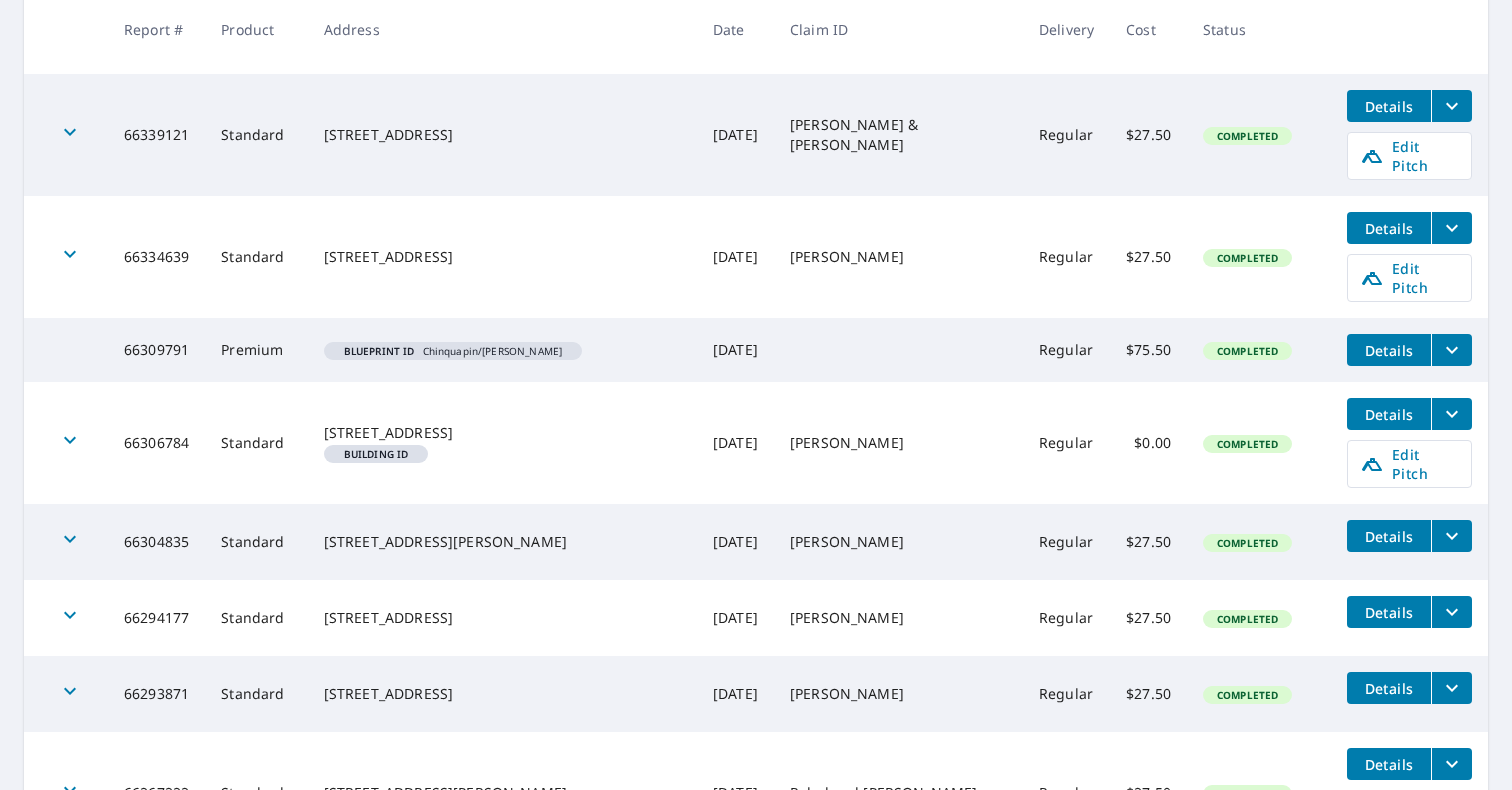 scroll, scrollTop: 681, scrollLeft: 0, axis: vertical 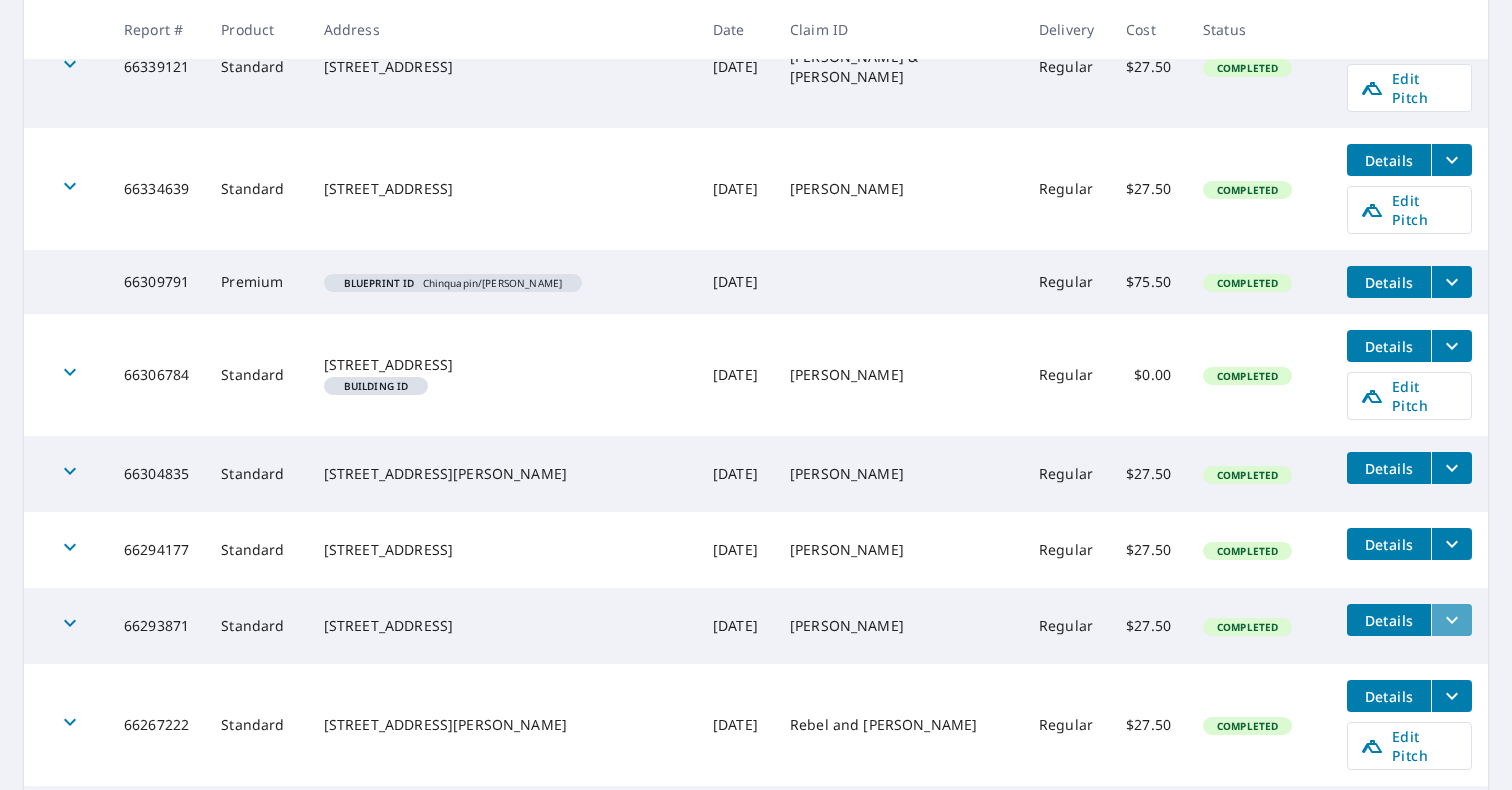 click 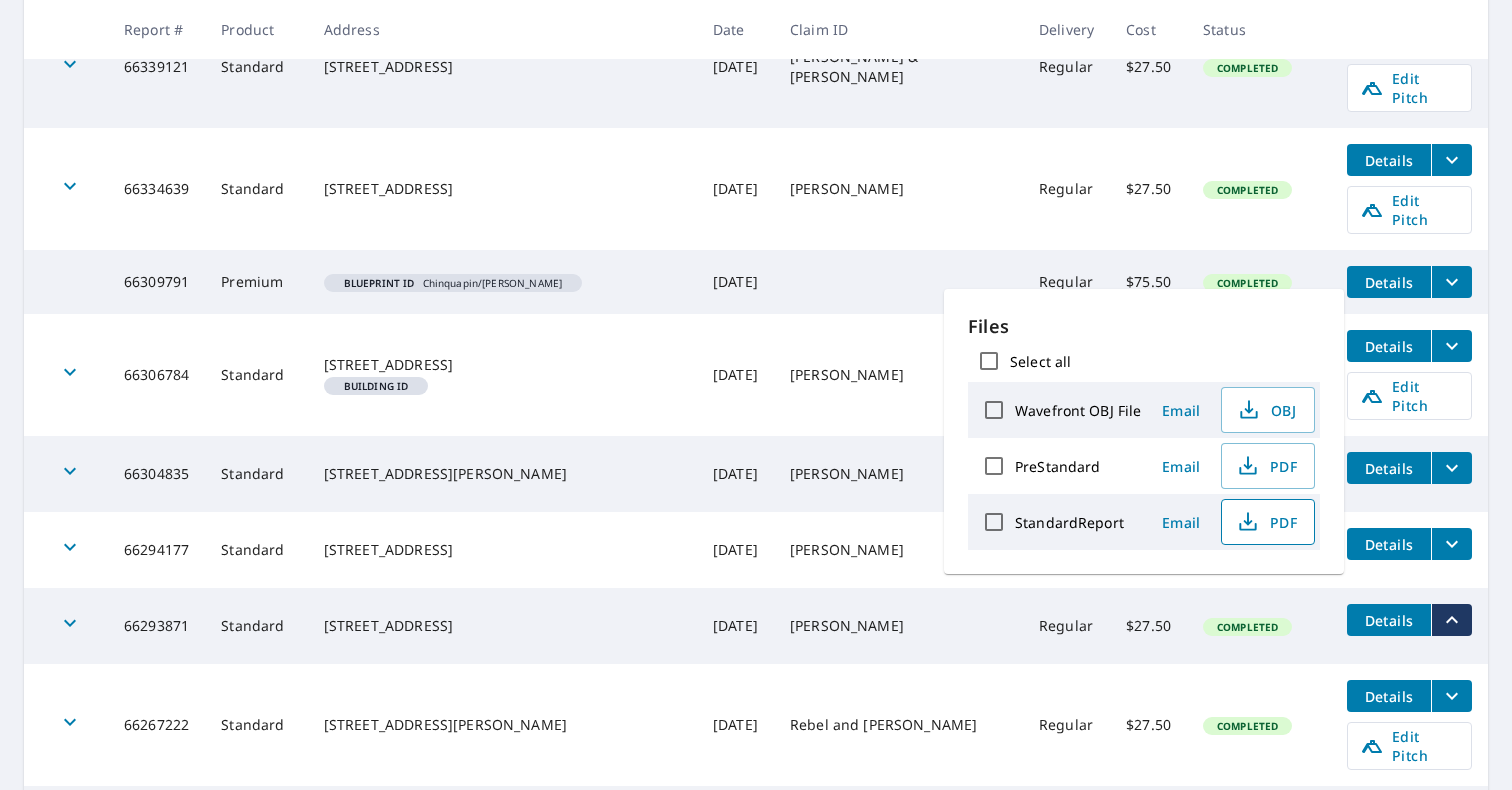 click on "PDF" at bounding box center [1266, 522] 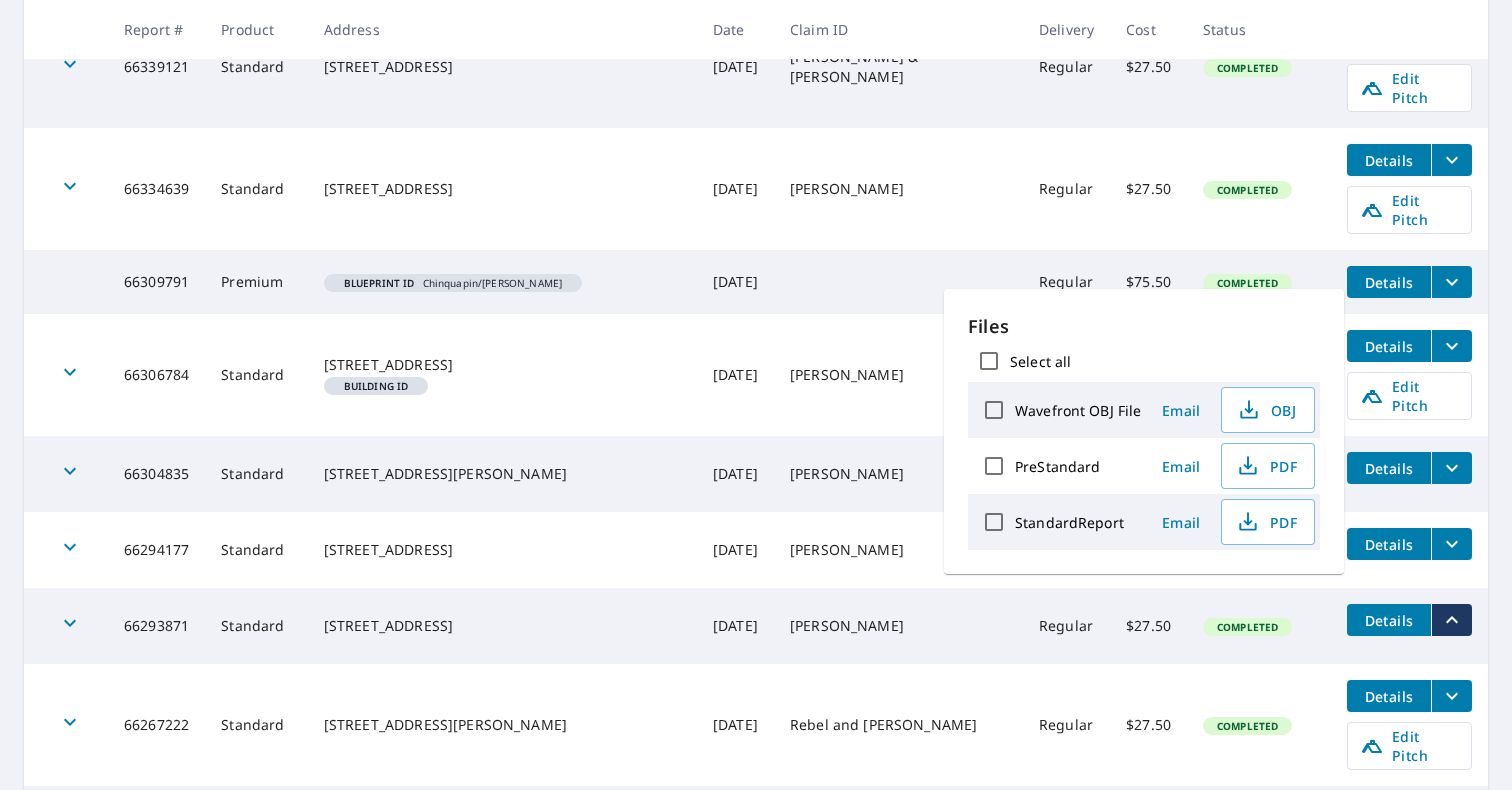 click on "Jay" at bounding box center (898, 375) 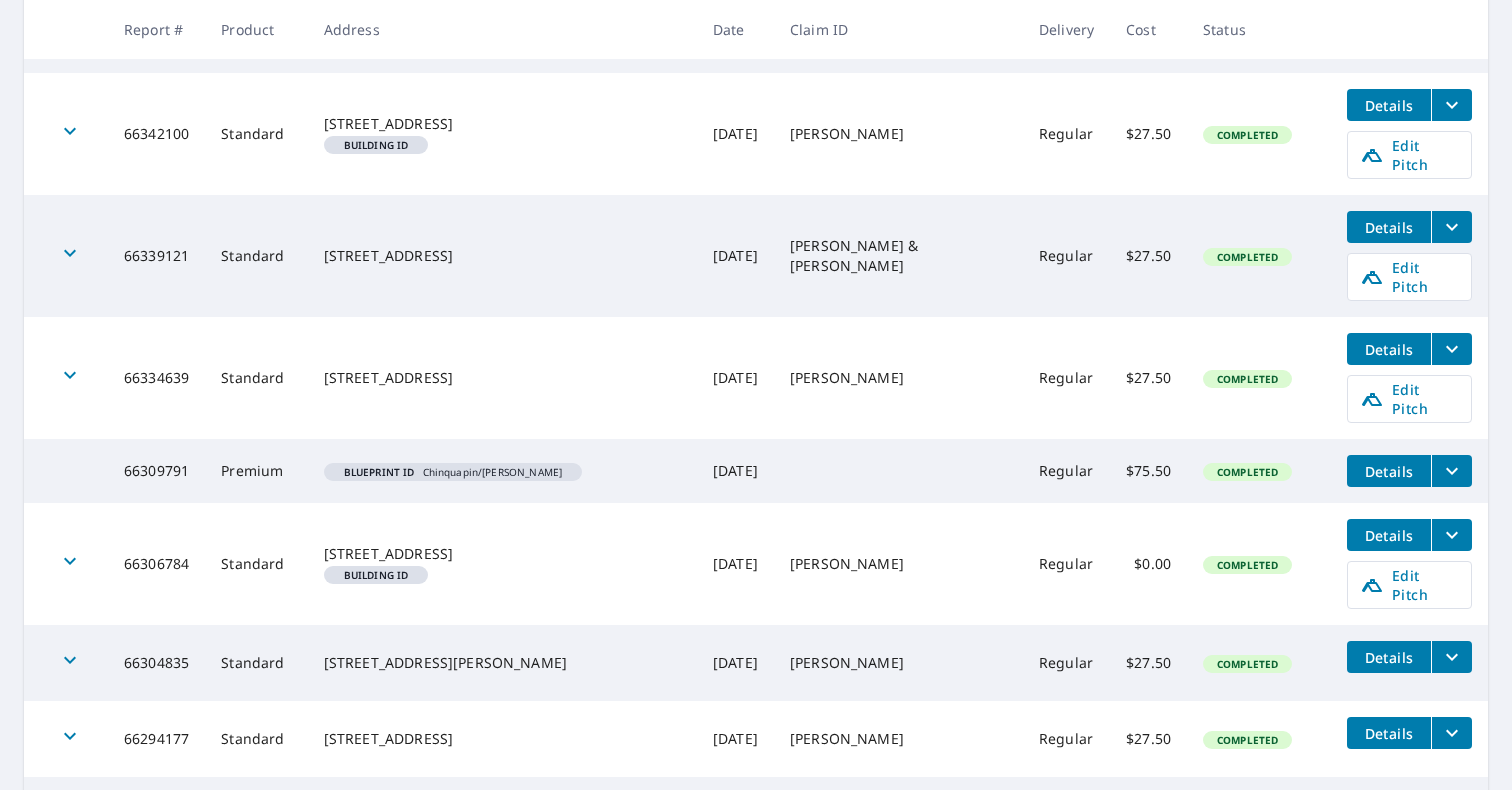 scroll, scrollTop: 489, scrollLeft: 0, axis: vertical 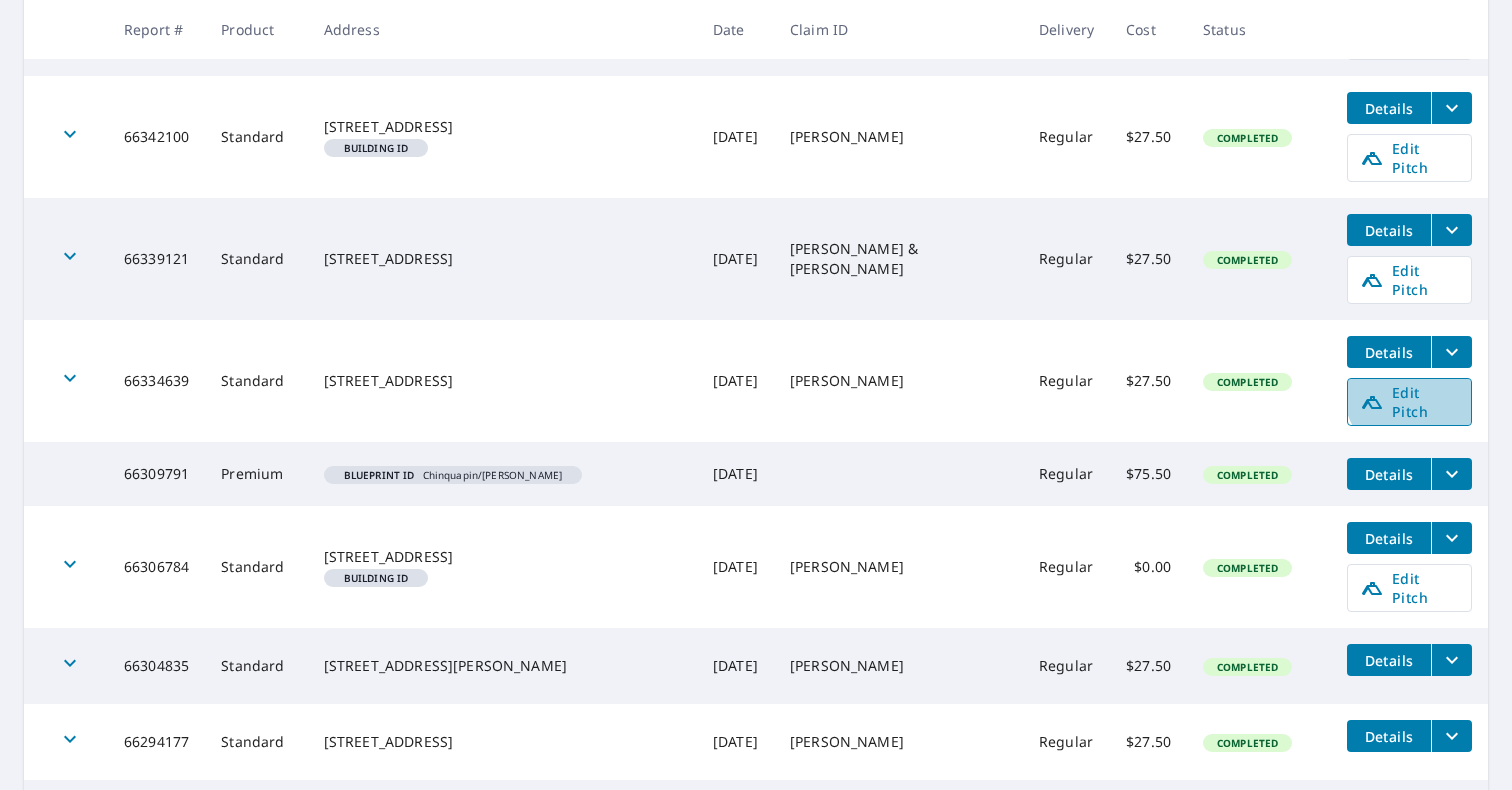 click on "Edit Pitch" at bounding box center [1409, 402] 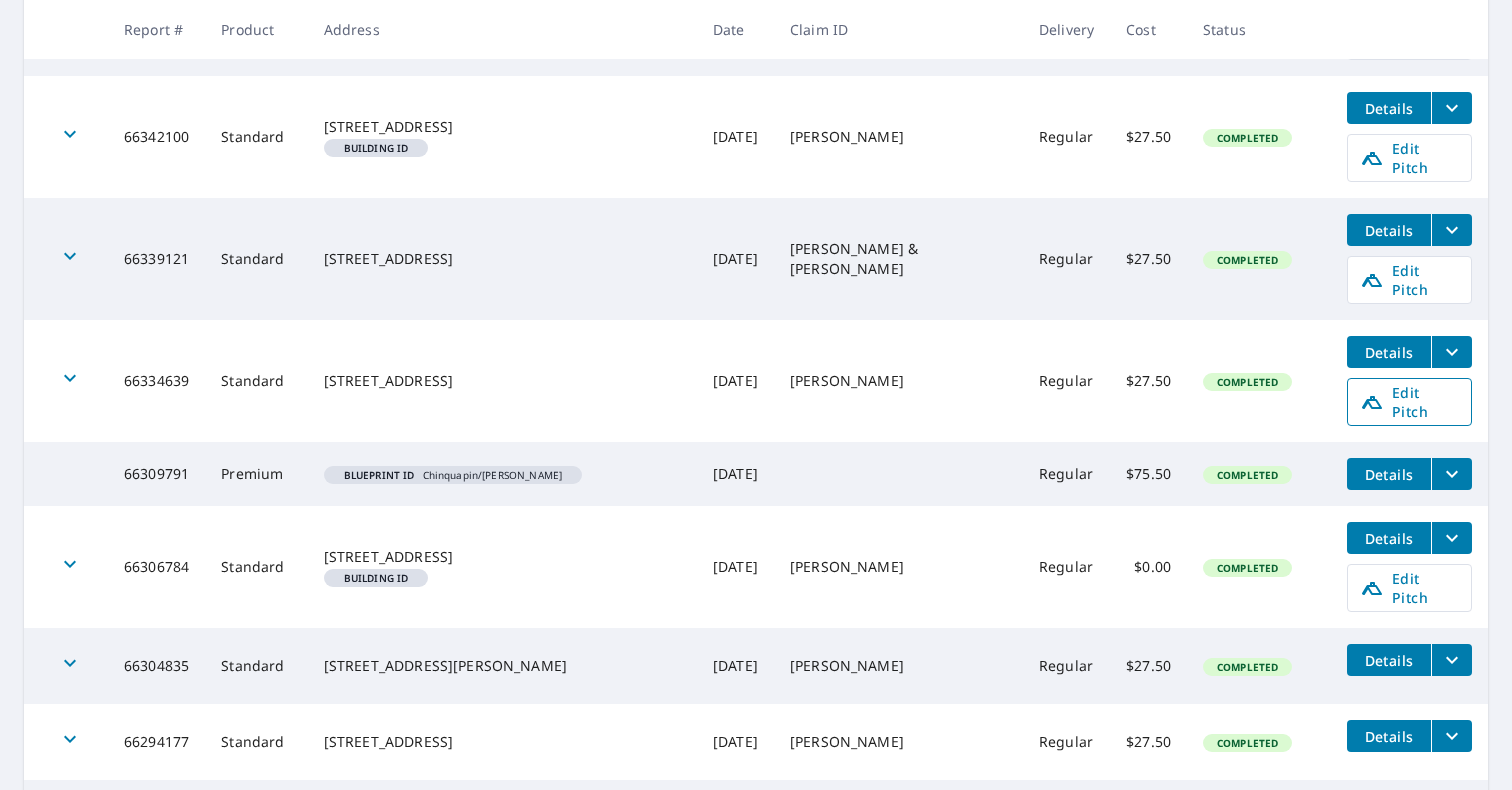 scroll, scrollTop: 0, scrollLeft: 0, axis: both 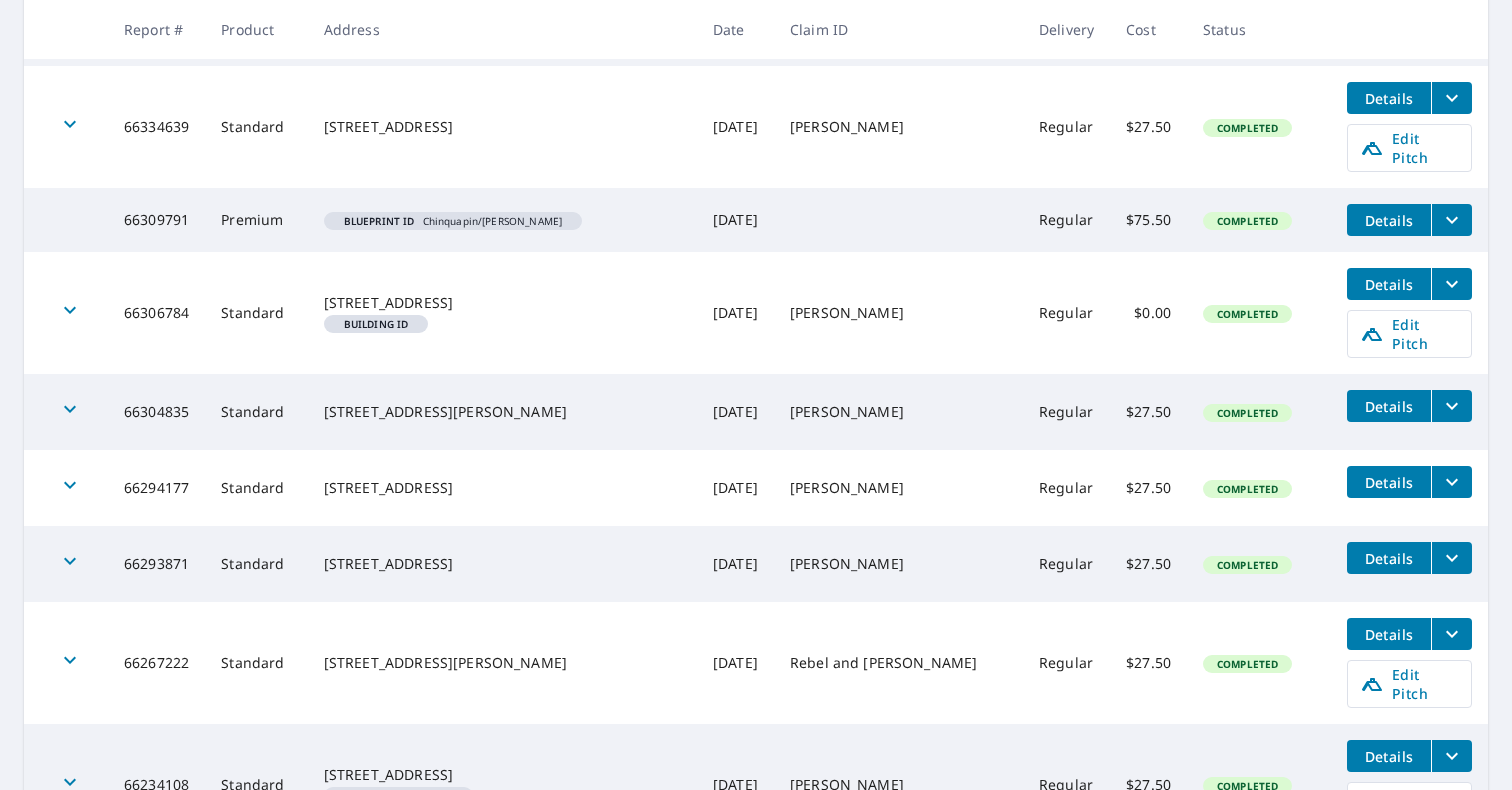 click 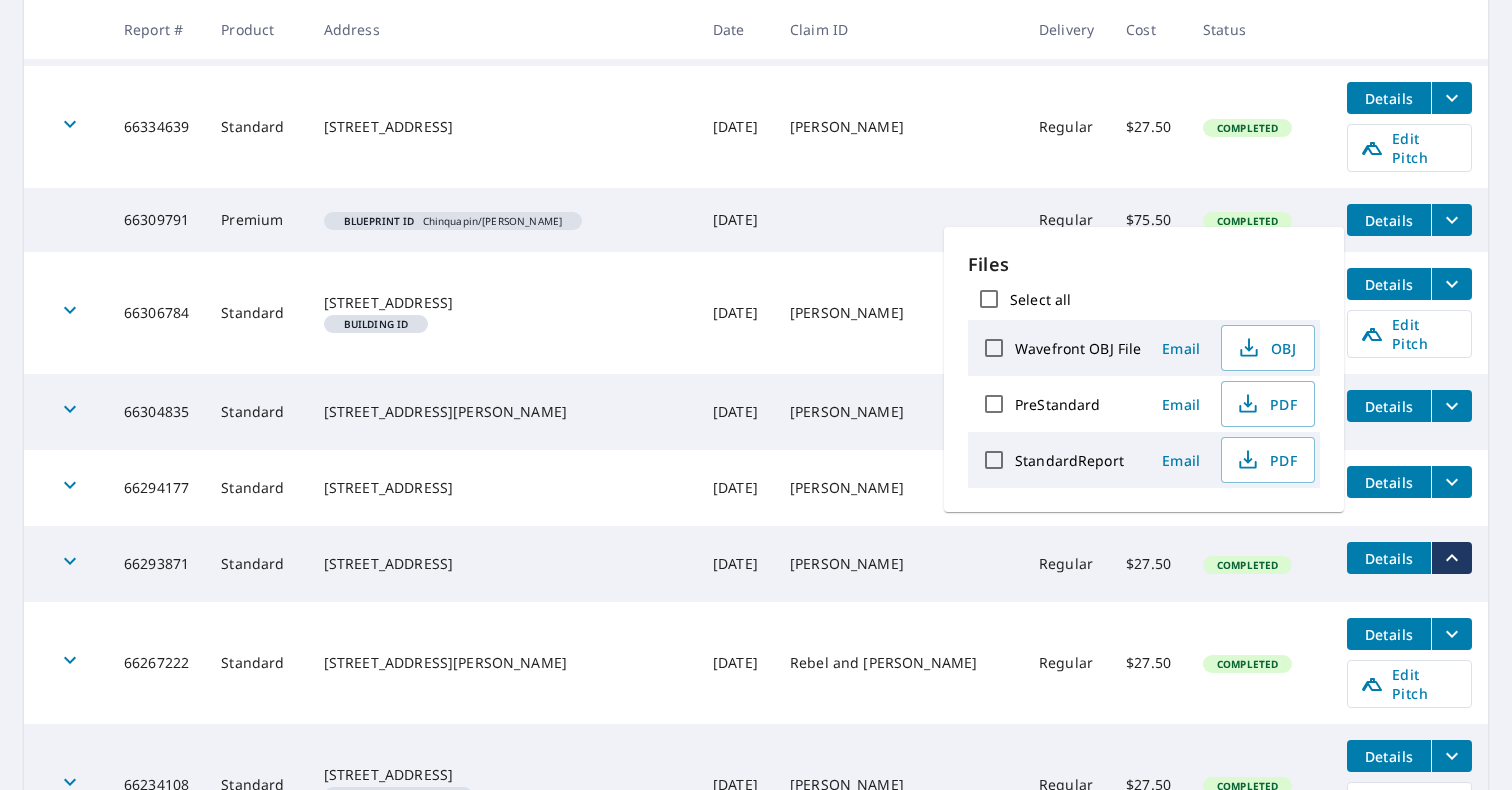 click on "125 Stone Cliffs Ln
Cashiers, NC 28717" at bounding box center [502, 564] 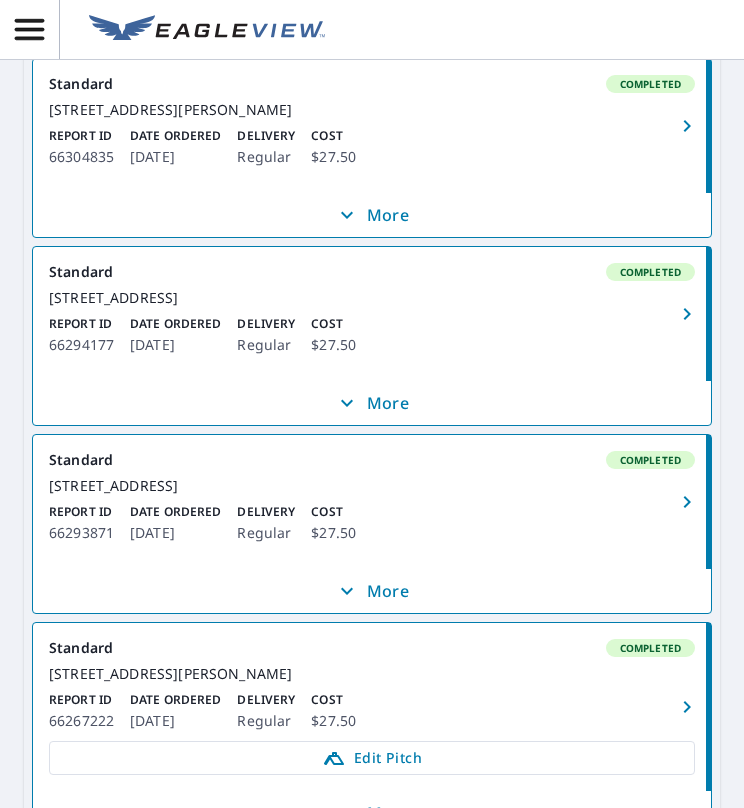 scroll, scrollTop: 2015, scrollLeft: 0, axis: vertical 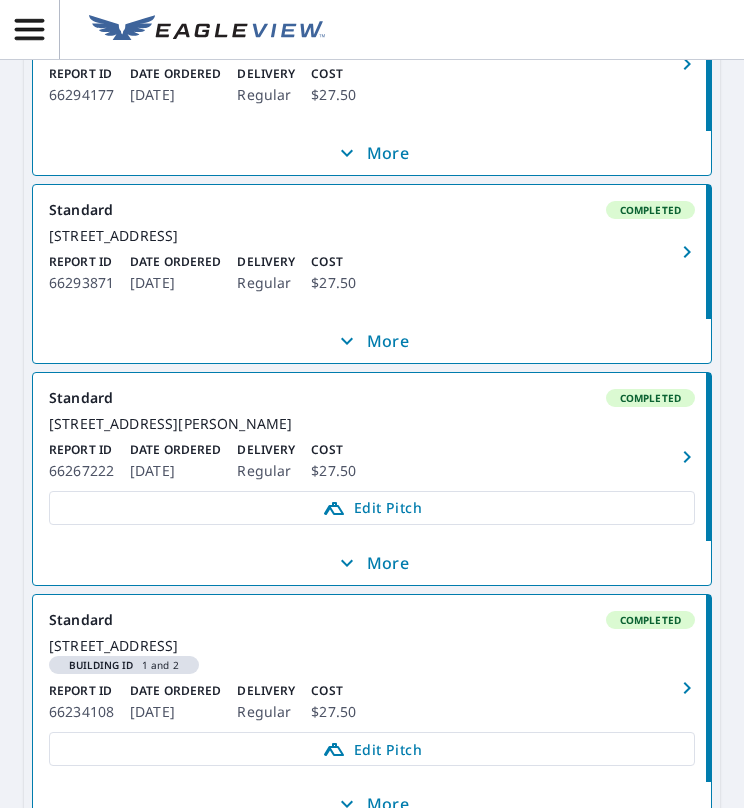 drag, startPoint x: 115, startPoint y: 427, endPoint x: 85, endPoint y: 427, distance: 30 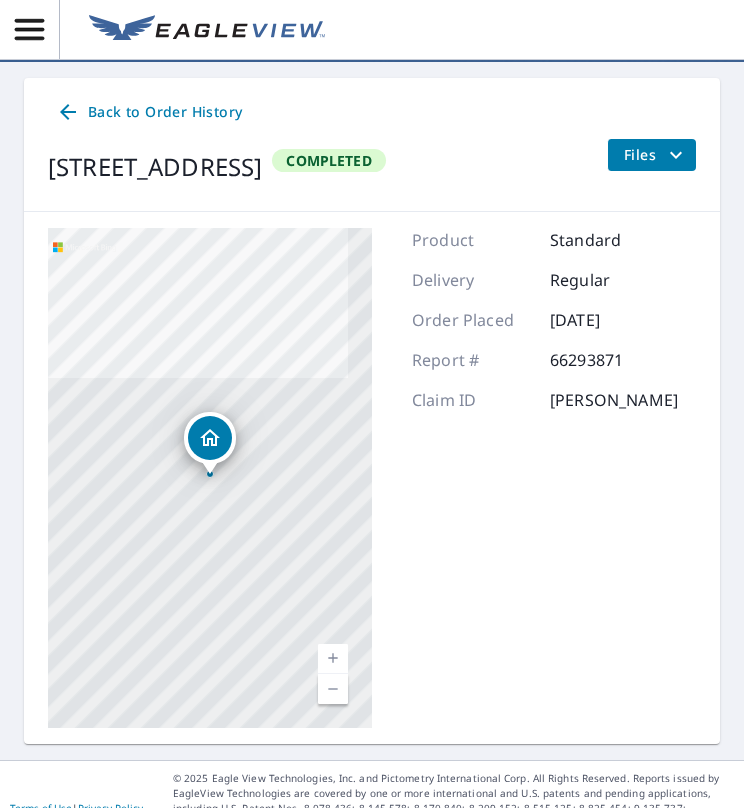 scroll, scrollTop: 109, scrollLeft: 0, axis: vertical 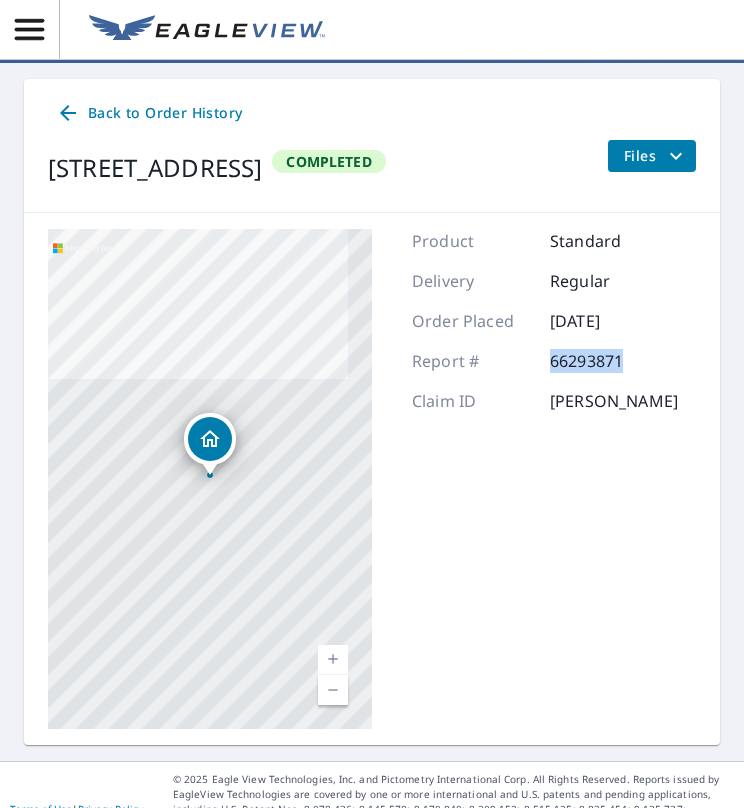 drag, startPoint x: 548, startPoint y: 395, endPoint x: 643, endPoint y: 394, distance: 95.005264 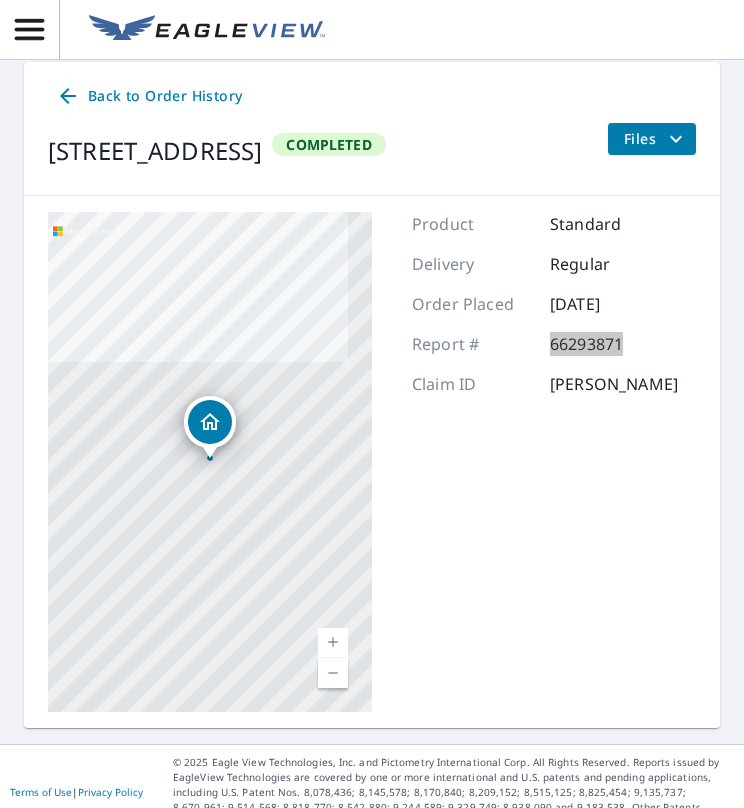 scroll, scrollTop: 128, scrollLeft: 0, axis: vertical 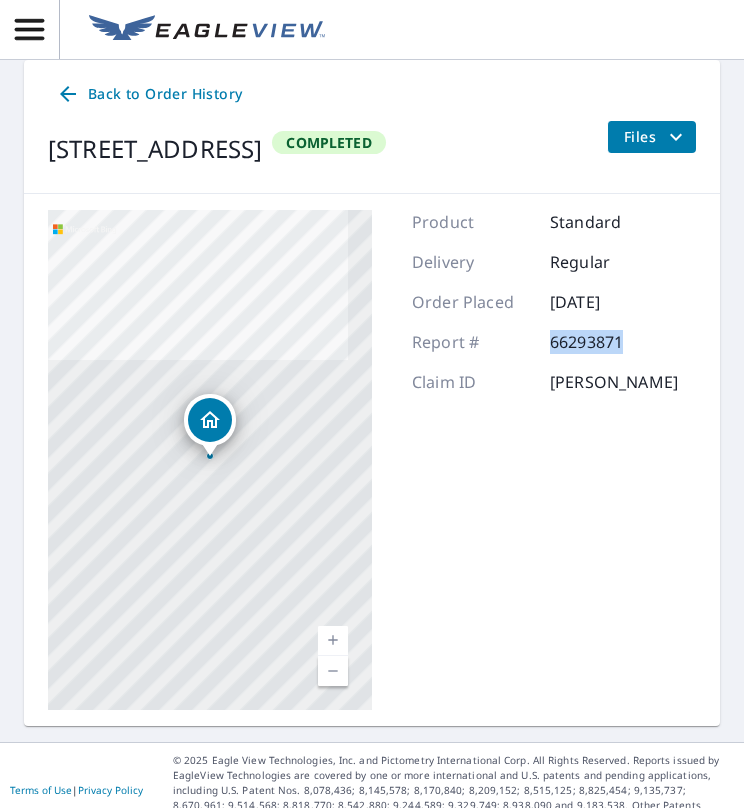 drag, startPoint x: 52, startPoint y: 148, endPoint x: 516, endPoint y: 167, distance: 464.38885 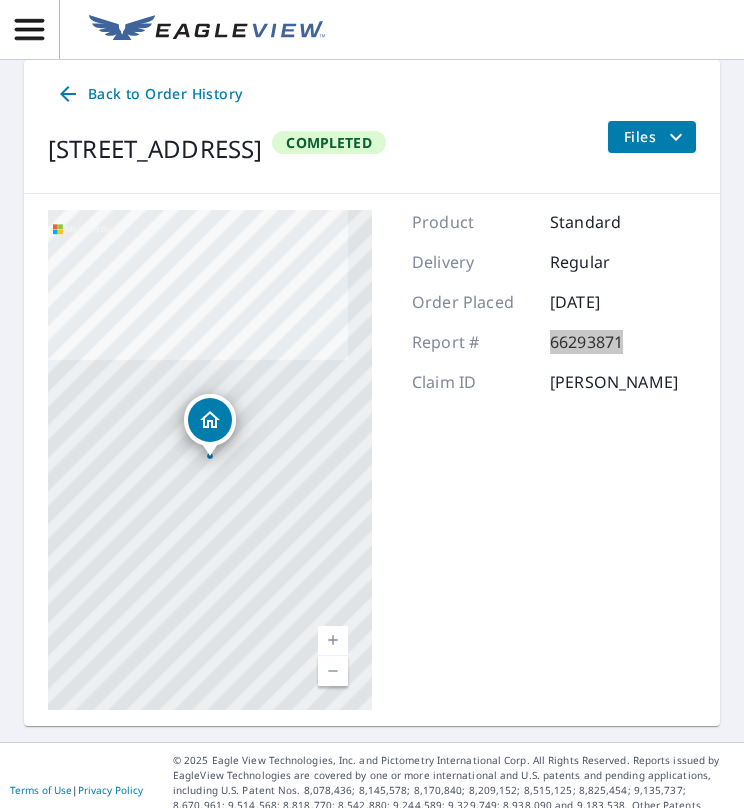 click on "125 Stone Cliffs Ln
Cashiers, NC 28717" at bounding box center (155, 149) 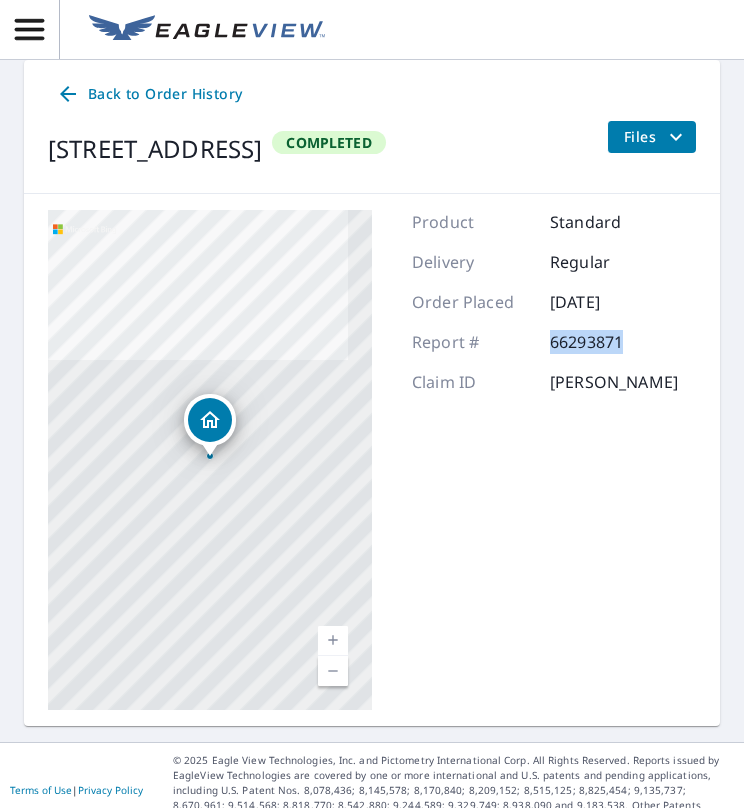 click on "125 Stone Cliffs Ln
Cashiers, NC 28717" at bounding box center (155, 149) 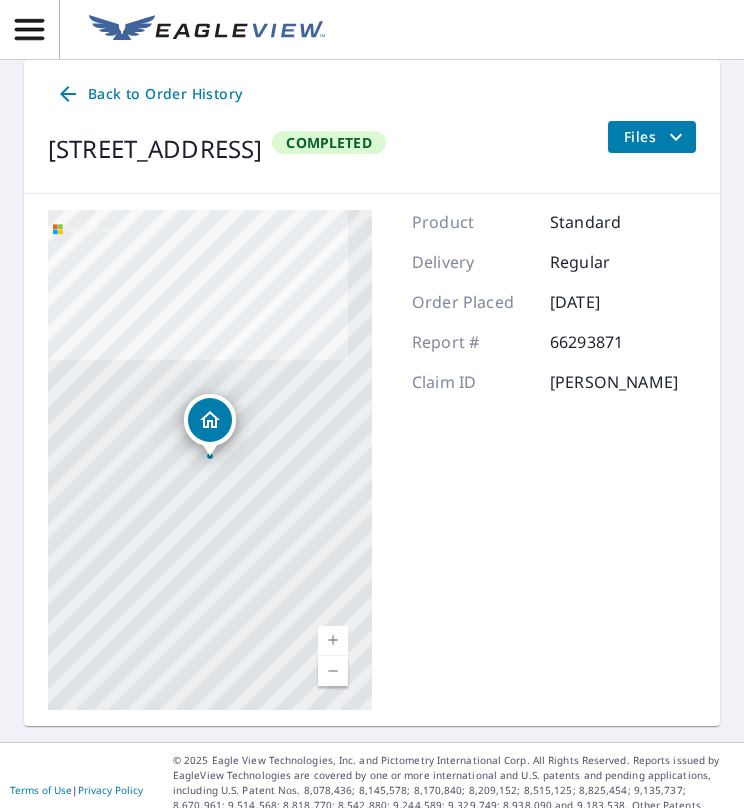 click on "Back to Order History" at bounding box center (372, 94) 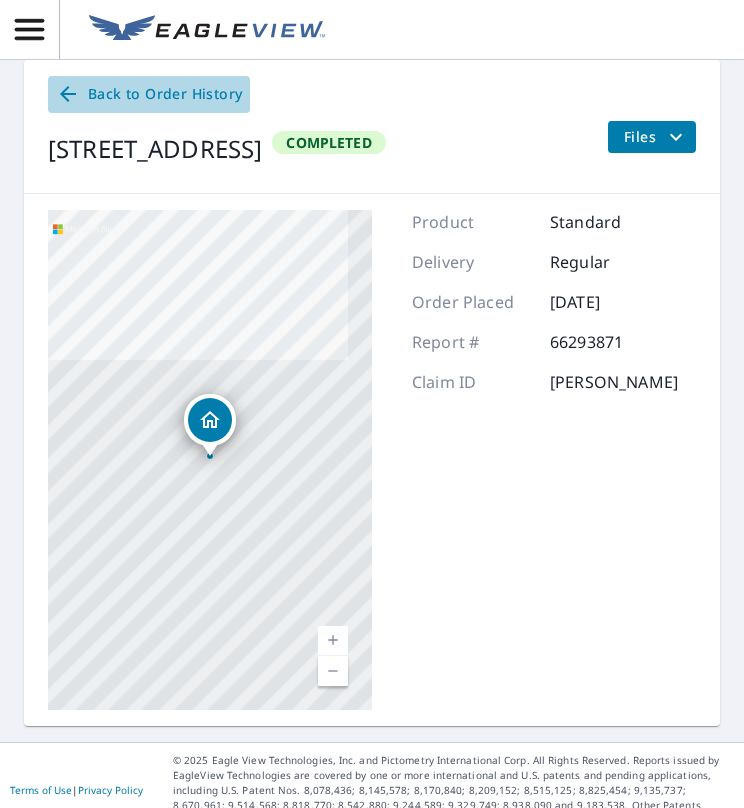click on "Back to Order History" at bounding box center [149, 94] 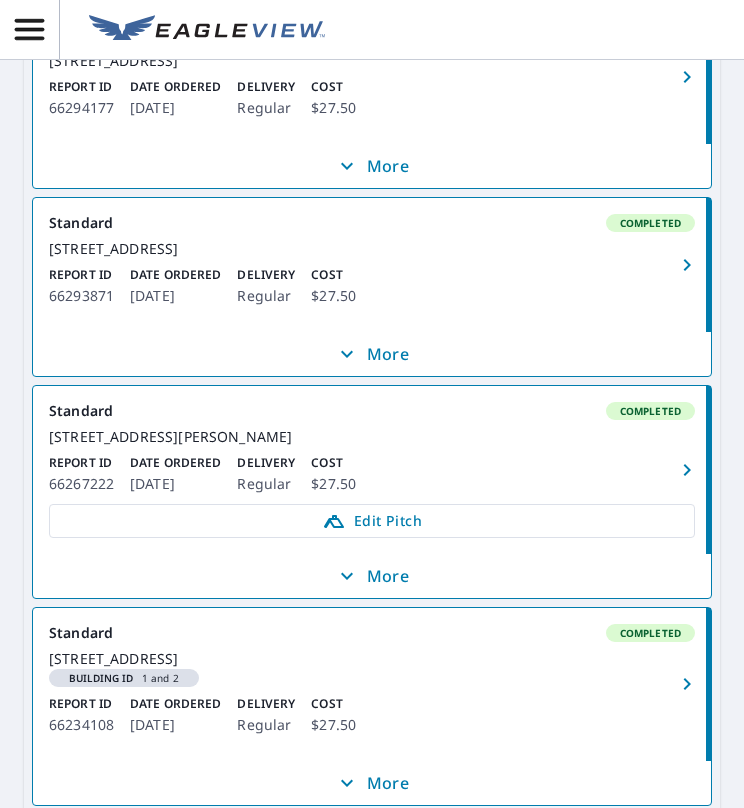 scroll, scrollTop: 2182, scrollLeft: 0, axis: vertical 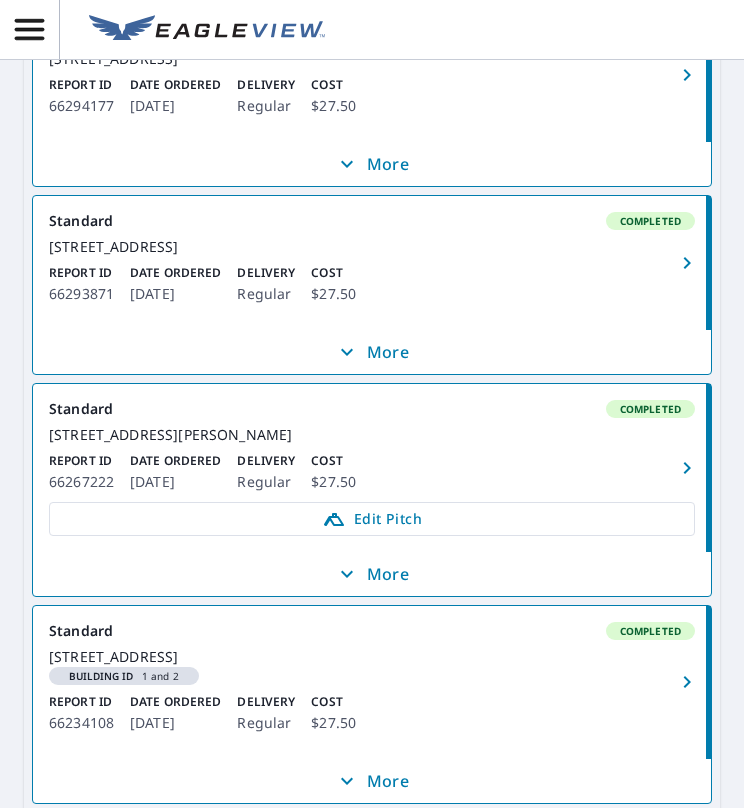click on "More" at bounding box center (372, 352) 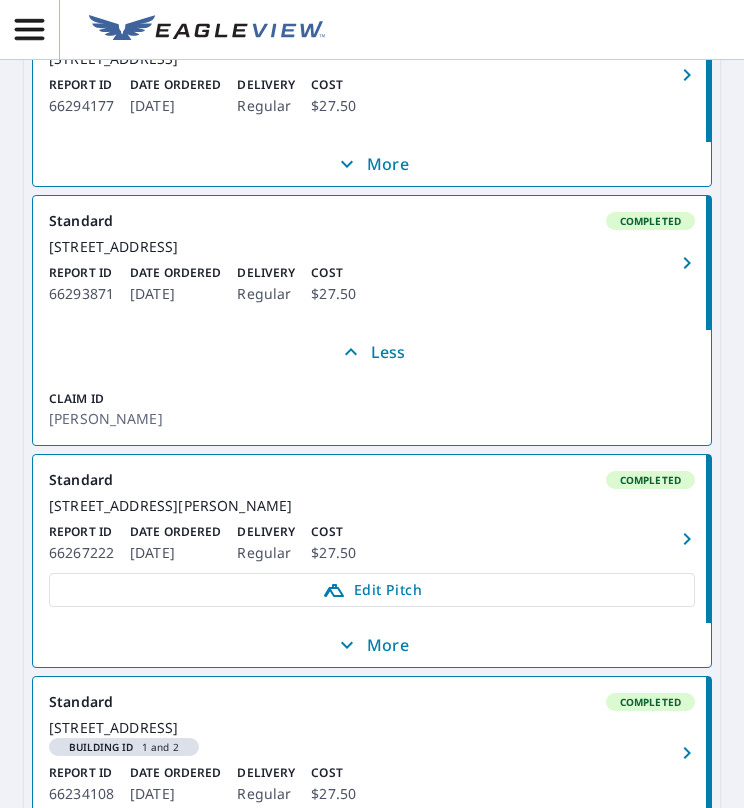 click on "Less" at bounding box center (372, 352) 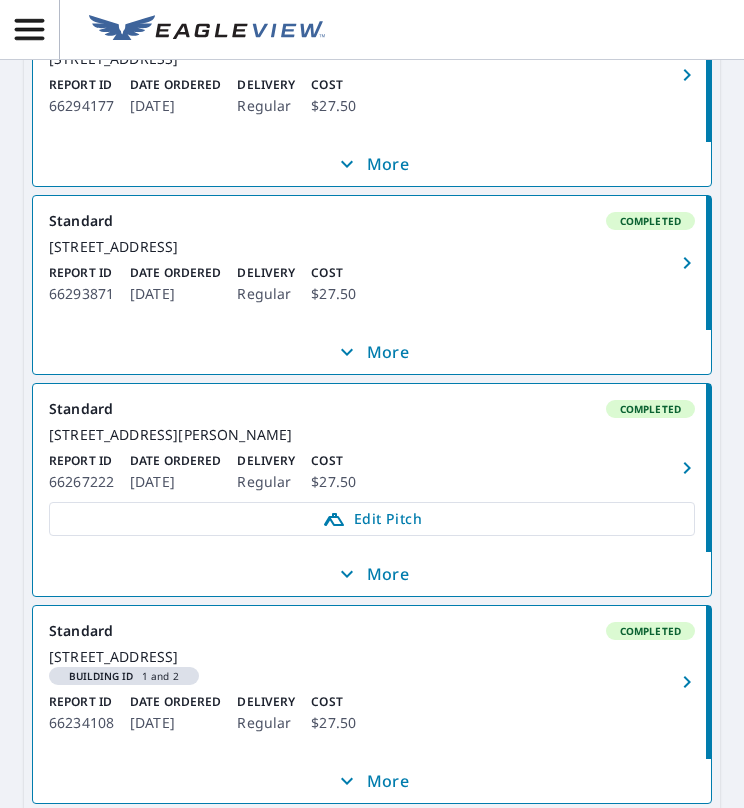 click on "More" at bounding box center [372, 352] 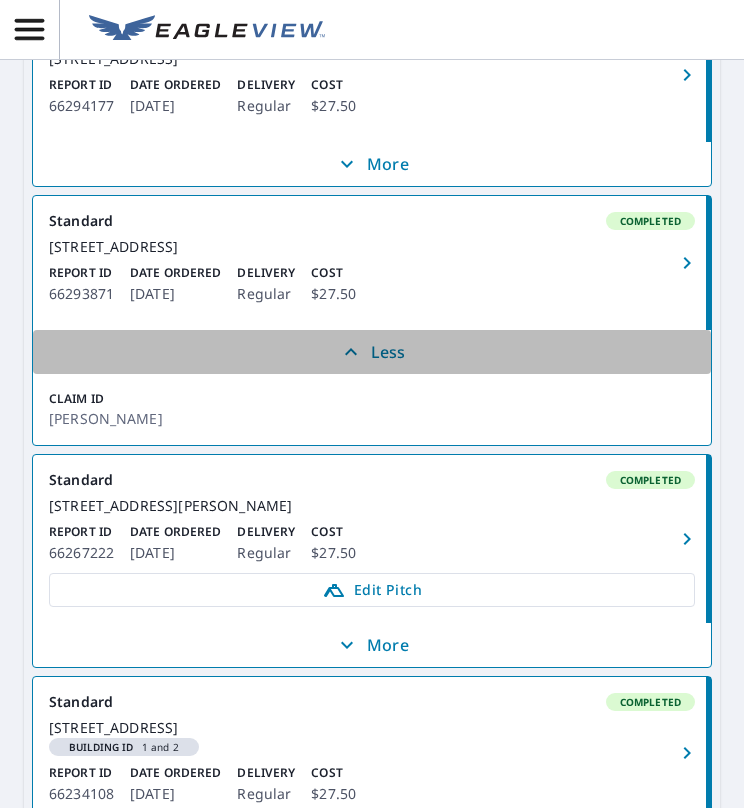 click 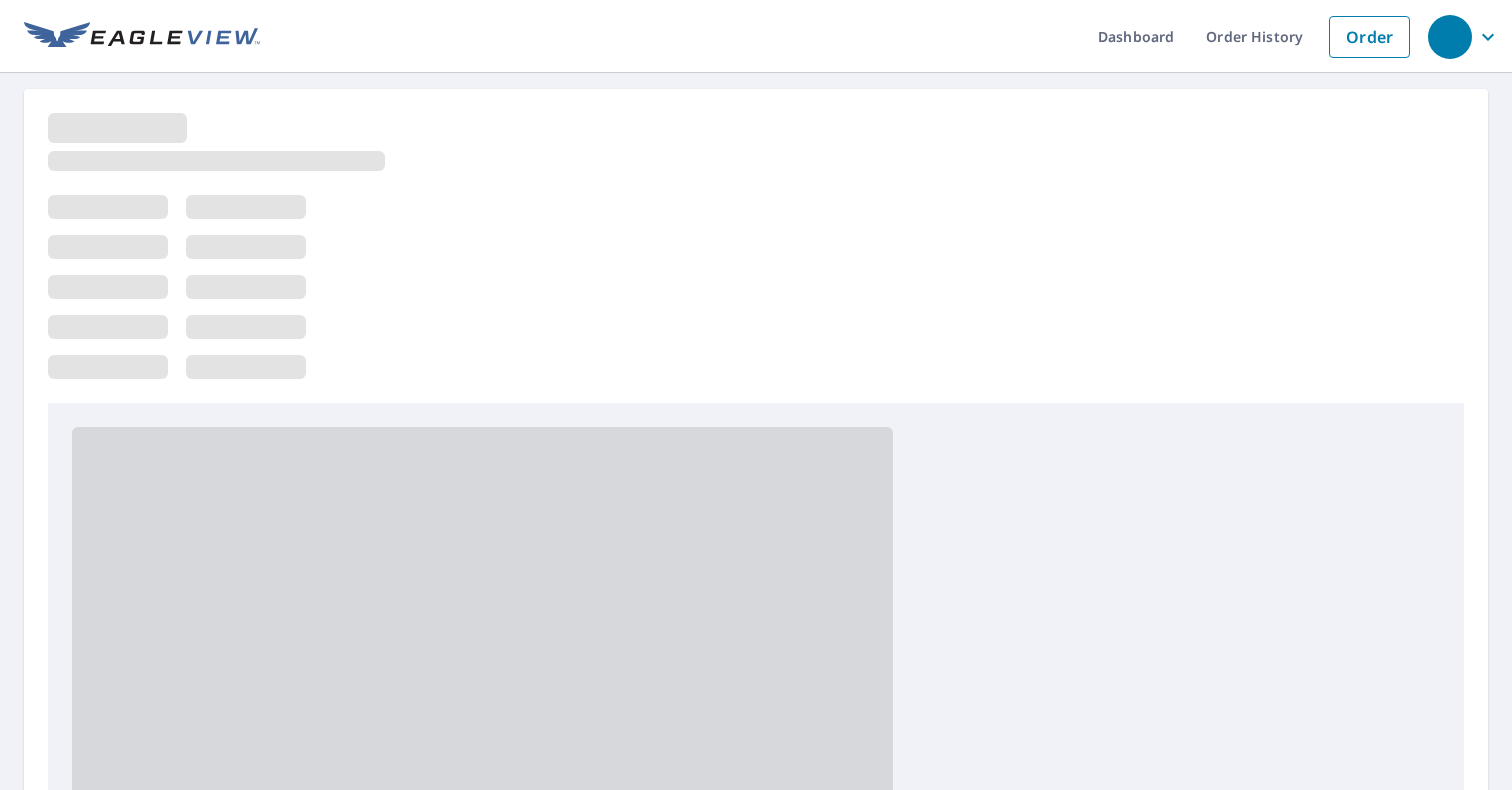 scroll, scrollTop: 0, scrollLeft: 0, axis: both 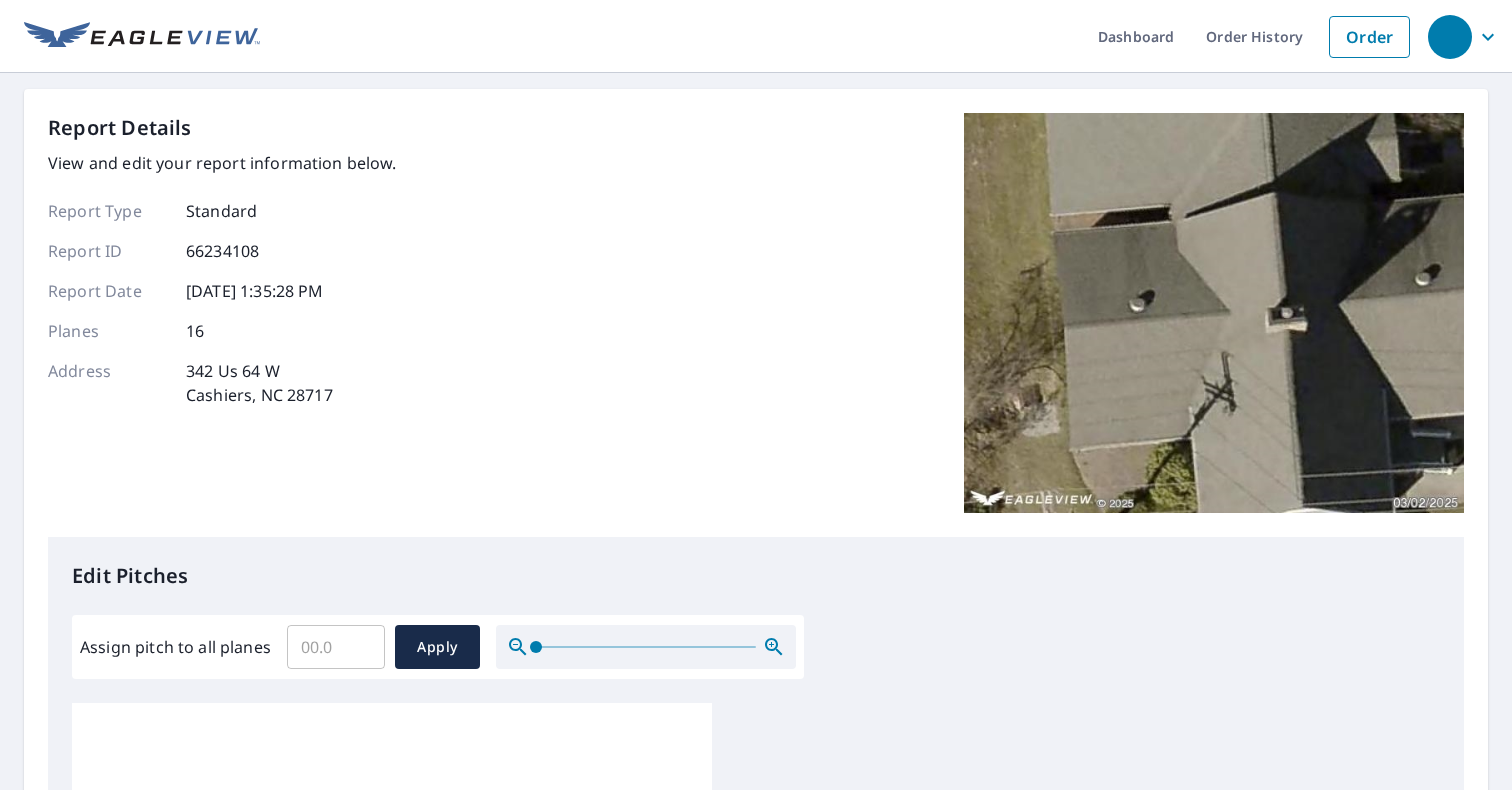 click at bounding box center [1214, 313] 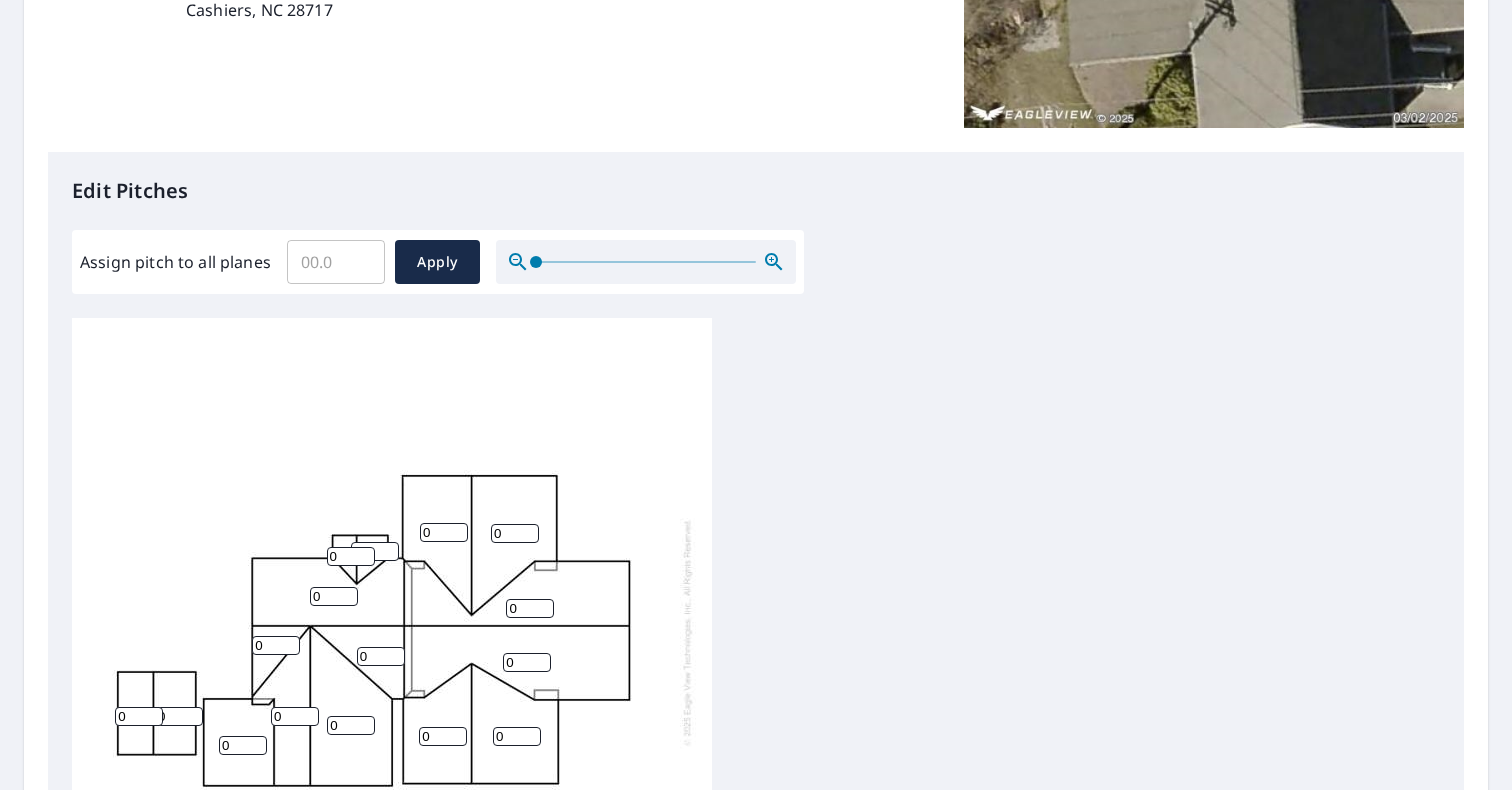 scroll, scrollTop: 398, scrollLeft: 0, axis: vertical 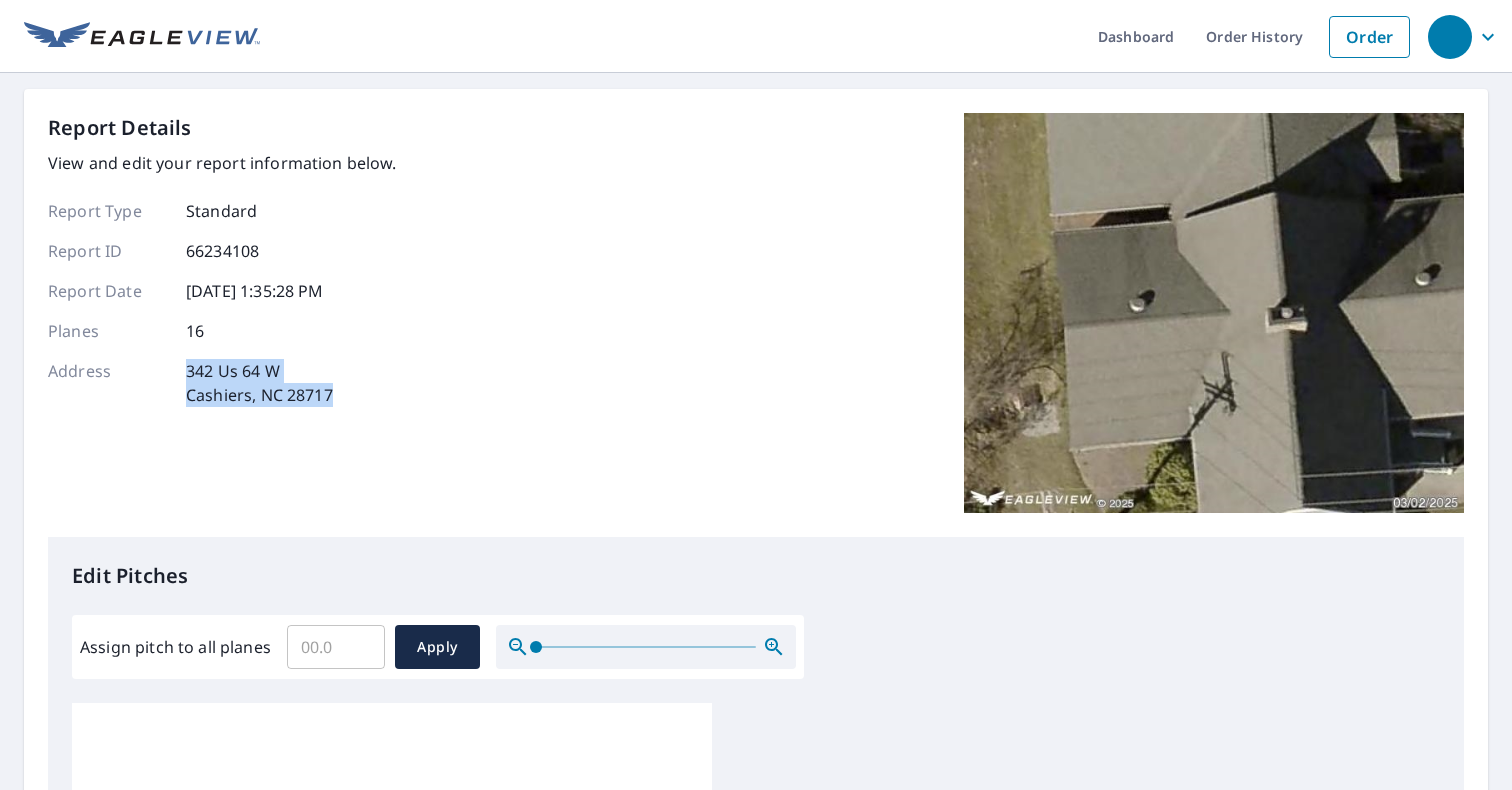 drag, startPoint x: 185, startPoint y: 367, endPoint x: 401, endPoint y: 412, distance: 220.63771 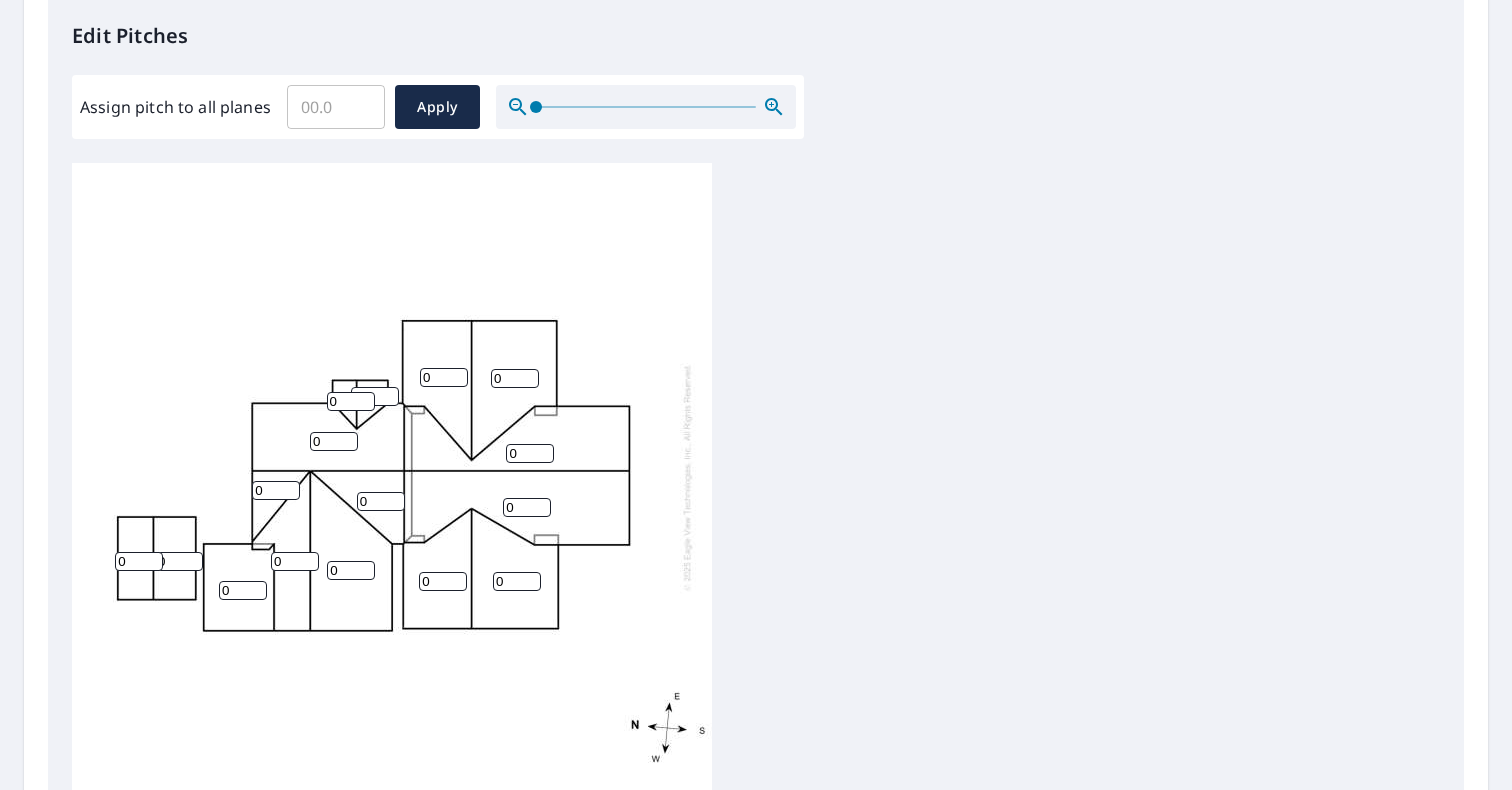 scroll, scrollTop: 525, scrollLeft: 0, axis: vertical 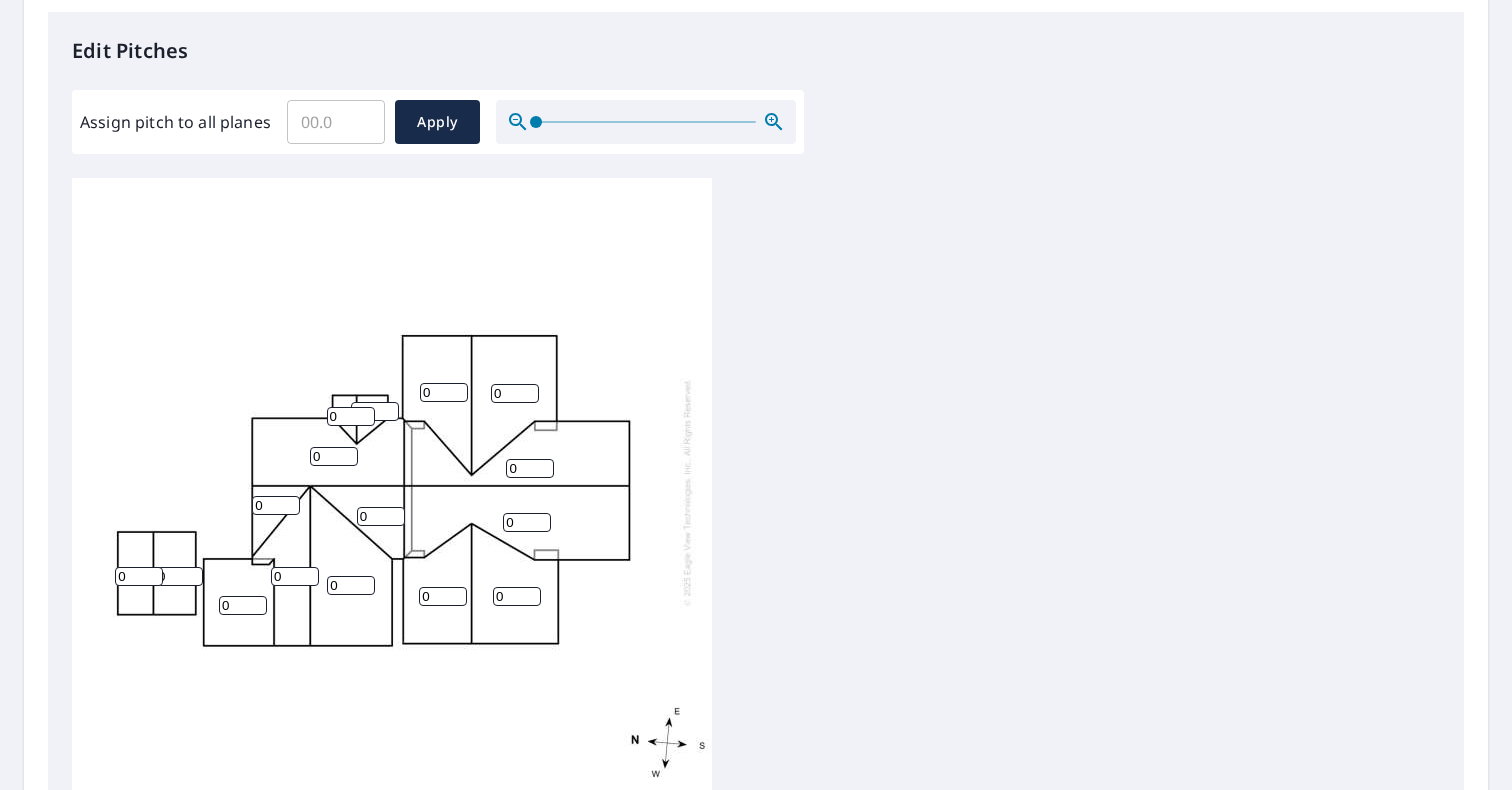 drag, startPoint x: 530, startPoint y: 464, endPoint x: 427, endPoint y: 464, distance: 103 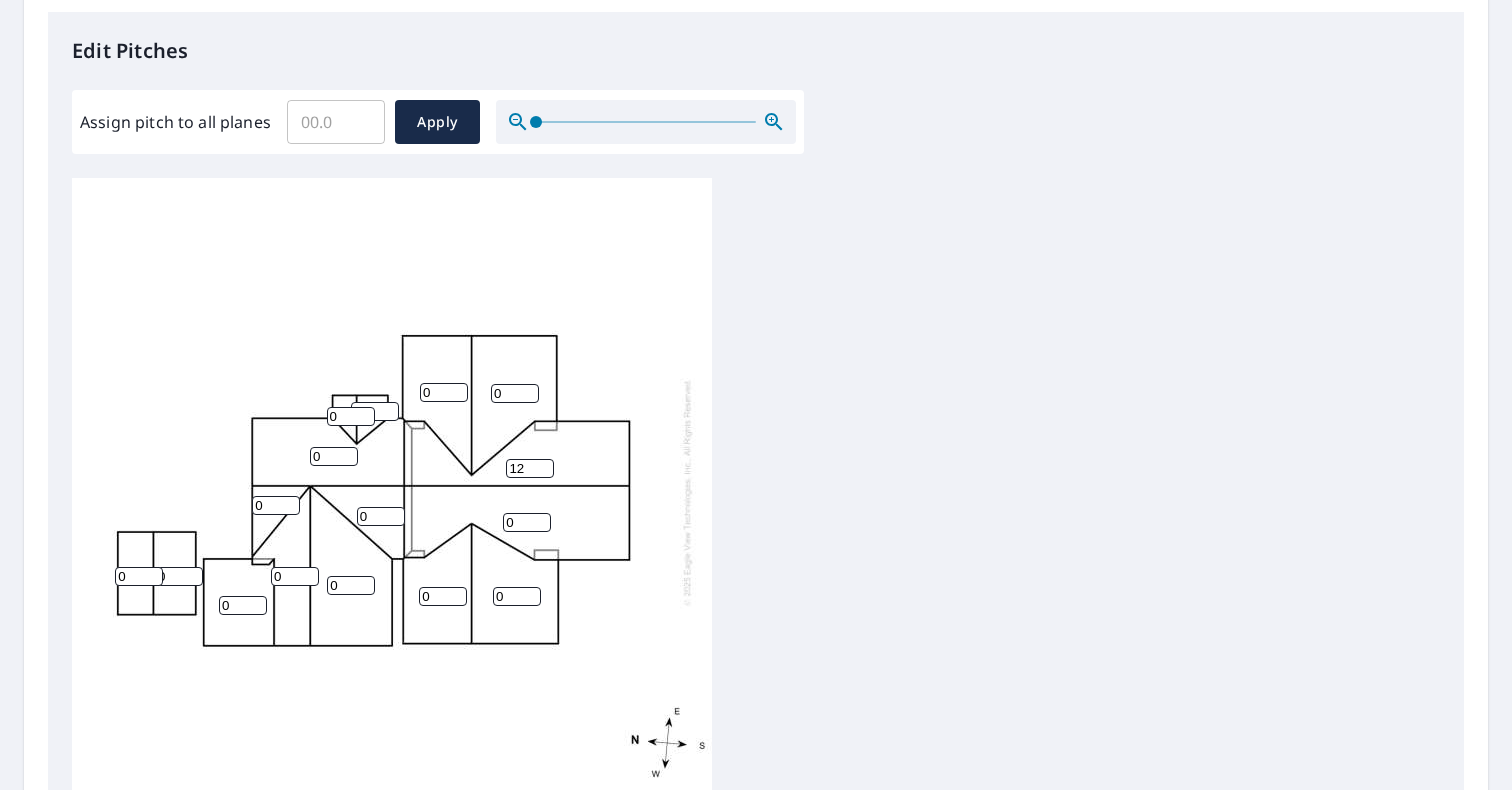 type on "12" 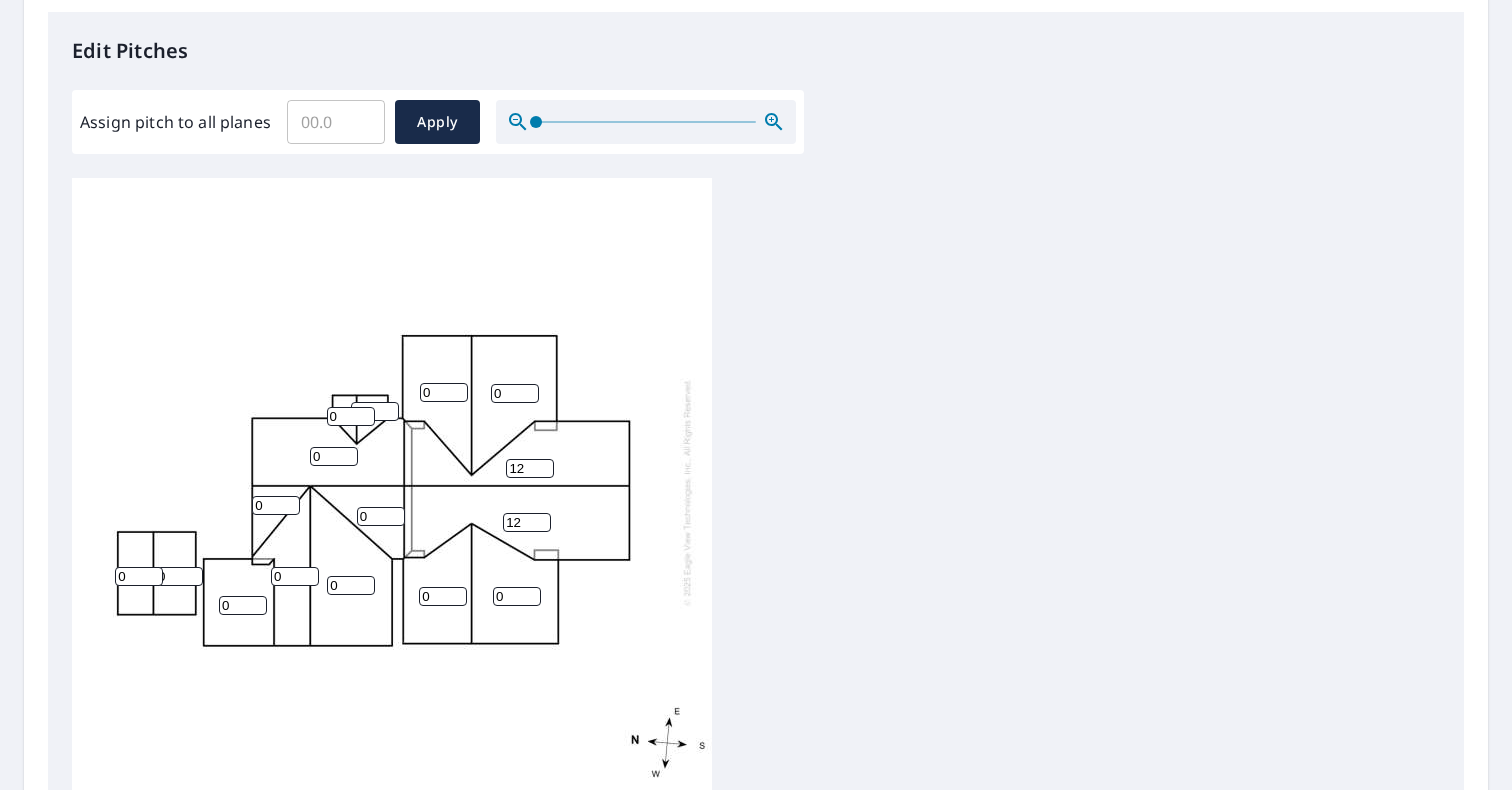 type on "12" 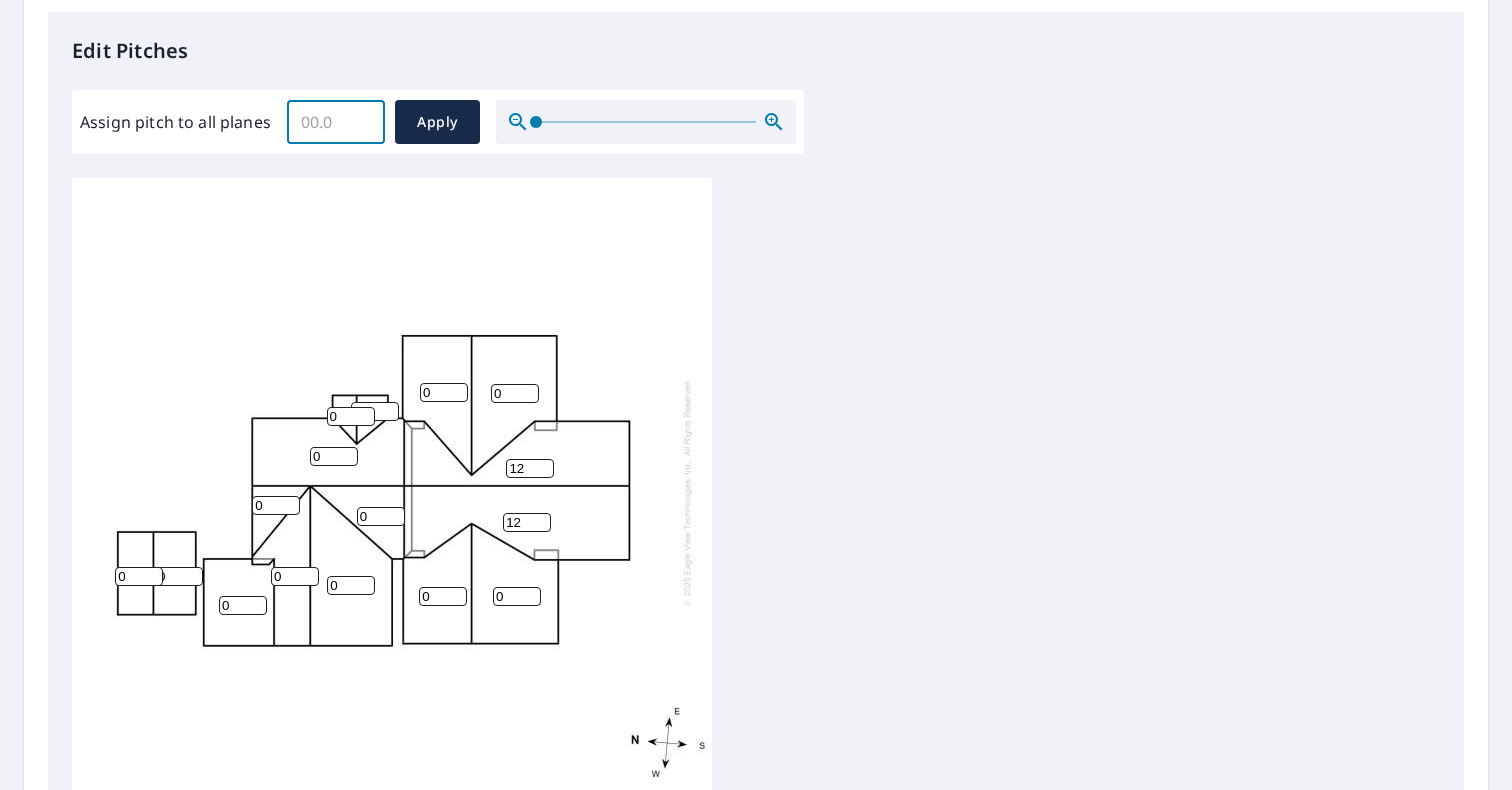 drag, startPoint x: 334, startPoint y: 131, endPoint x: 240, endPoint y: 130, distance: 94.00532 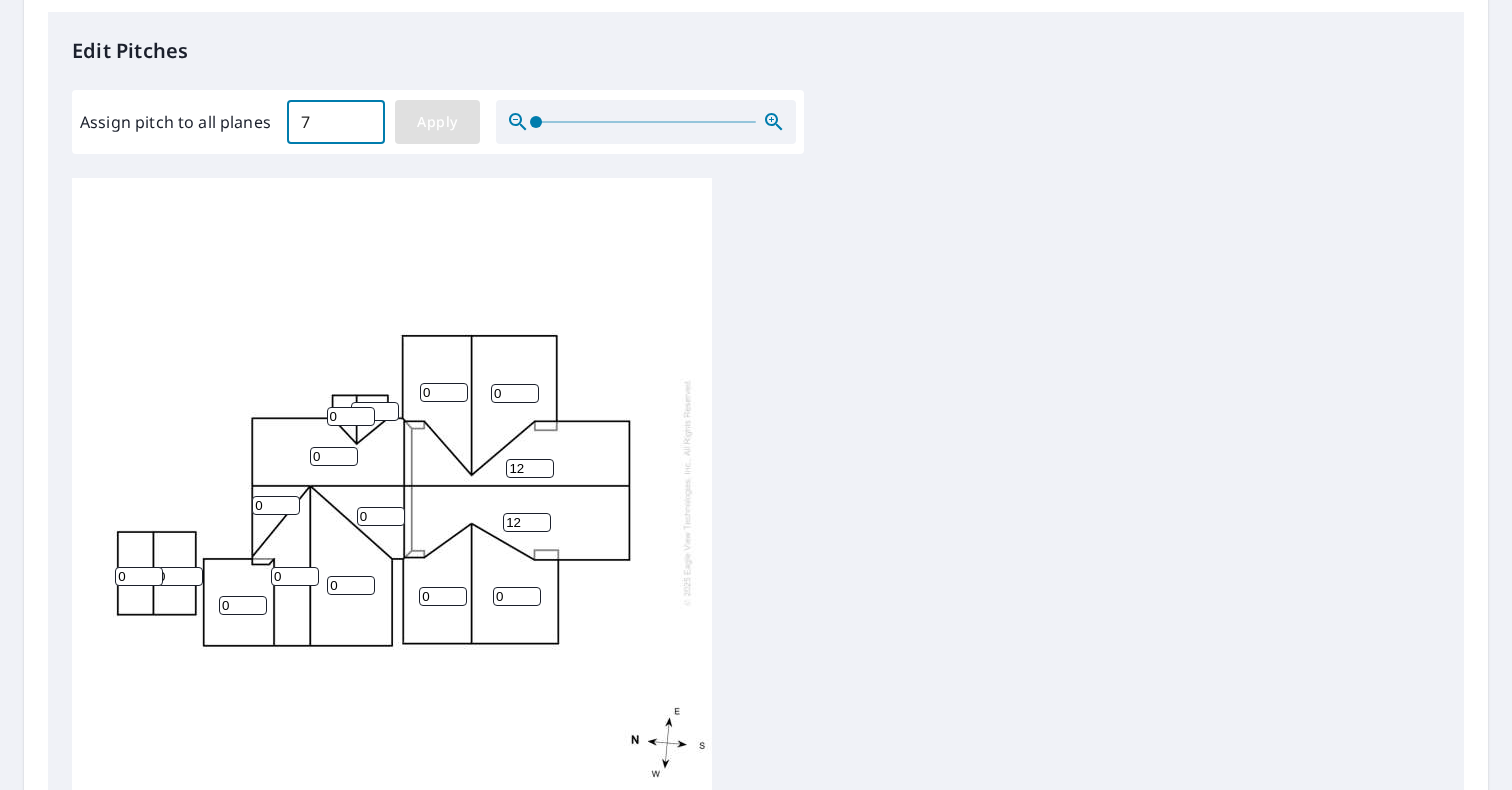 type on "7" 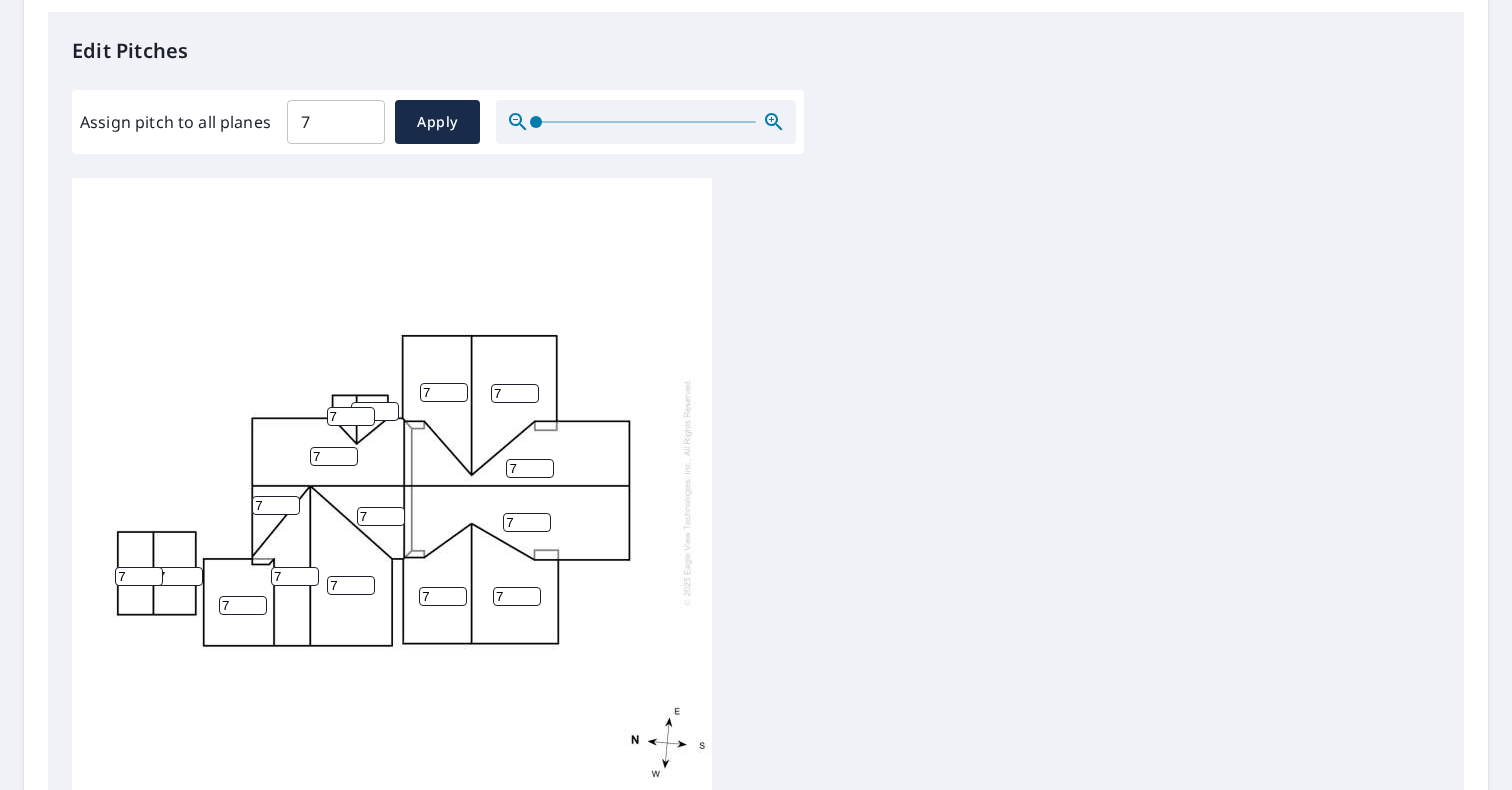 drag, startPoint x: 518, startPoint y: 471, endPoint x: 478, endPoint y: 471, distance: 40 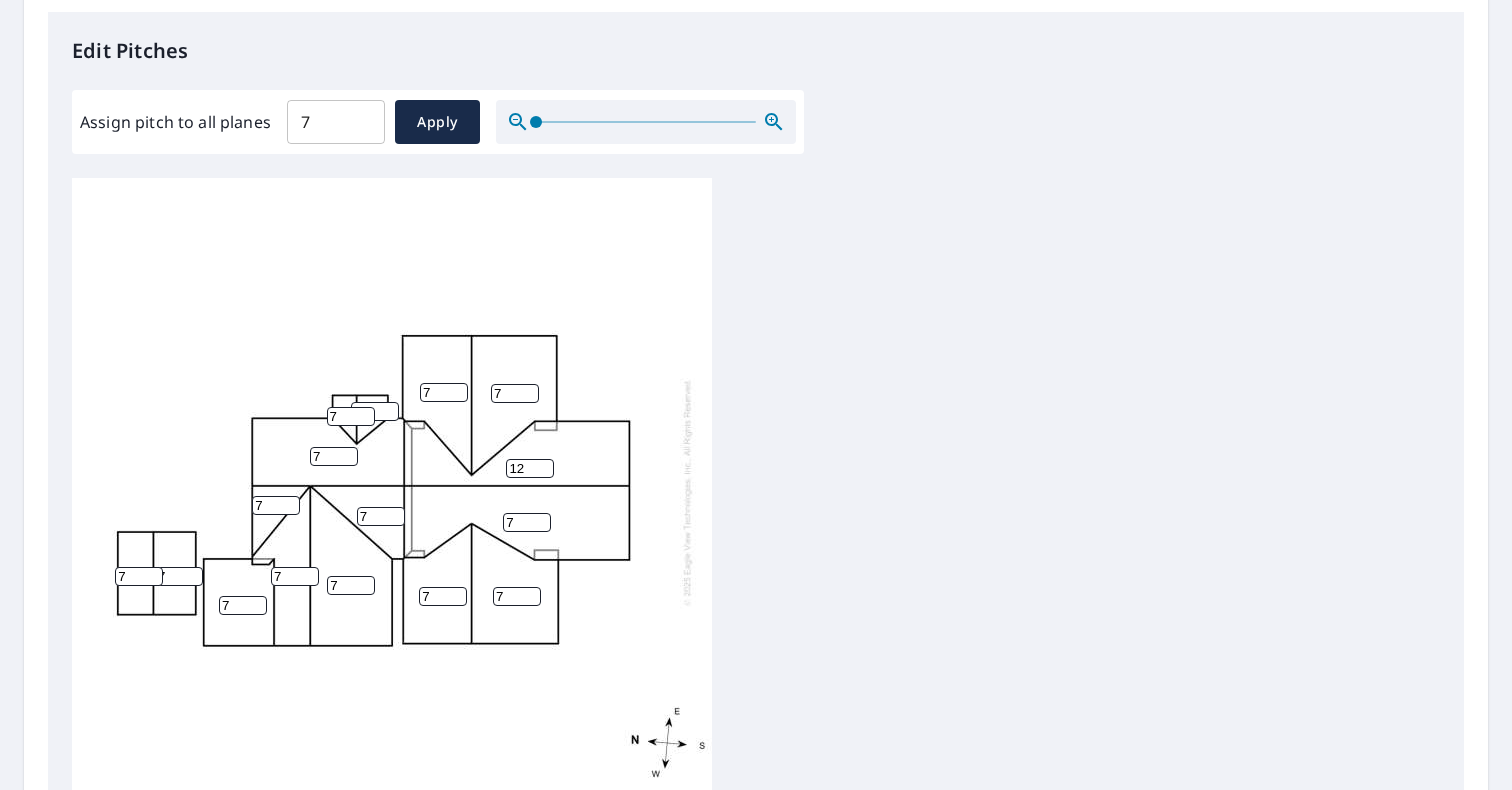 type on "12" 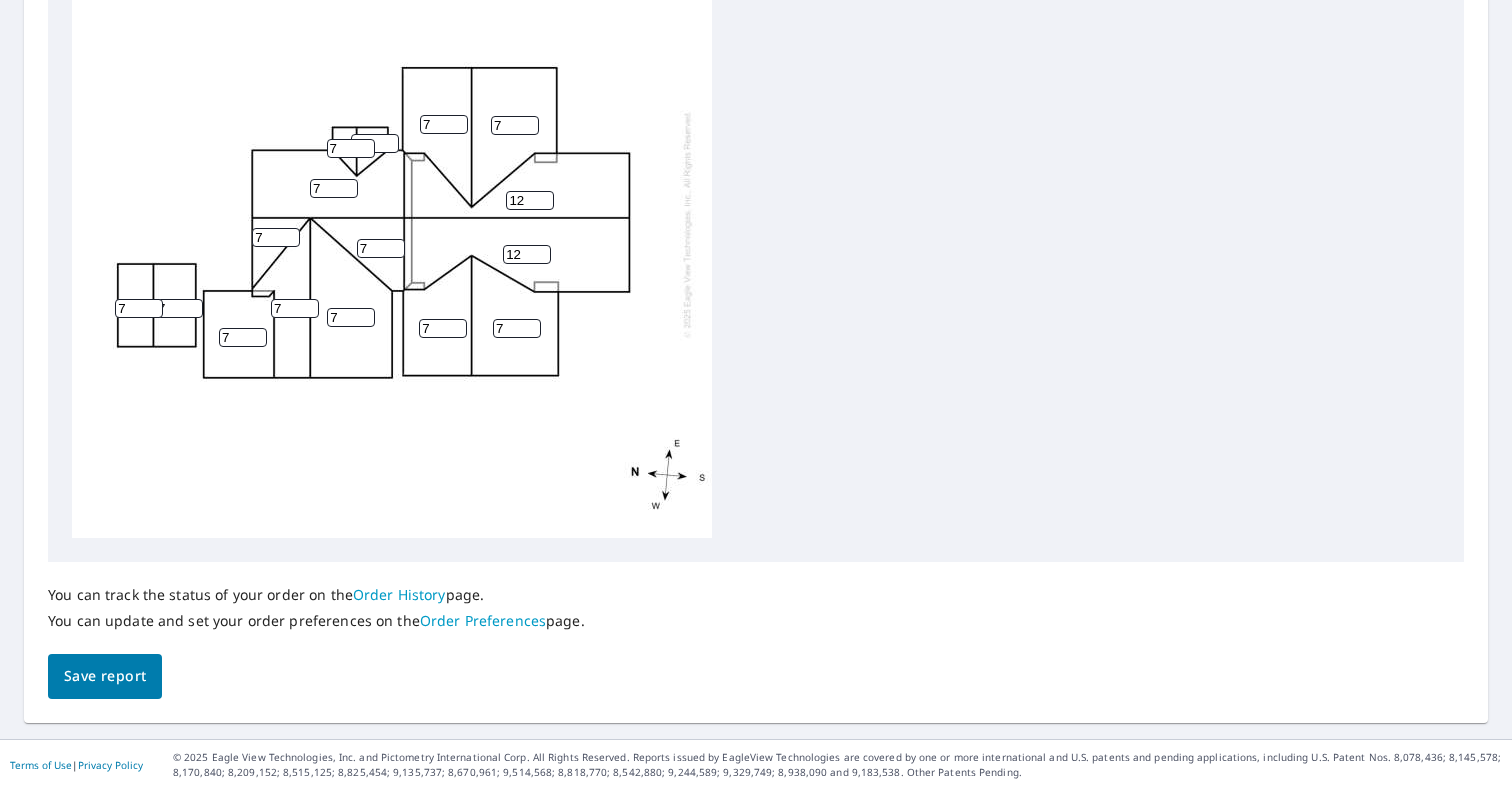 scroll, scrollTop: 792, scrollLeft: 0, axis: vertical 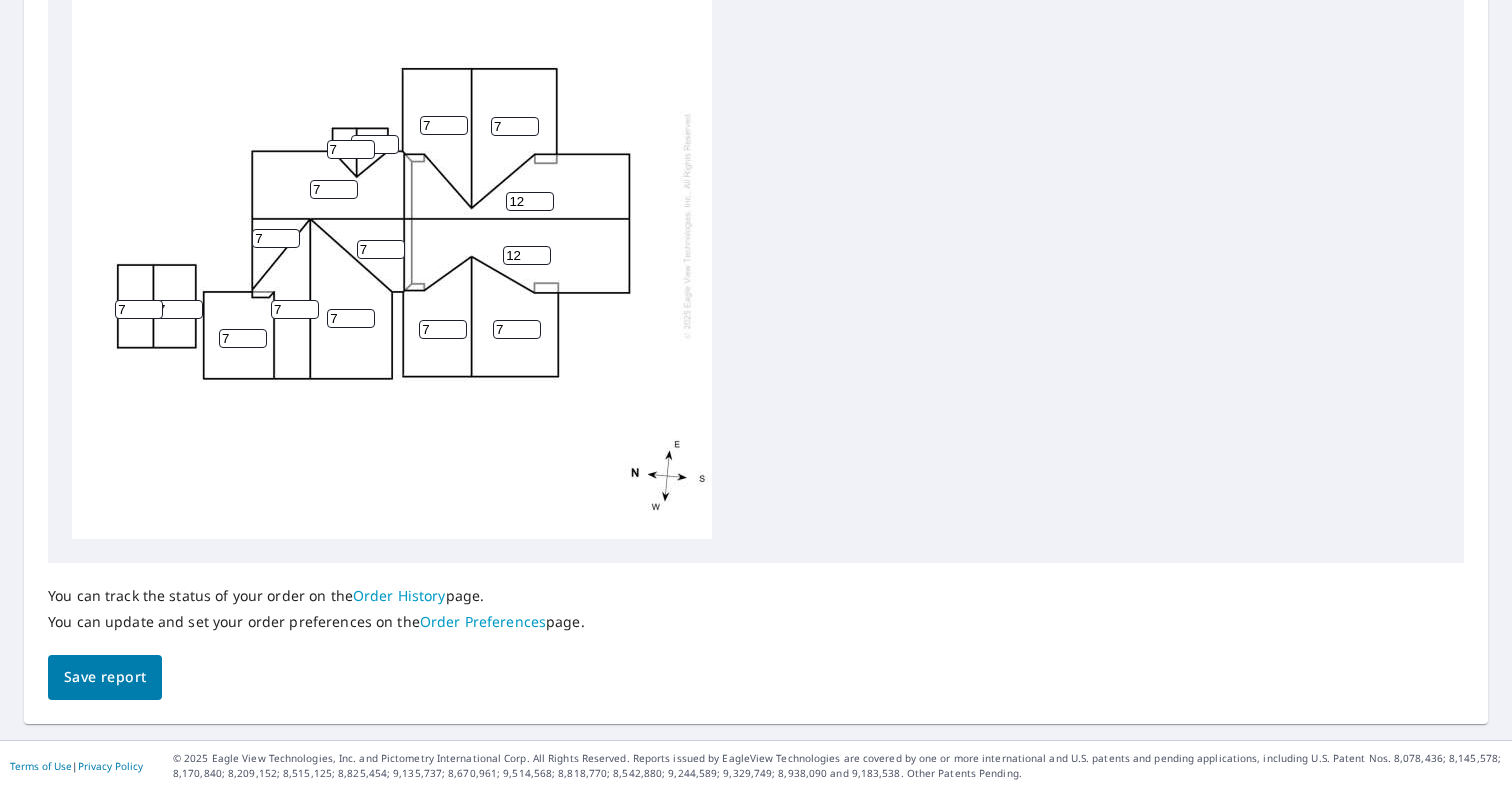 type on "12" 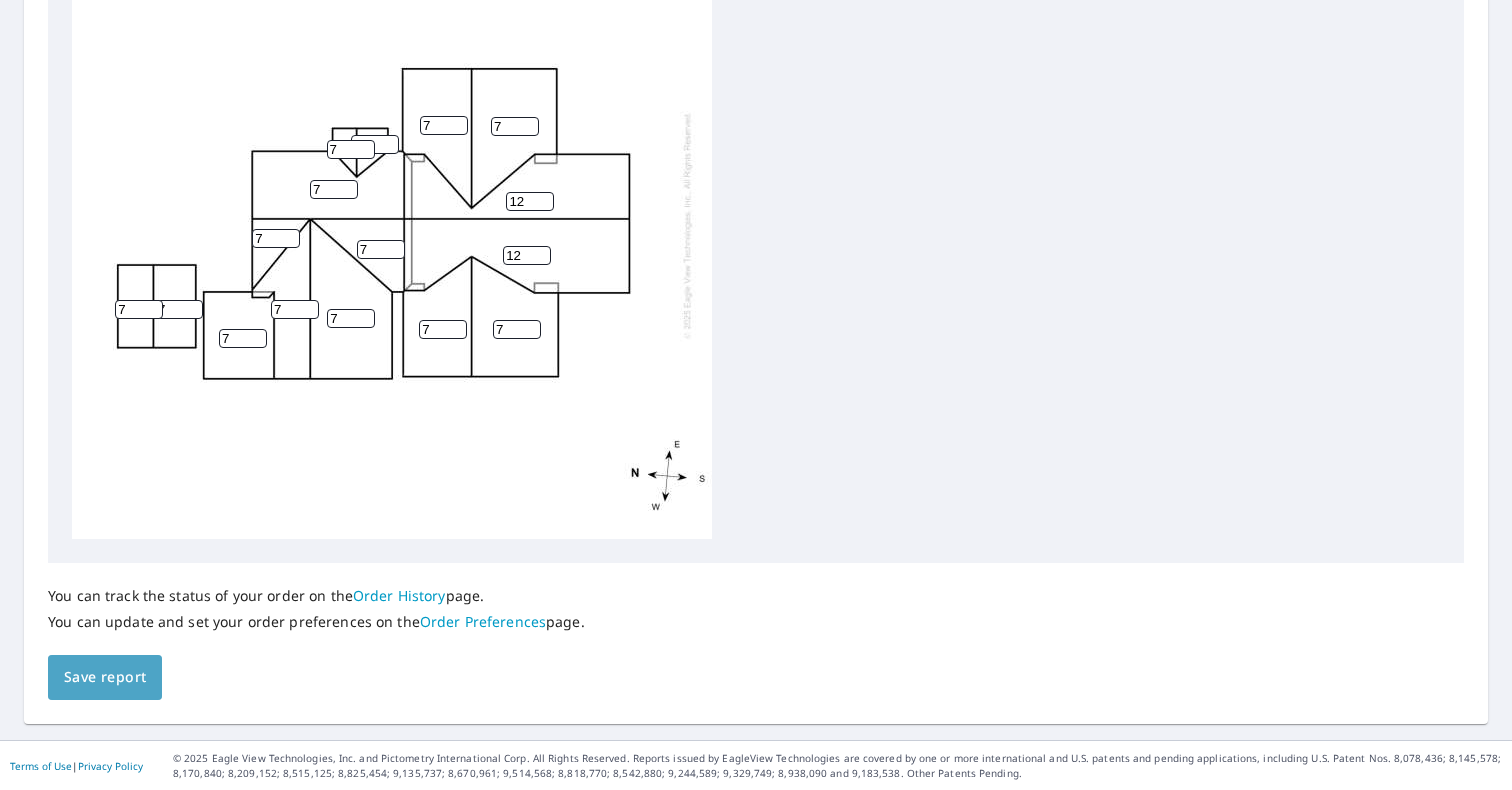 click on "Save report" at bounding box center [105, 677] 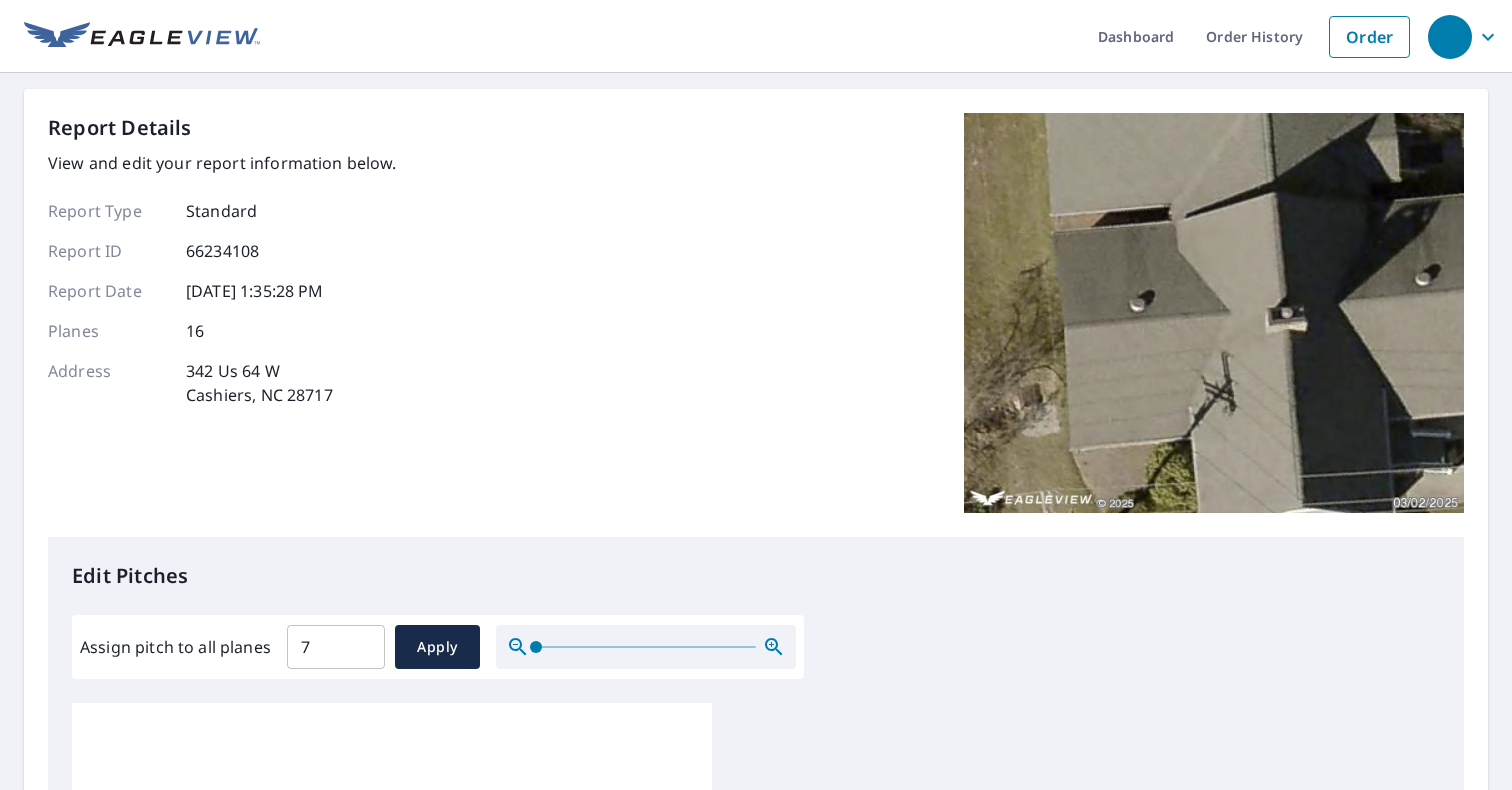 scroll, scrollTop: 0, scrollLeft: 0, axis: both 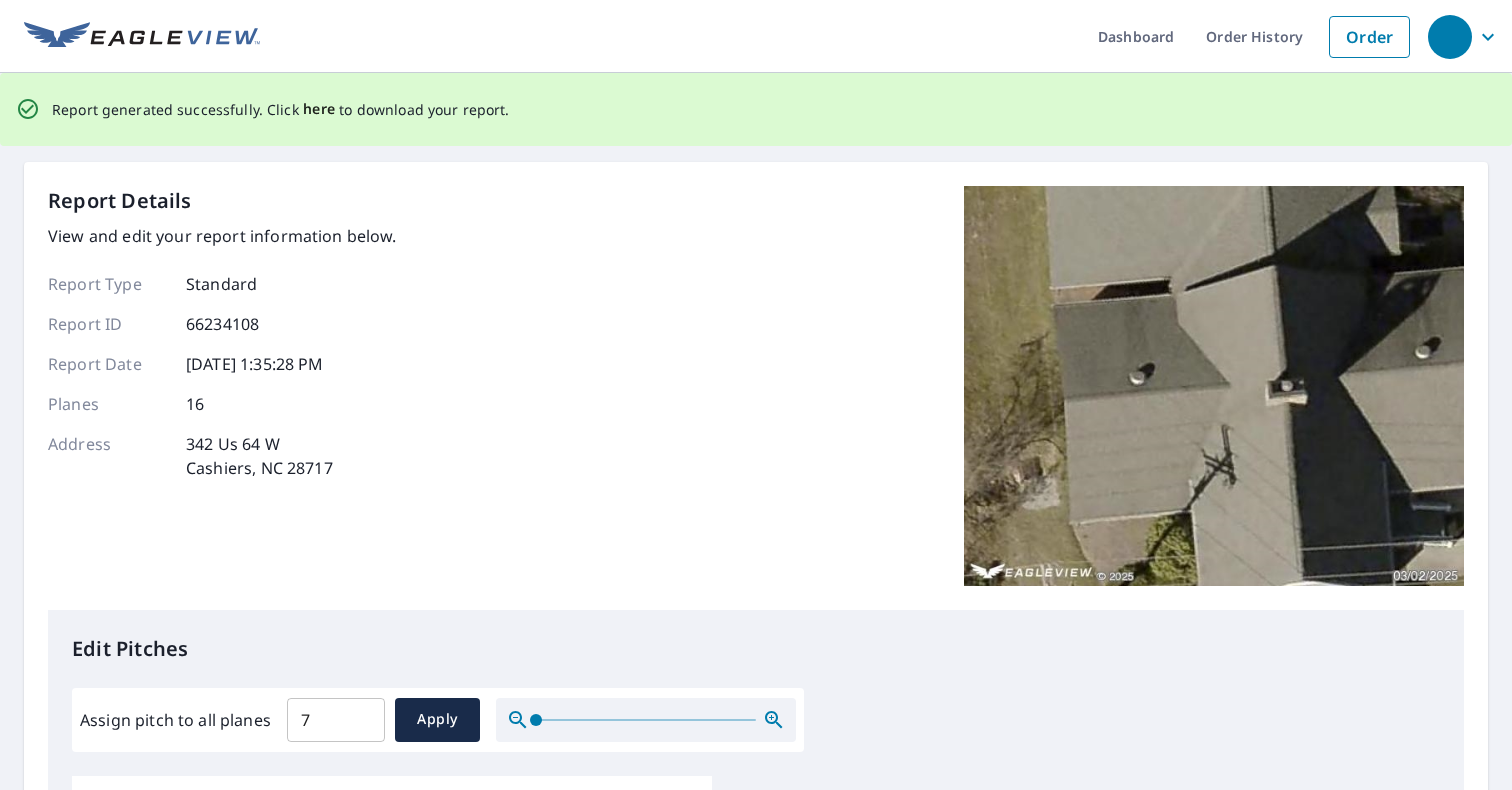 click on "here" at bounding box center [319, 109] 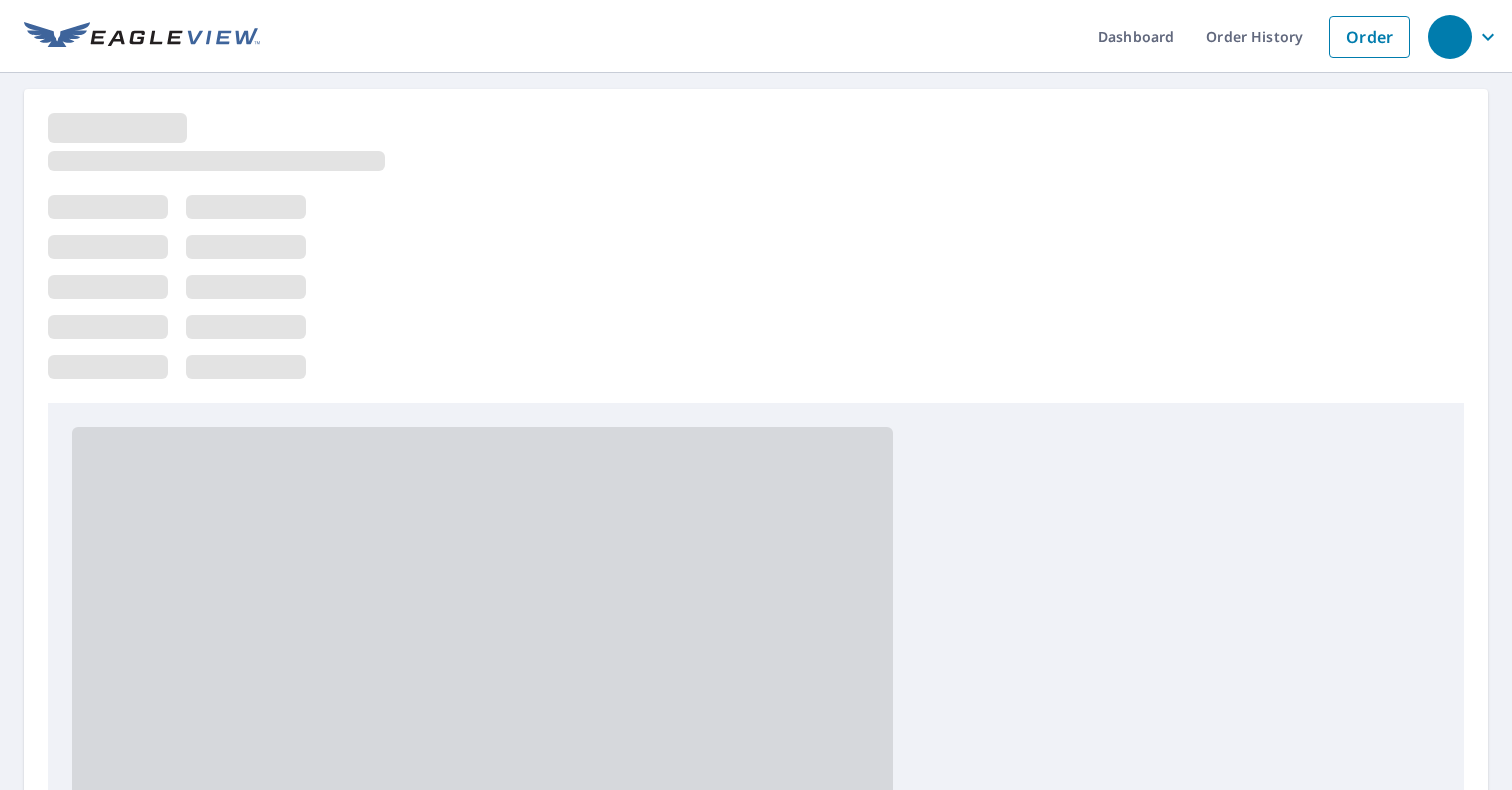 scroll, scrollTop: 0, scrollLeft: 0, axis: both 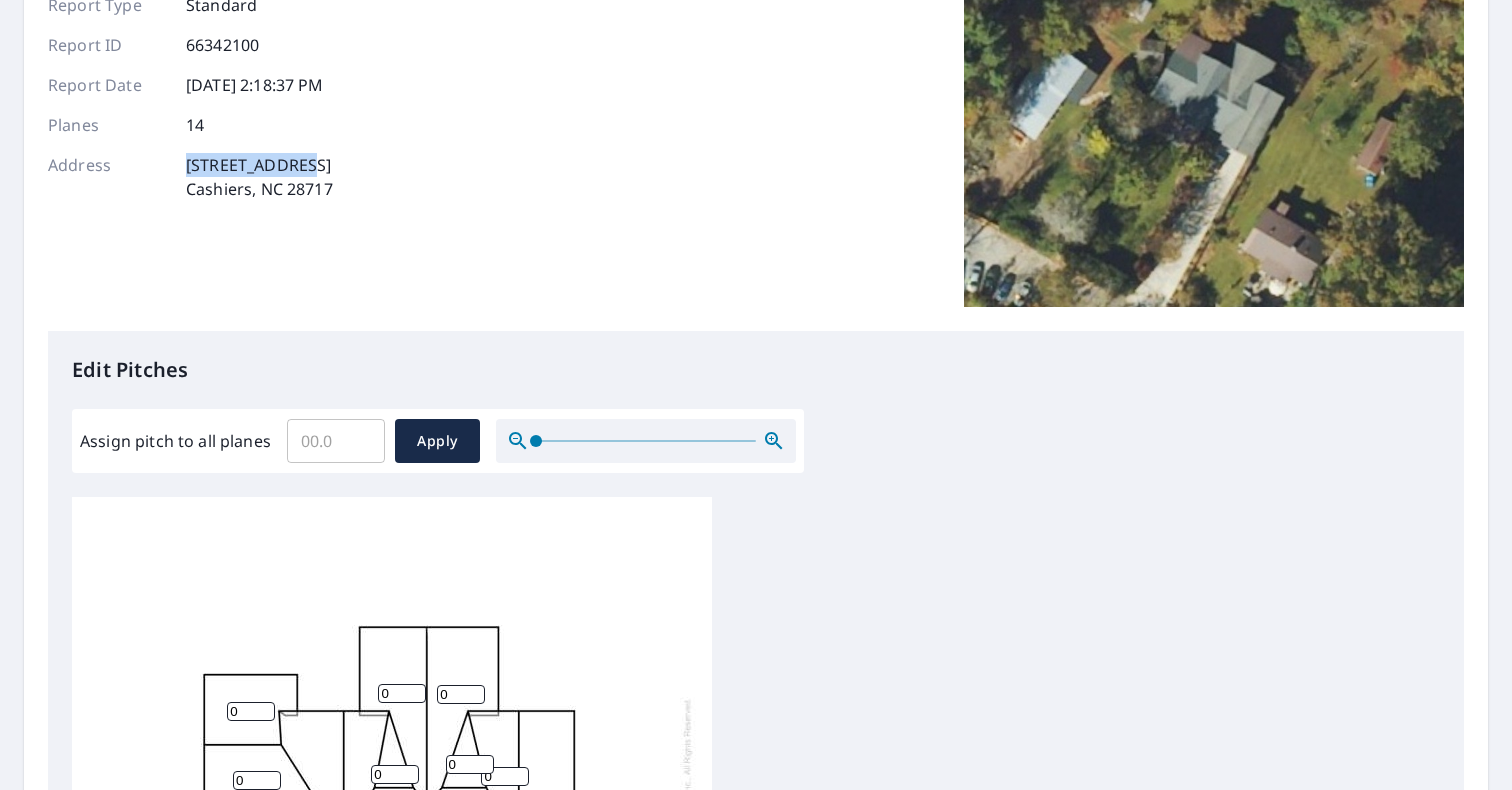 drag, startPoint x: 184, startPoint y: 166, endPoint x: 301, endPoint y: 165, distance: 117.00427 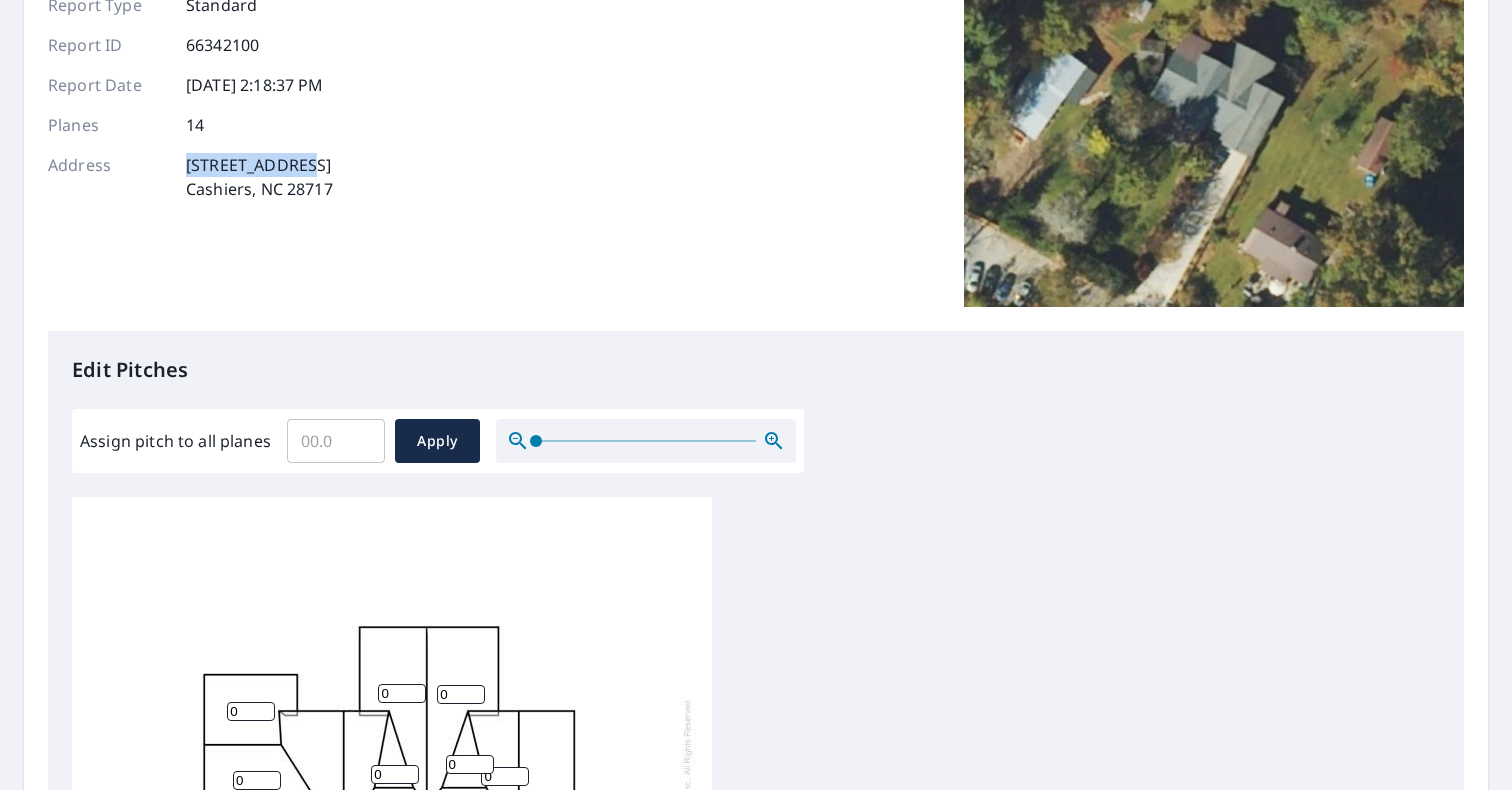 click on "Address [STREET_ADDRESS]" at bounding box center (222, 177) 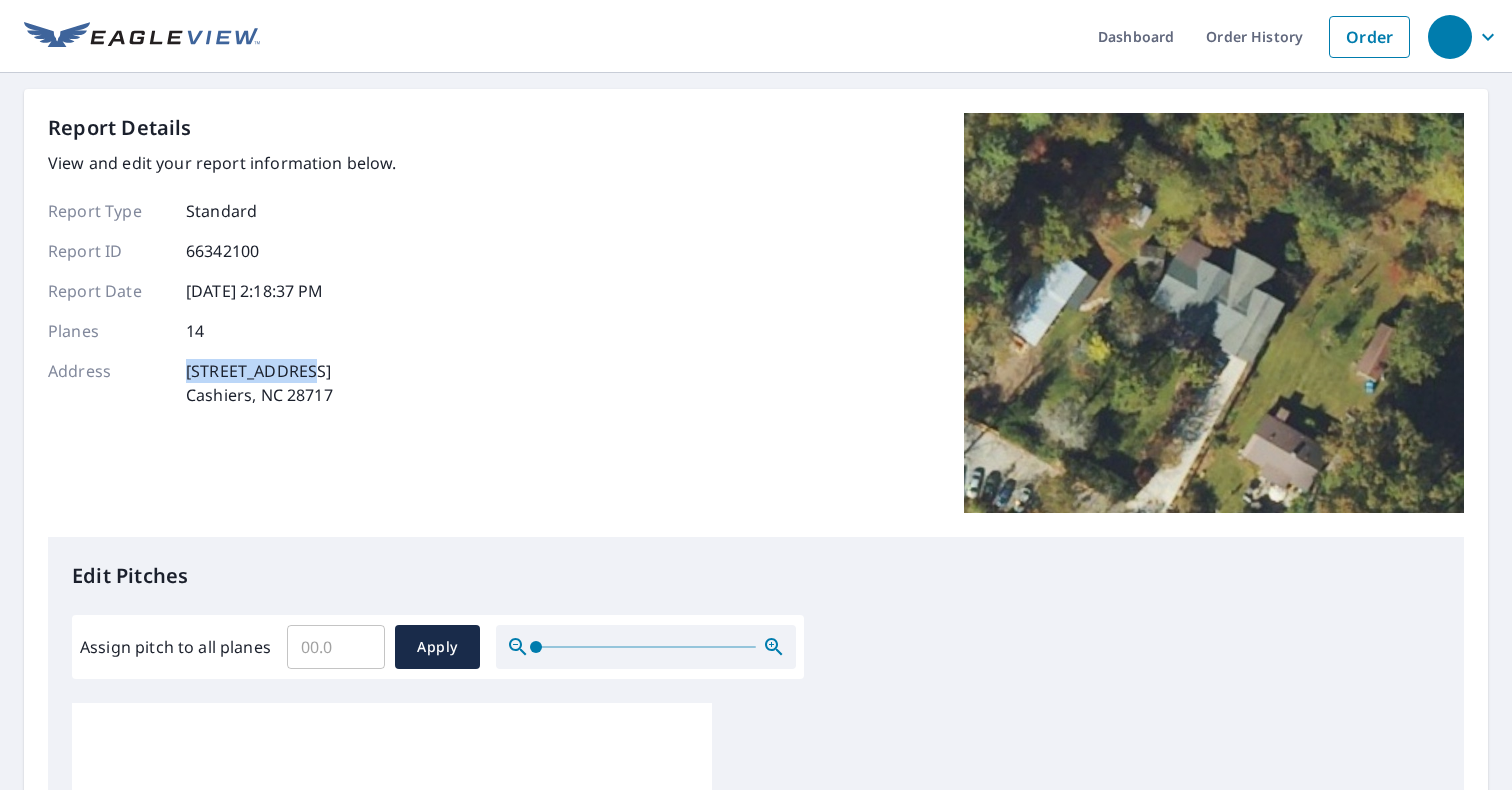 scroll, scrollTop: -1, scrollLeft: 0, axis: vertical 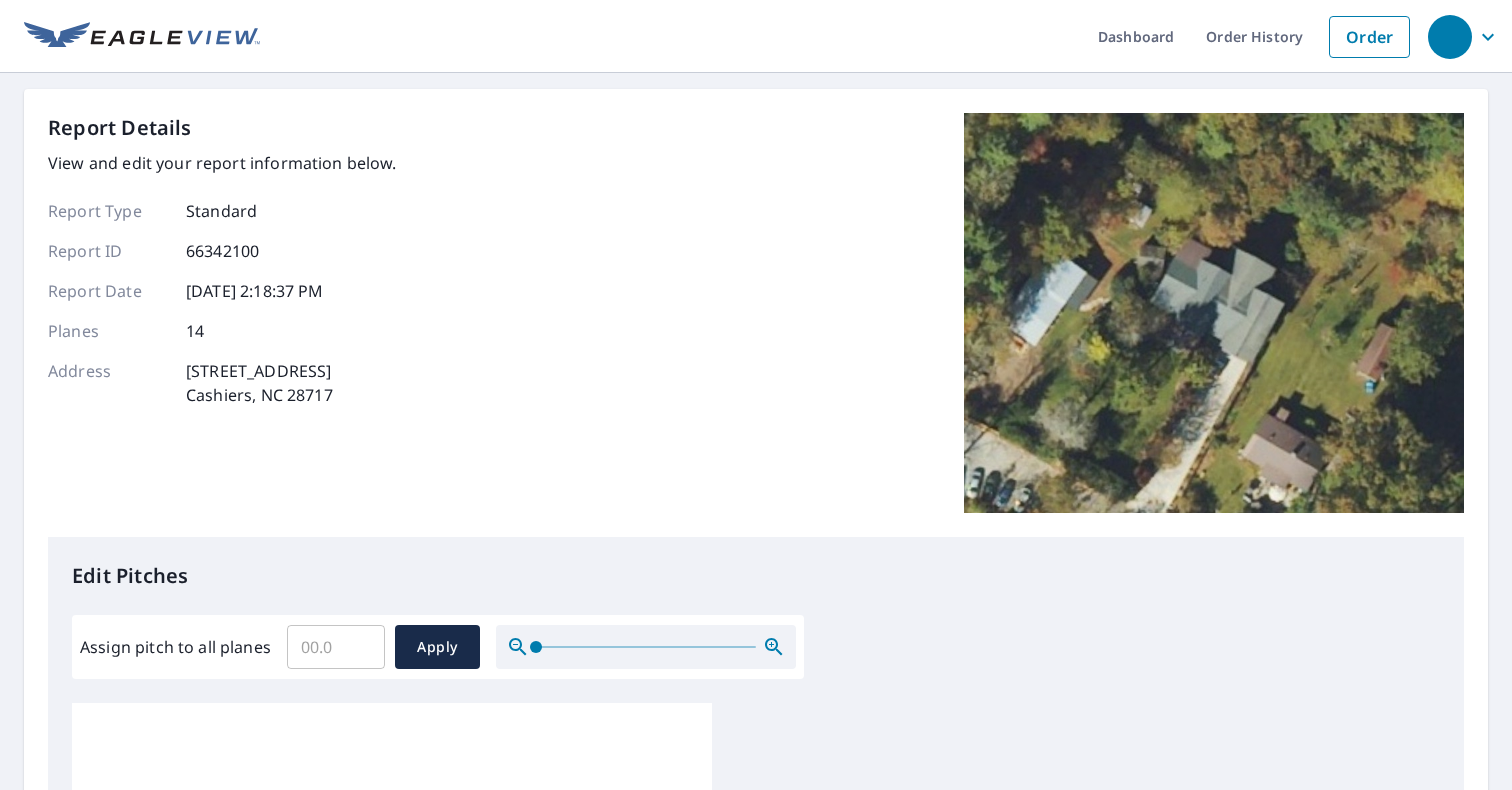 click on "Report Details View and edit your report information below. Report Type Standard Report ID 66342100 Report Date [DATE] 2:18:37 PM Planes 14 Address [STREET_ADDRESS]" at bounding box center (222, 313) 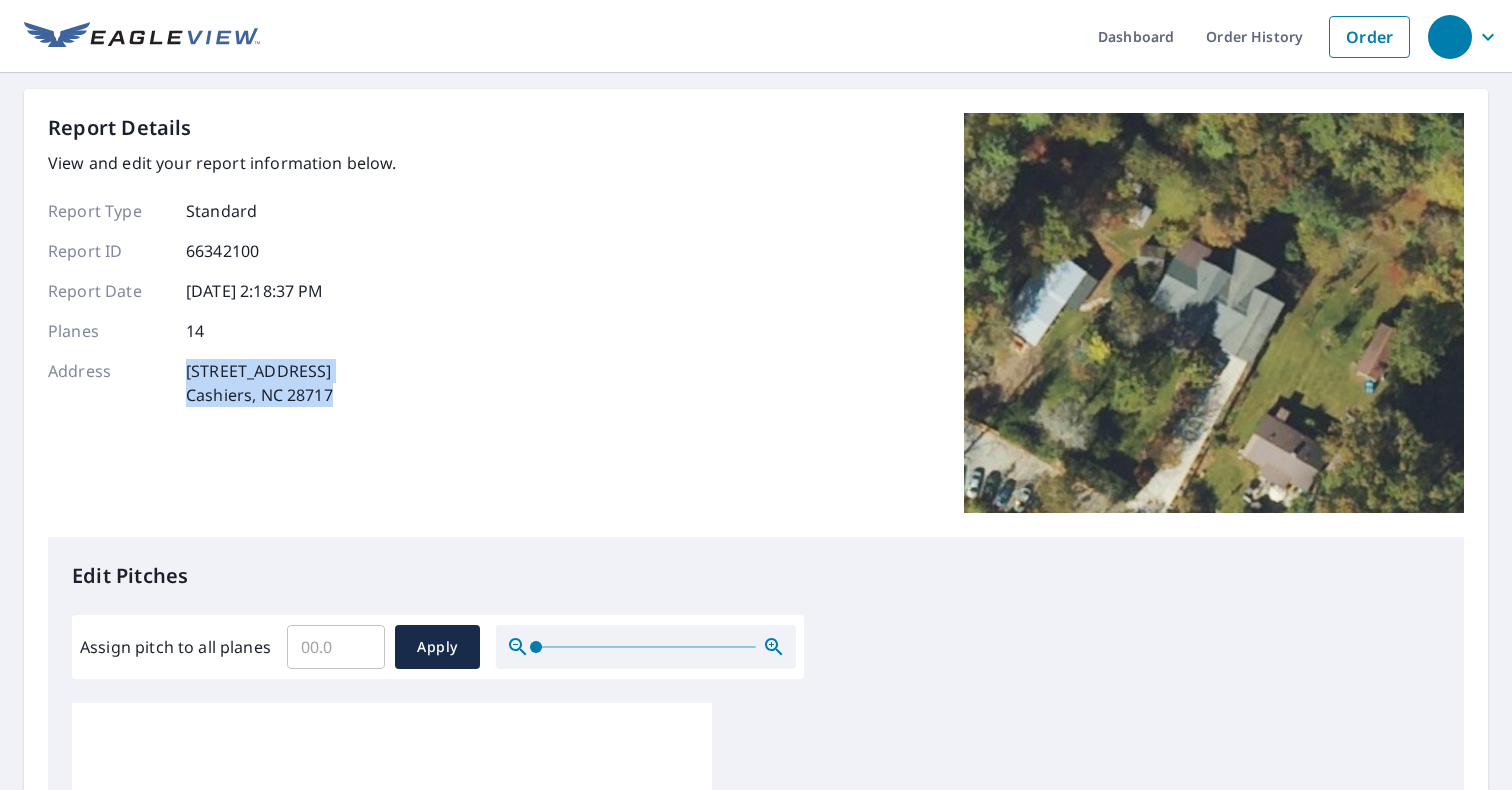 drag, startPoint x: 345, startPoint y: 398, endPoint x: 187, endPoint y: 370, distance: 160.46184 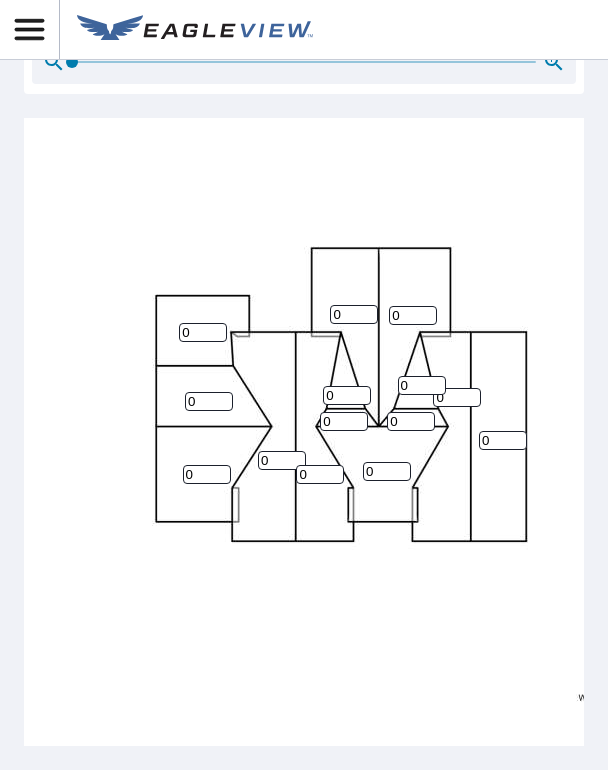 scroll, scrollTop: 1072, scrollLeft: 0, axis: vertical 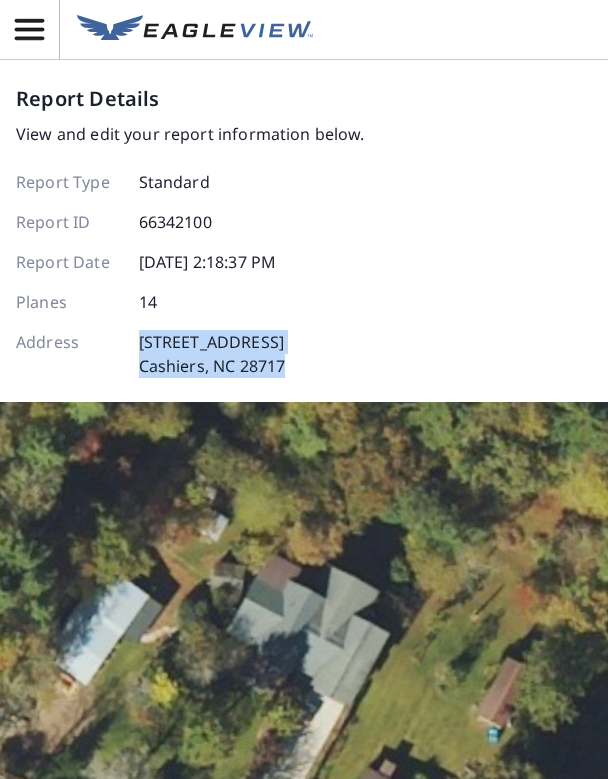 copy on "144 Pilgrim Rd Cashiers, NC 28717" 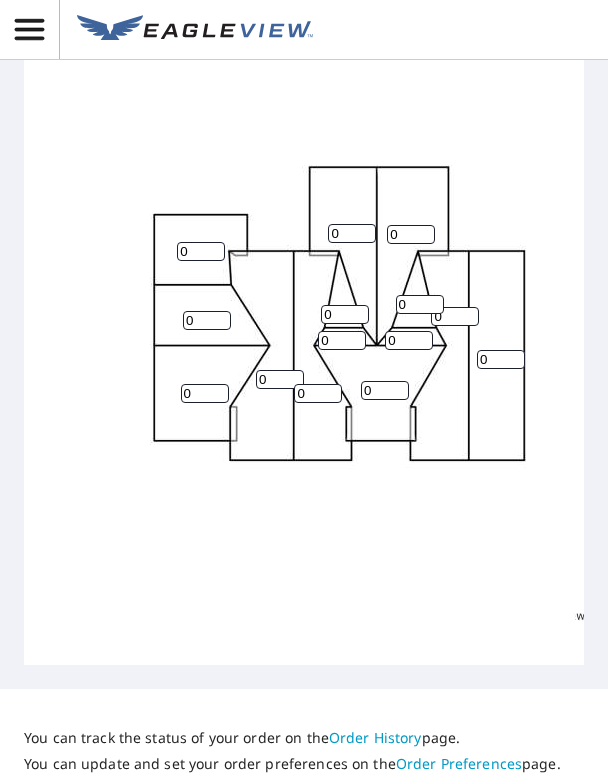 scroll, scrollTop: 1125, scrollLeft: 0, axis: vertical 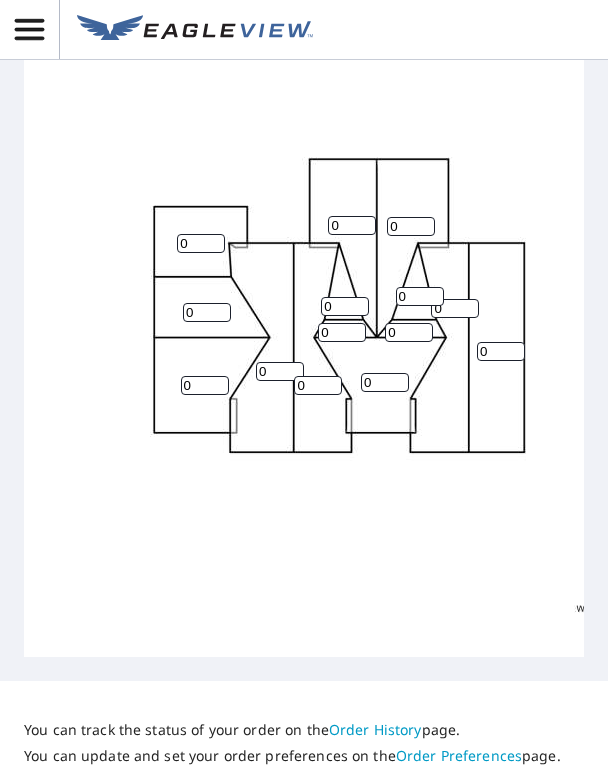 drag, startPoint x: 275, startPoint y: 371, endPoint x: 249, endPoint y: 371, distance: 26 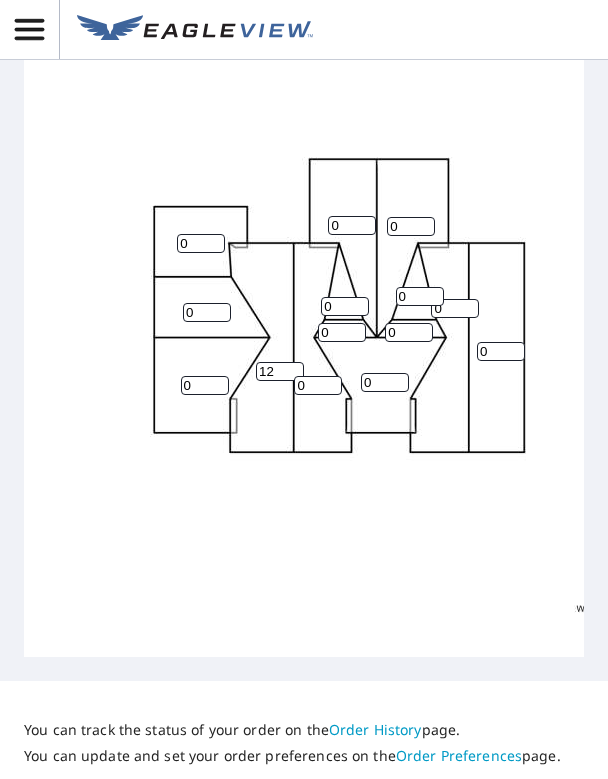 type on "12" 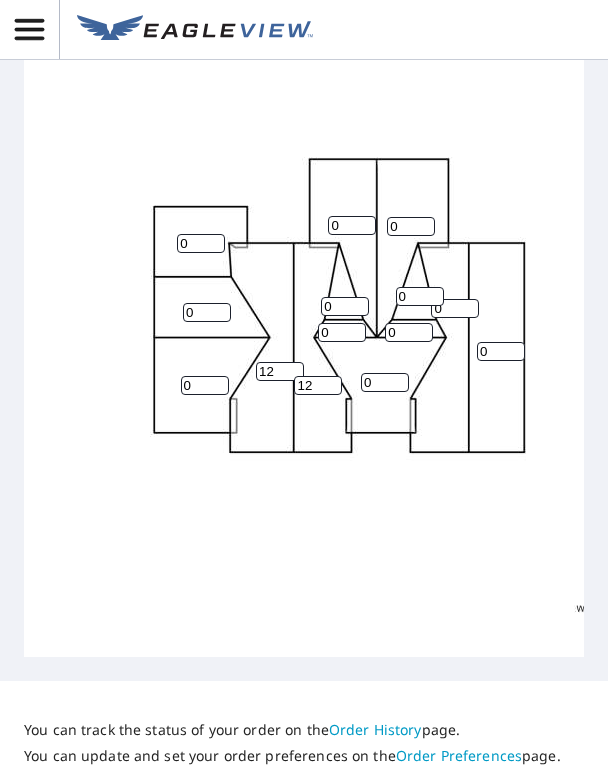 type on "12" 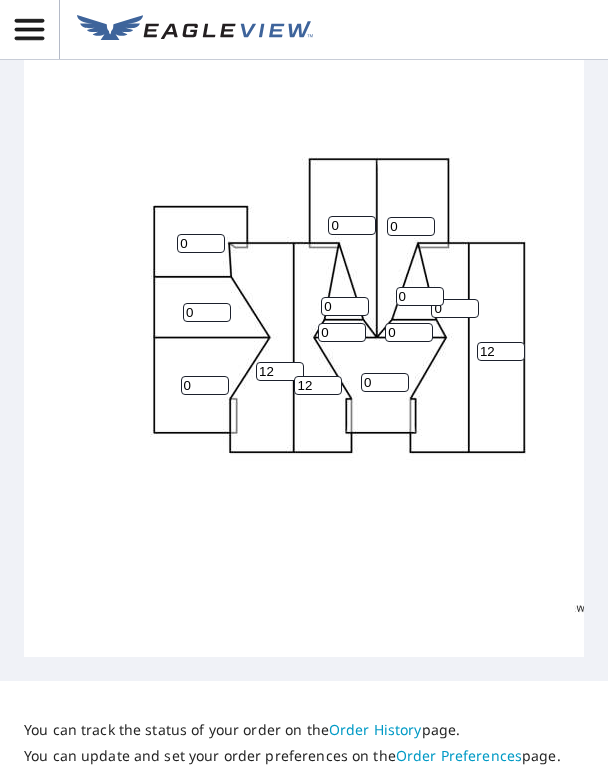 type on "12" 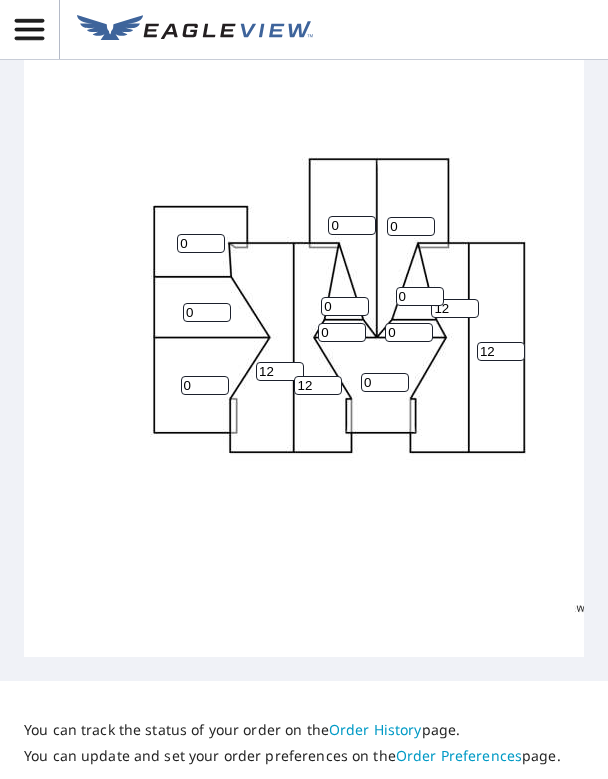 type on "12" 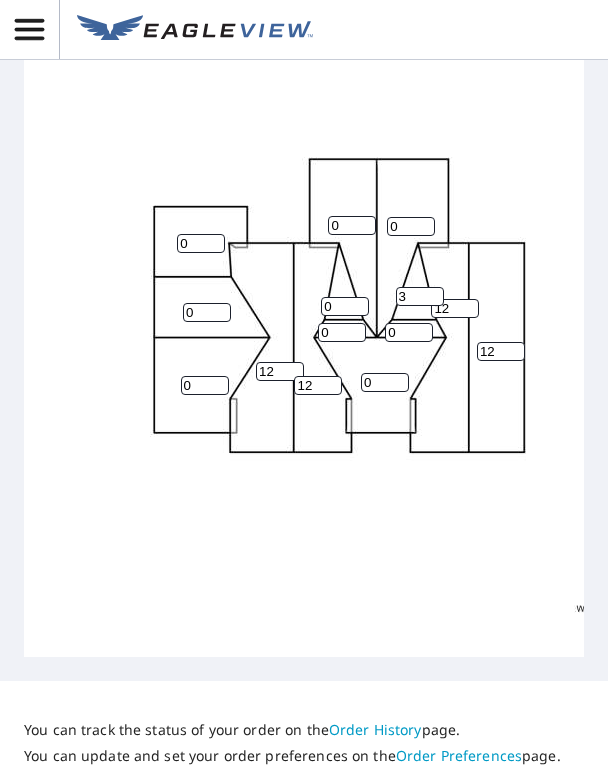 type on "3" 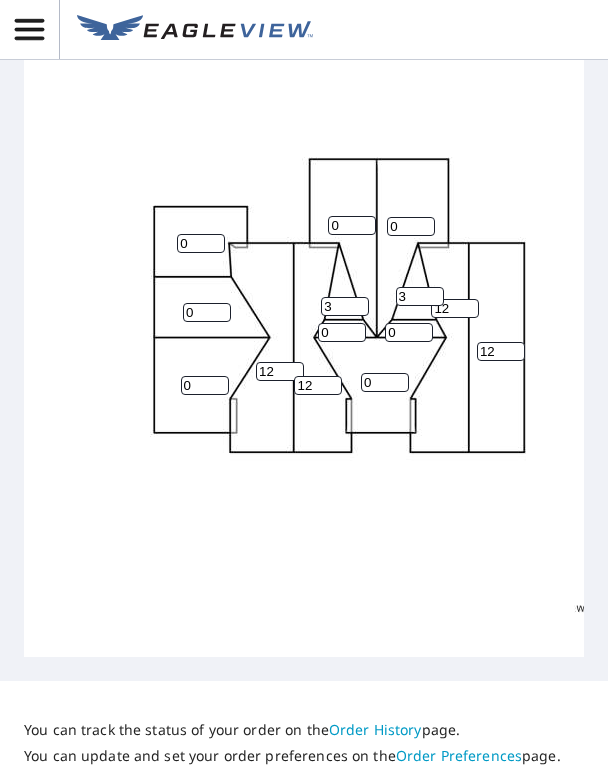 type on "3" 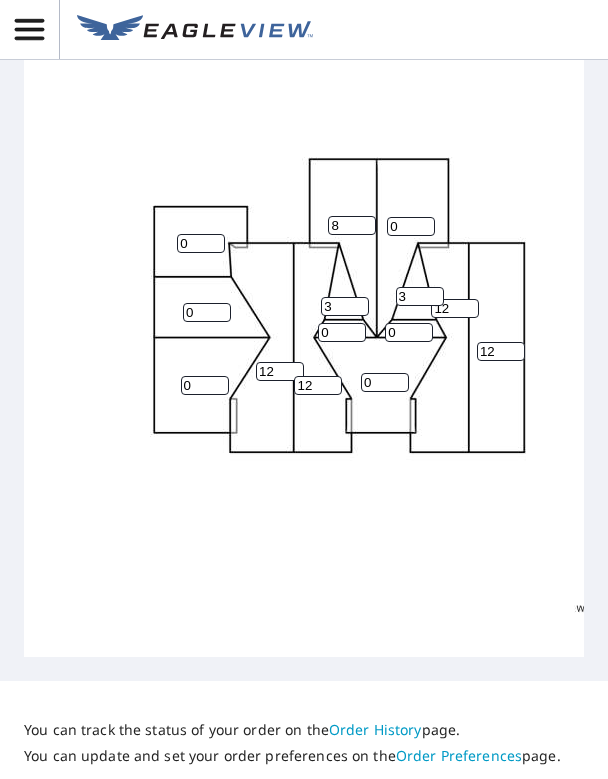 type on "8" 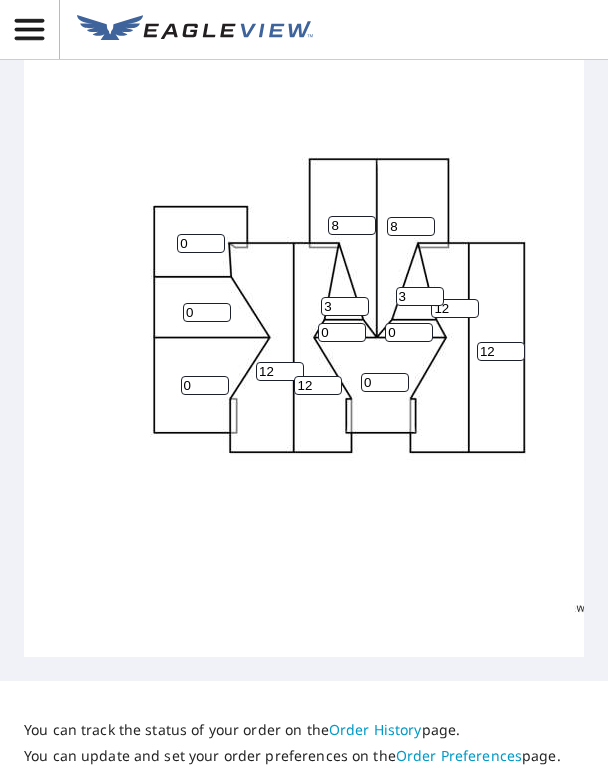 type on "8" 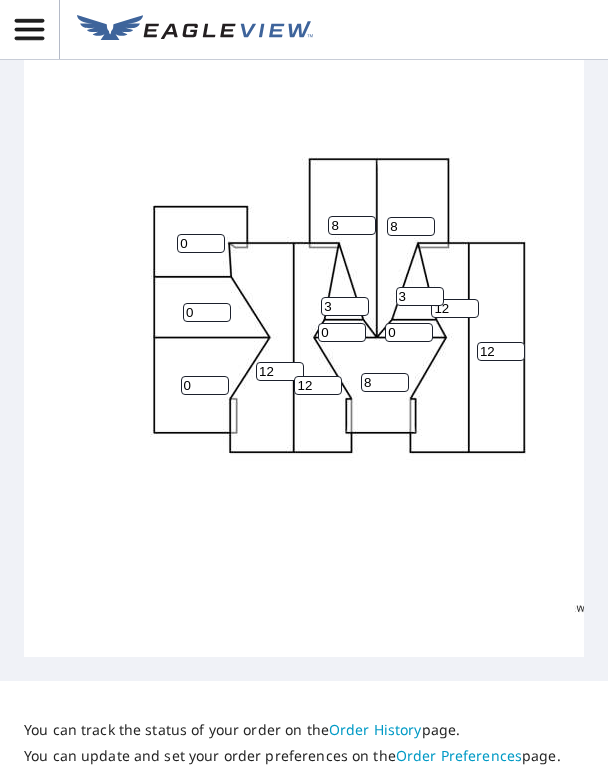 type on "8" 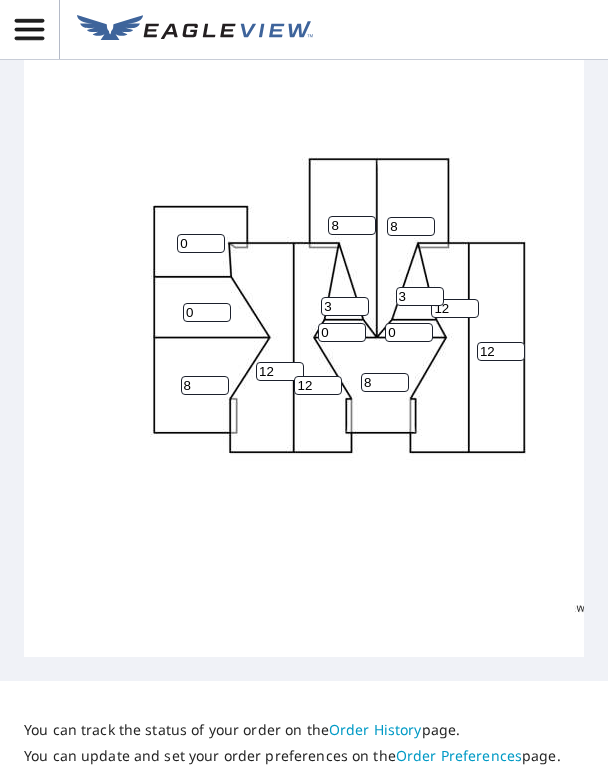 type on "8" 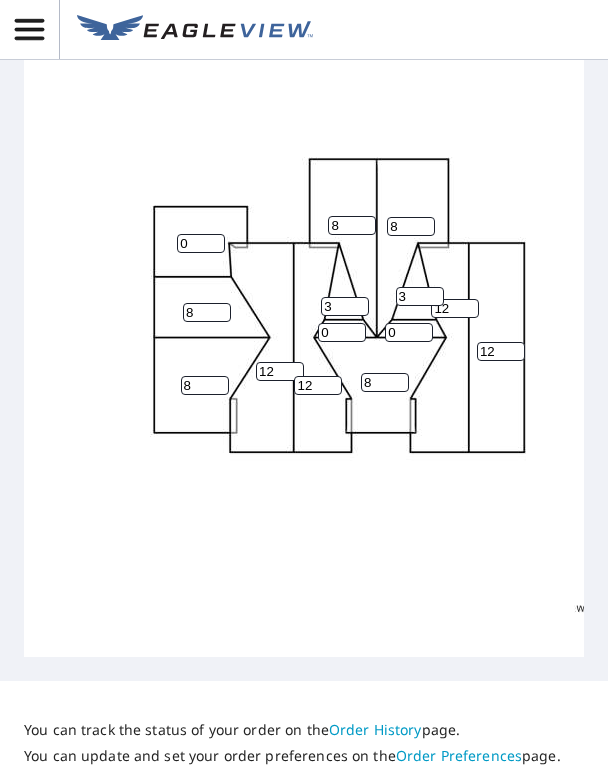 type on "8" 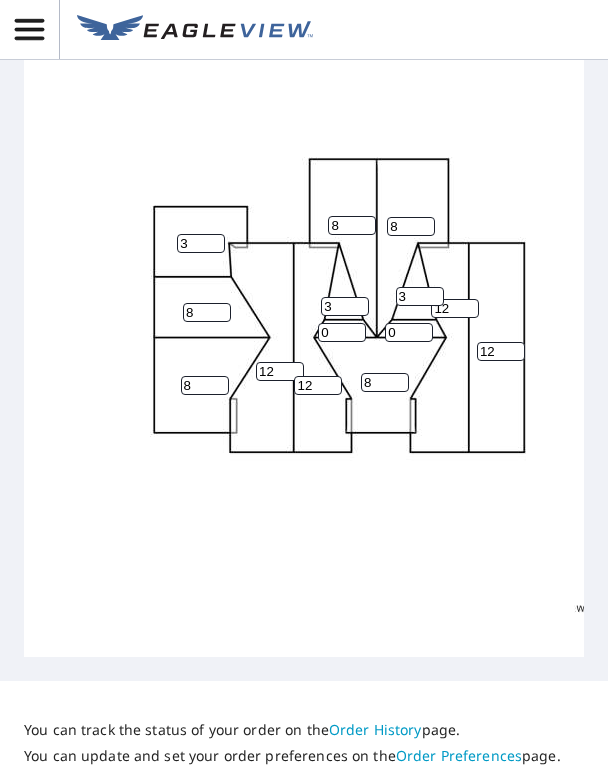 type on "3" 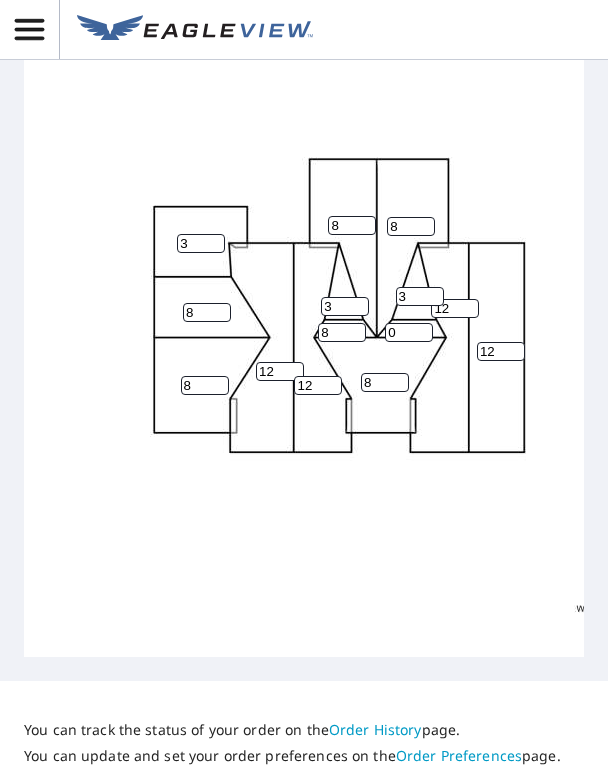 type on "8" 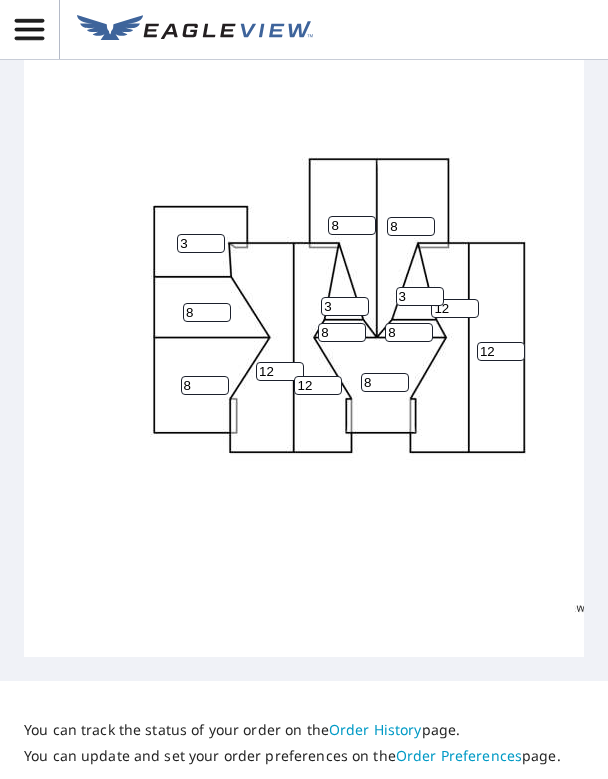 type on "8" 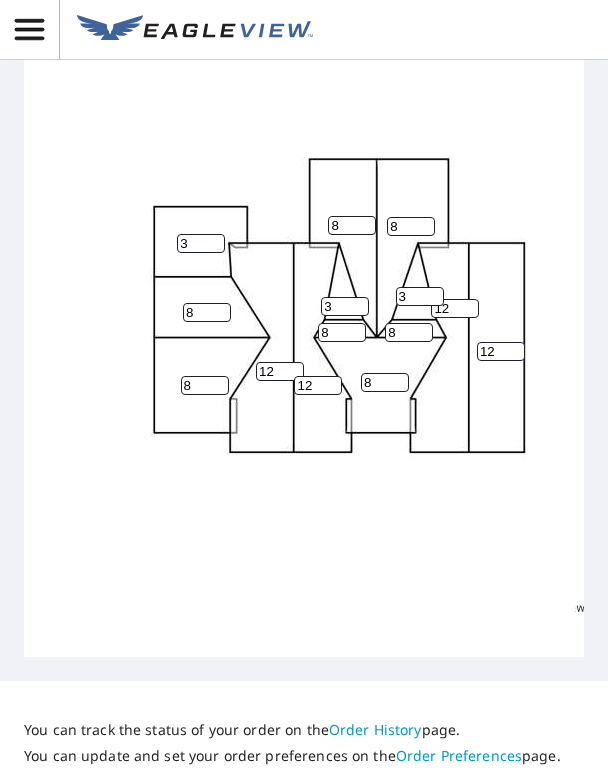 click on "12 12 12 12 8 8 8 8 3 8 3 3 8 8" at bounding box center [342, 343] 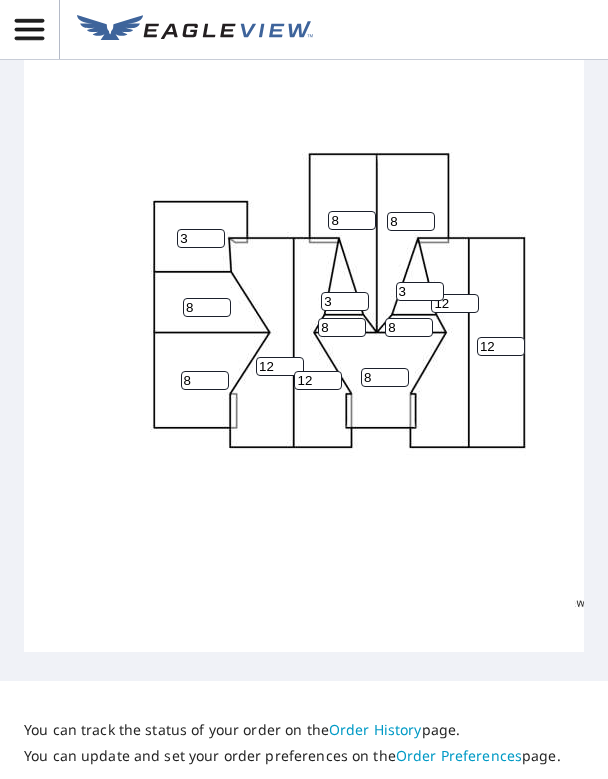 scroll, scrollTop: 5, scrollLeft: 2, axis: both 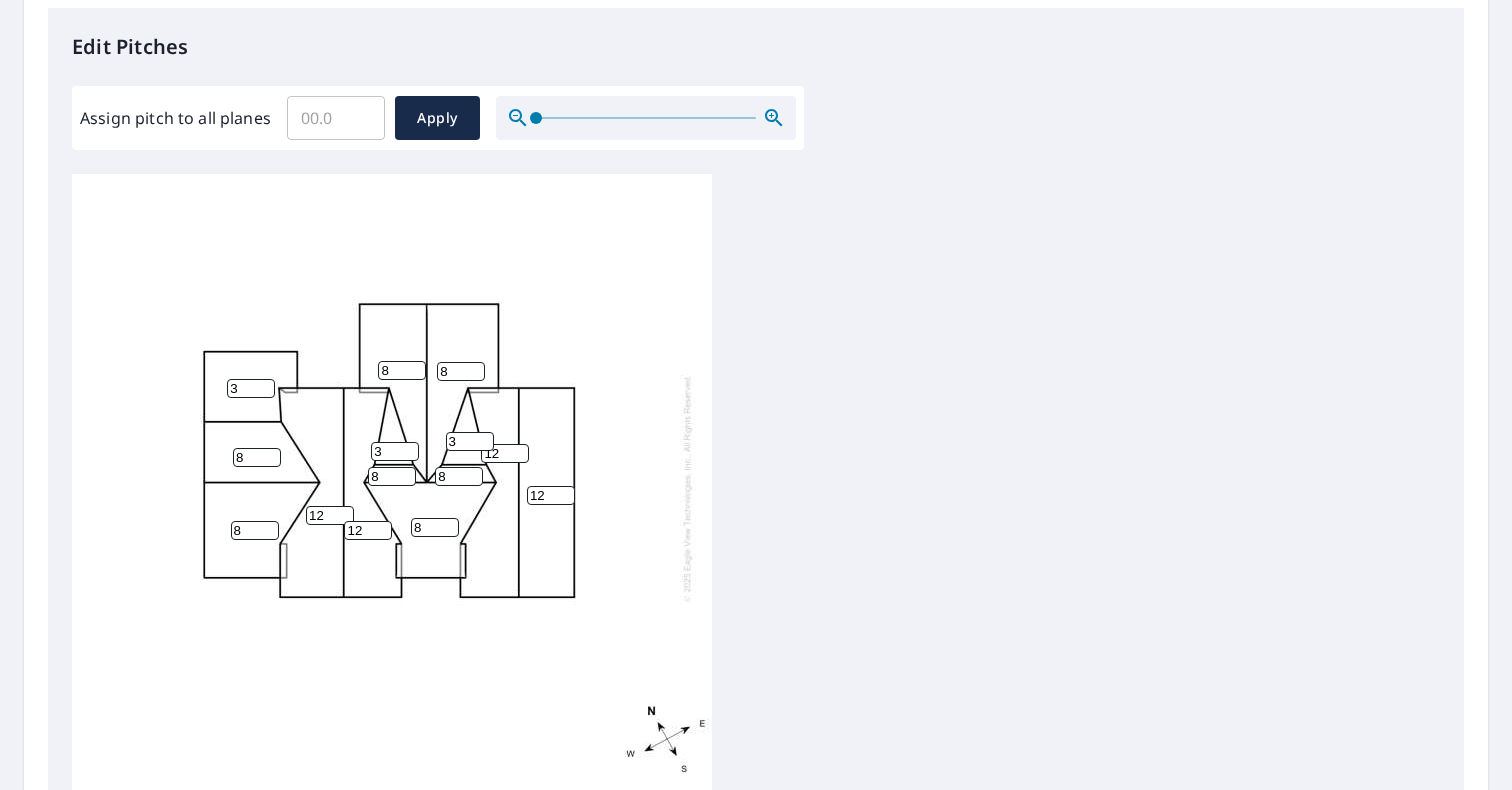 click on "8" at bounding box center [435, 527] 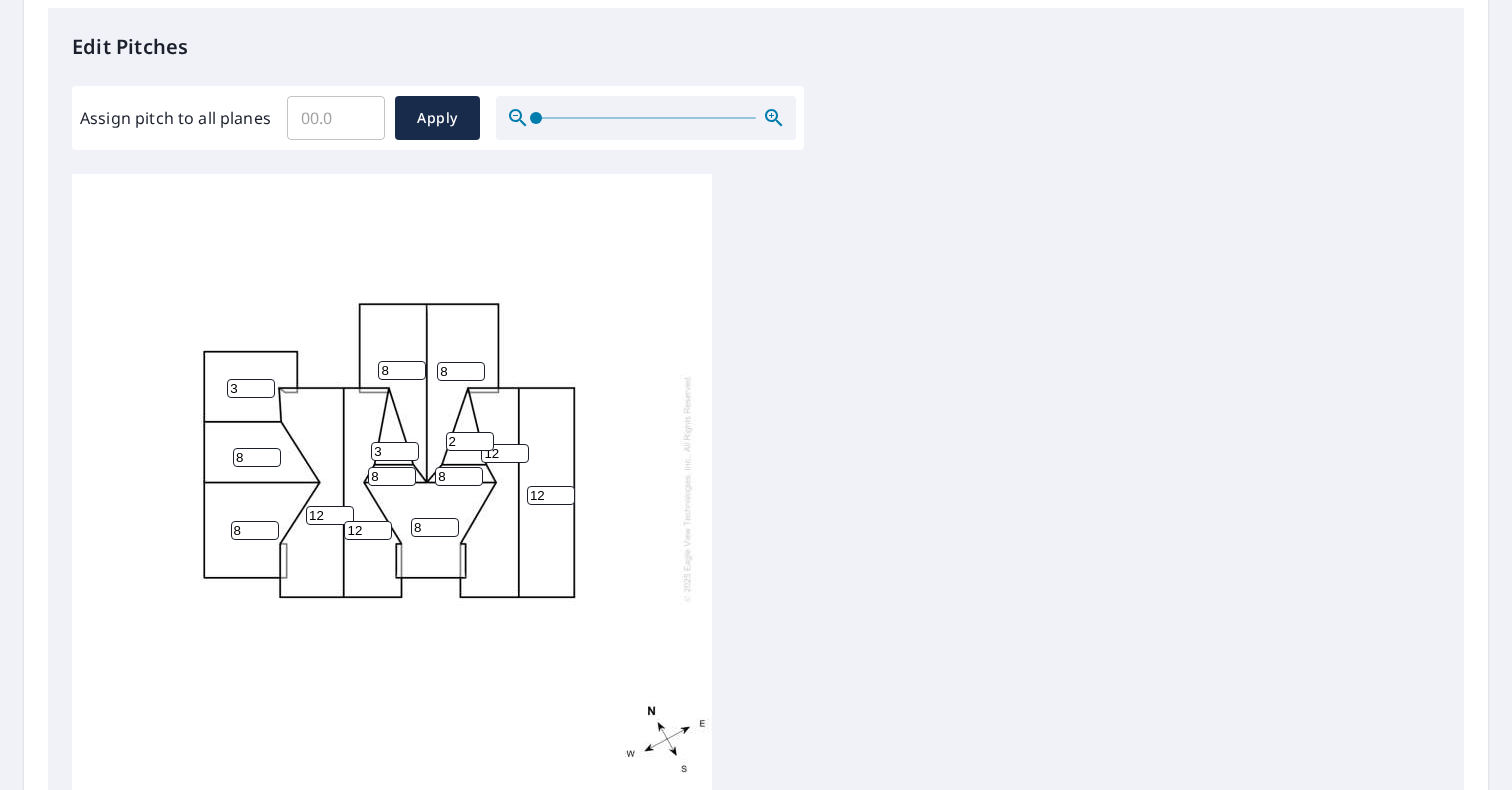 type on "2" 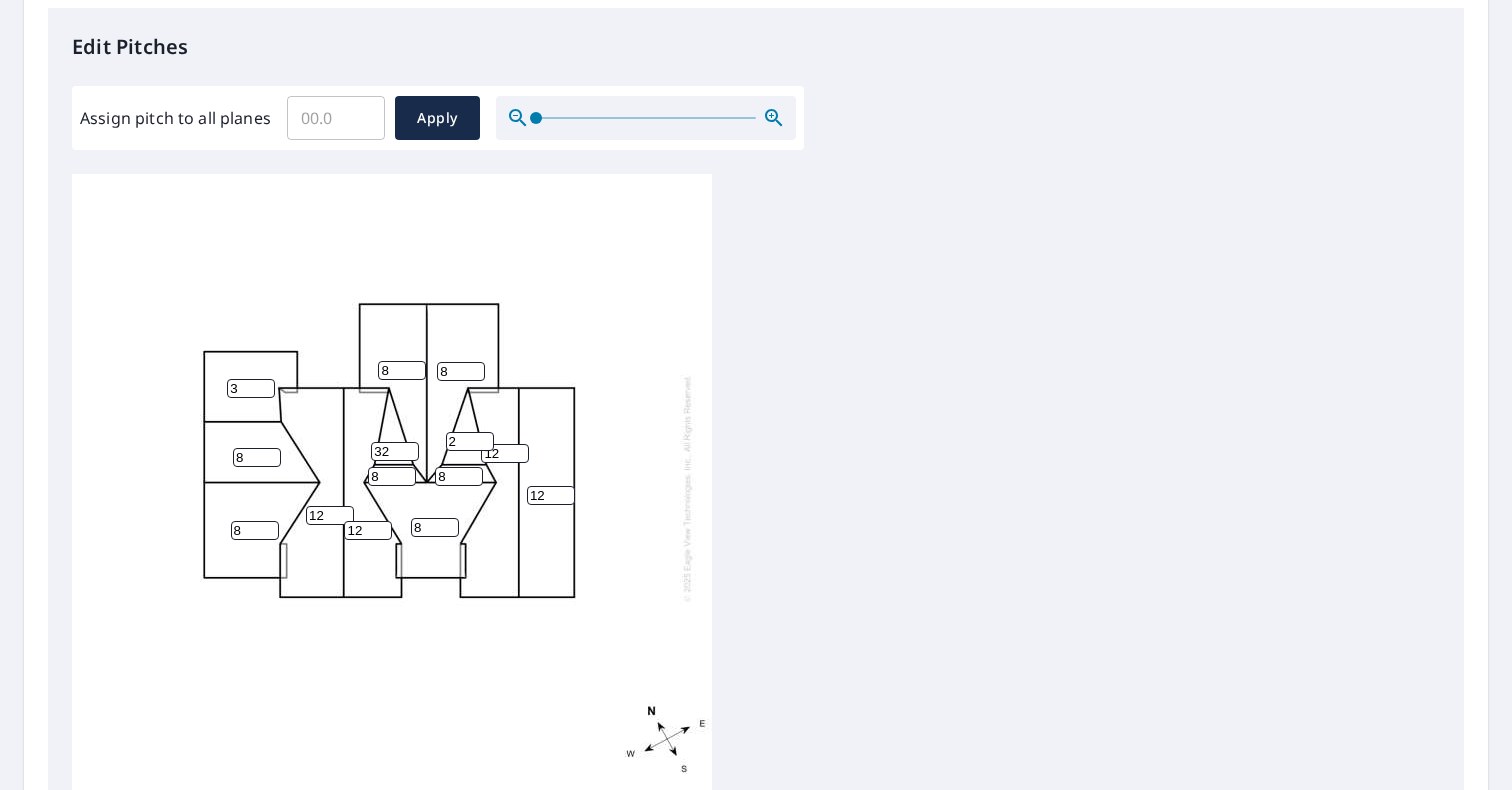 type on "3" 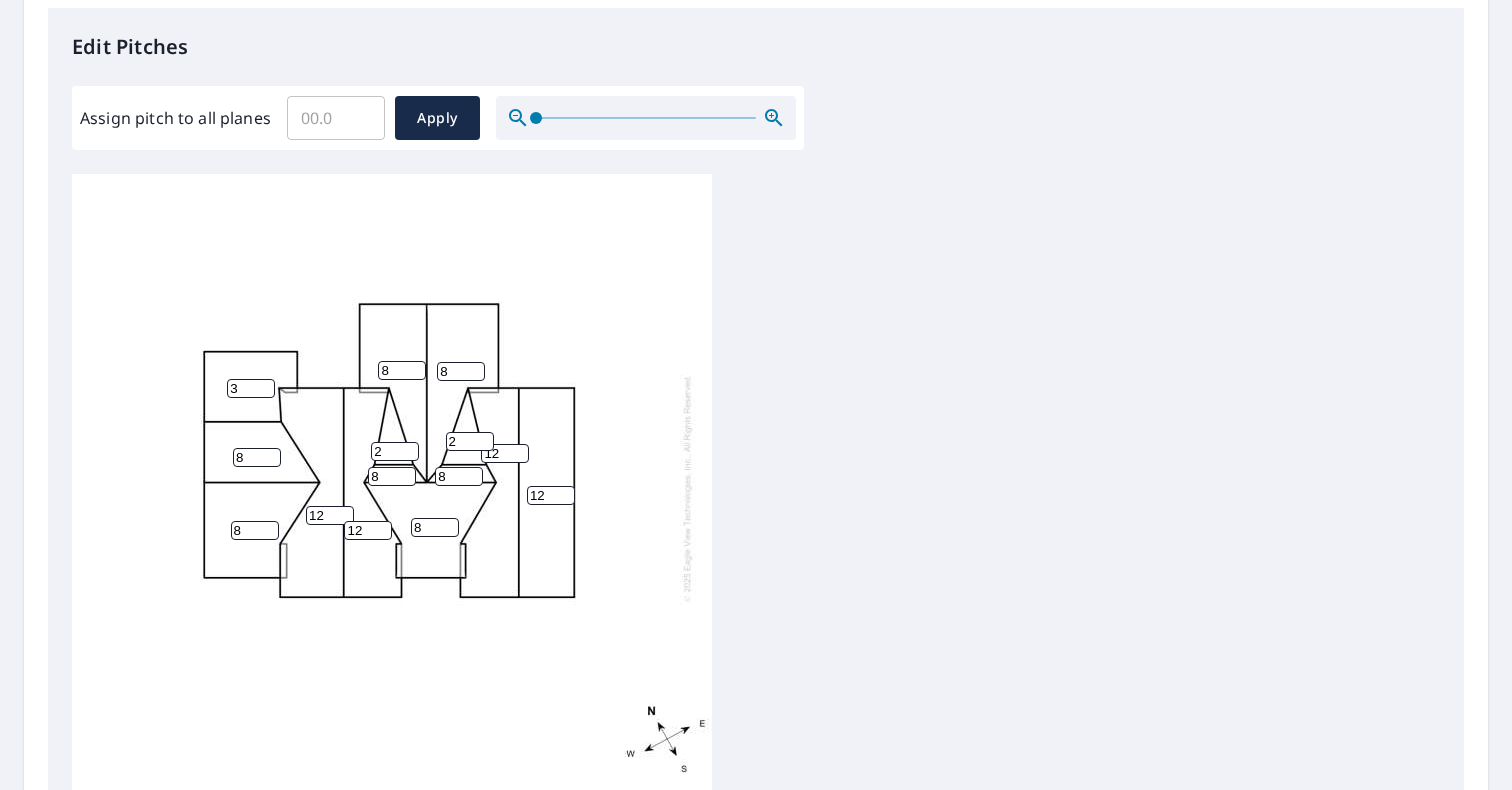 type on "2" 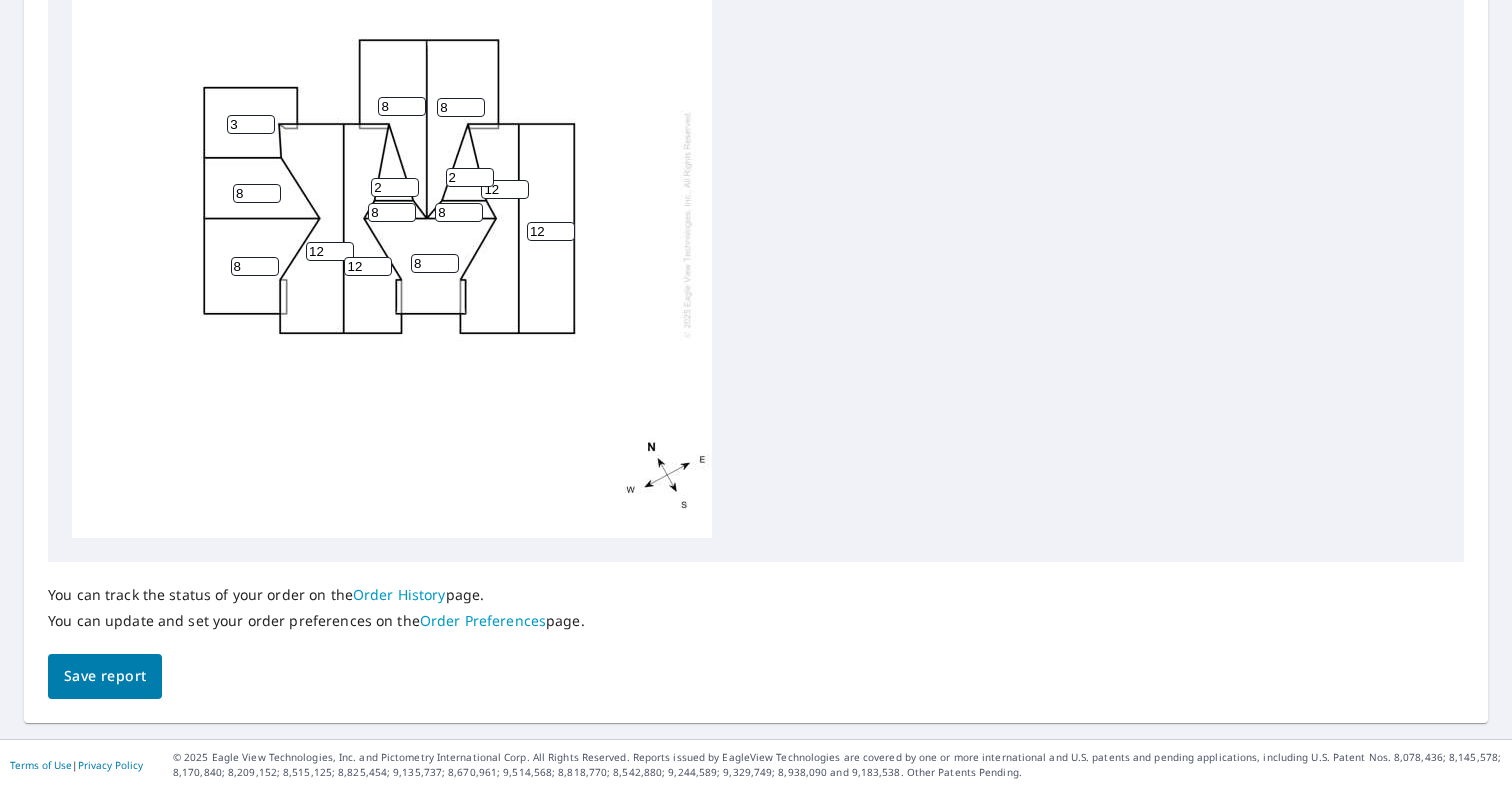 scroll, scrollTop: 792, scrollLeft: 0, axis: vertical 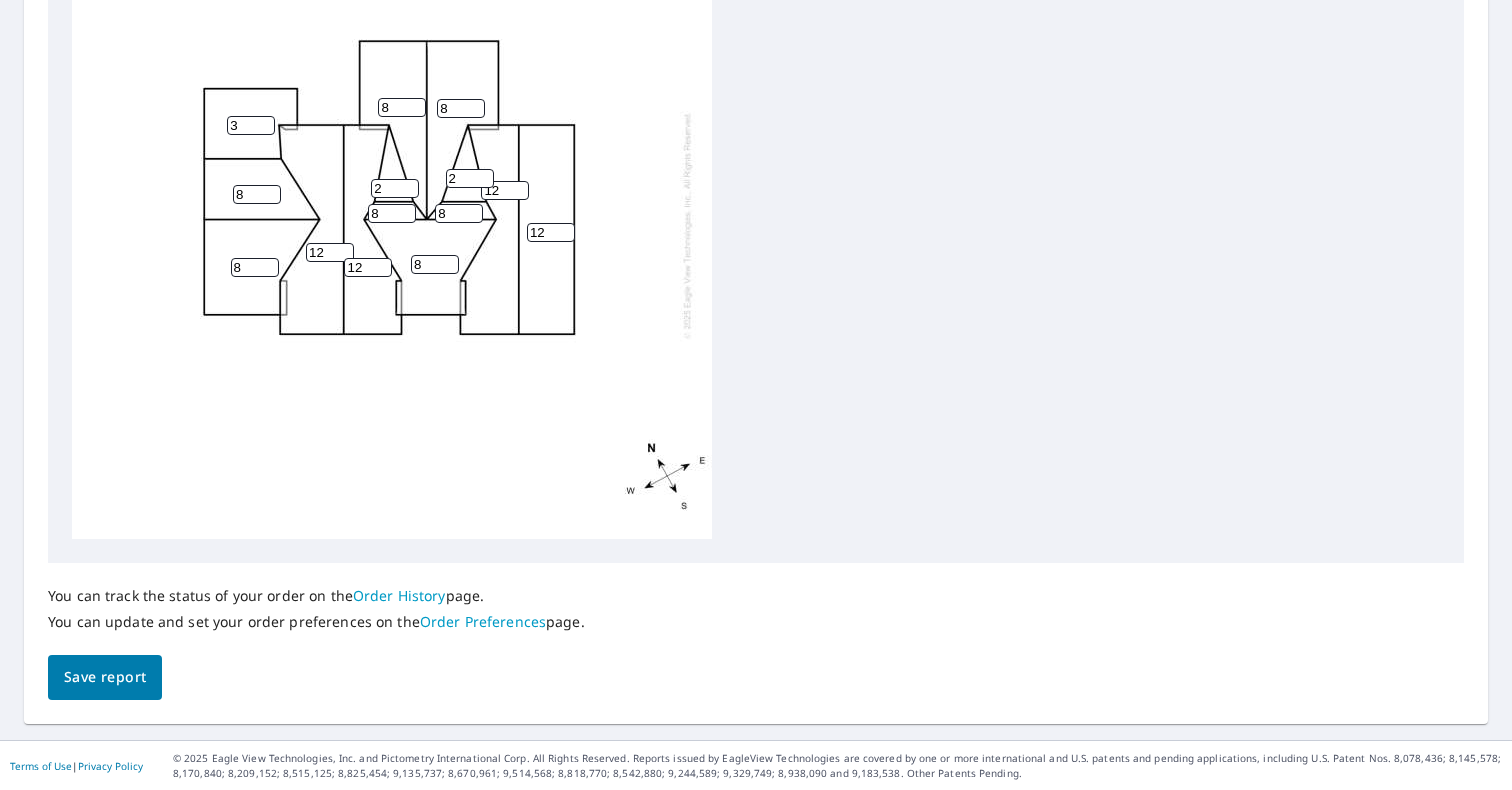 click on "Save report" at bounding box center [105, 677] 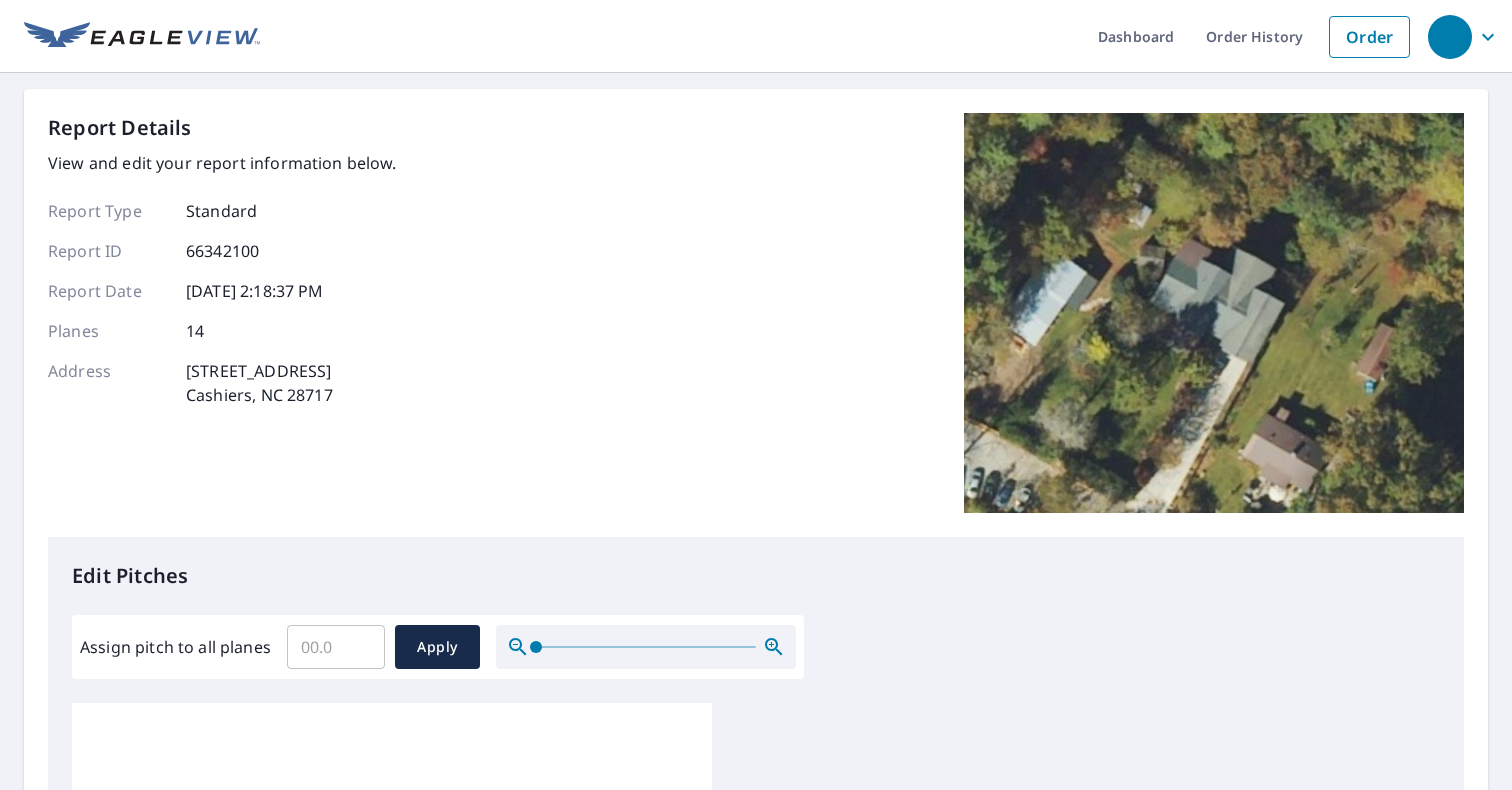 scroll, scrollTop: 0, scrollLeft: 0, axis: both 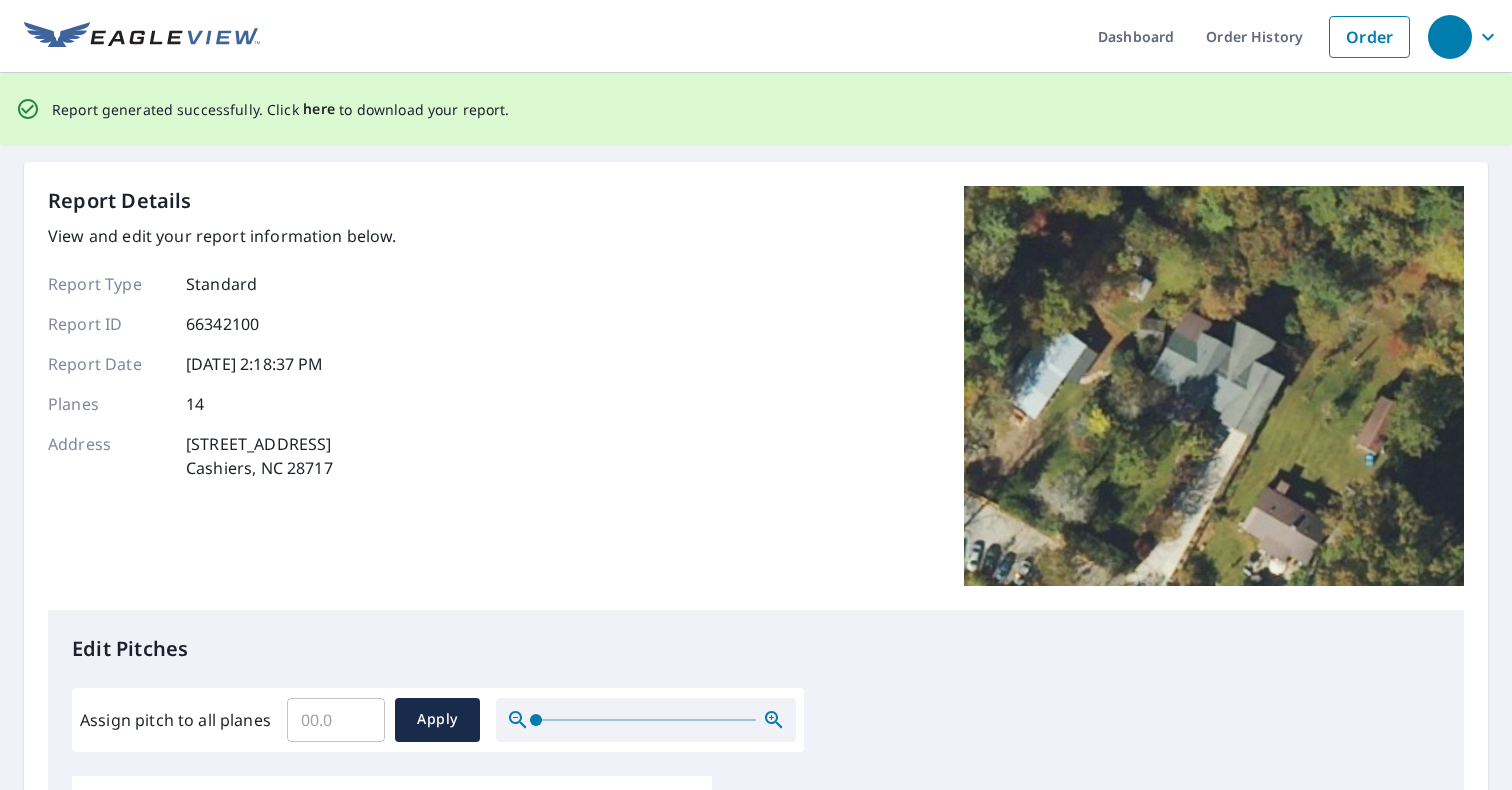 click on "here" at bounding box center (319, 109) 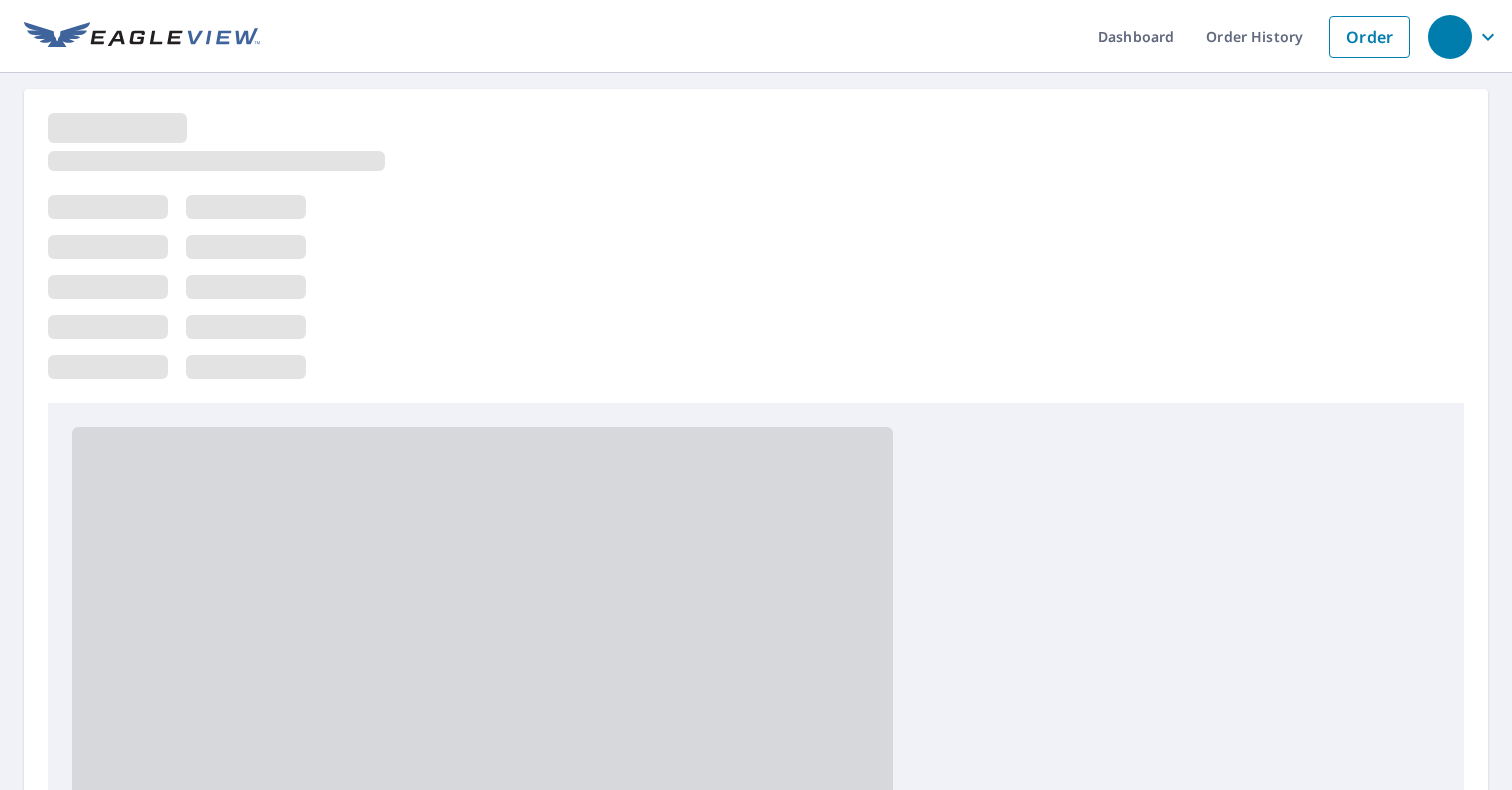 scroll, scrollTop: 0, scrollLeft: 0, axis: both 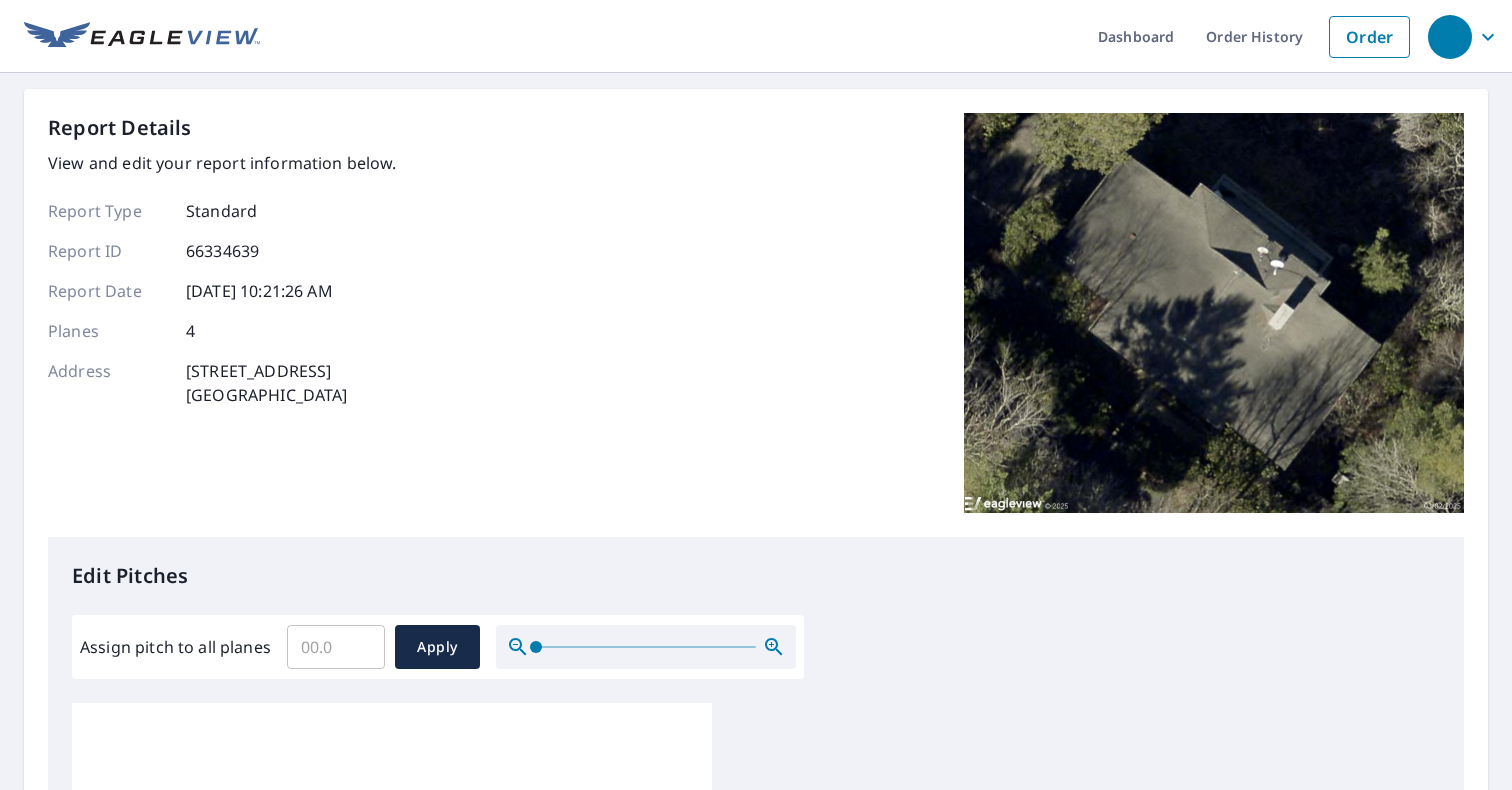 drag, startPoint x: 187, startPoint y: 370, endPoint x: 367, endPoint y: 397, distance: 182.01373 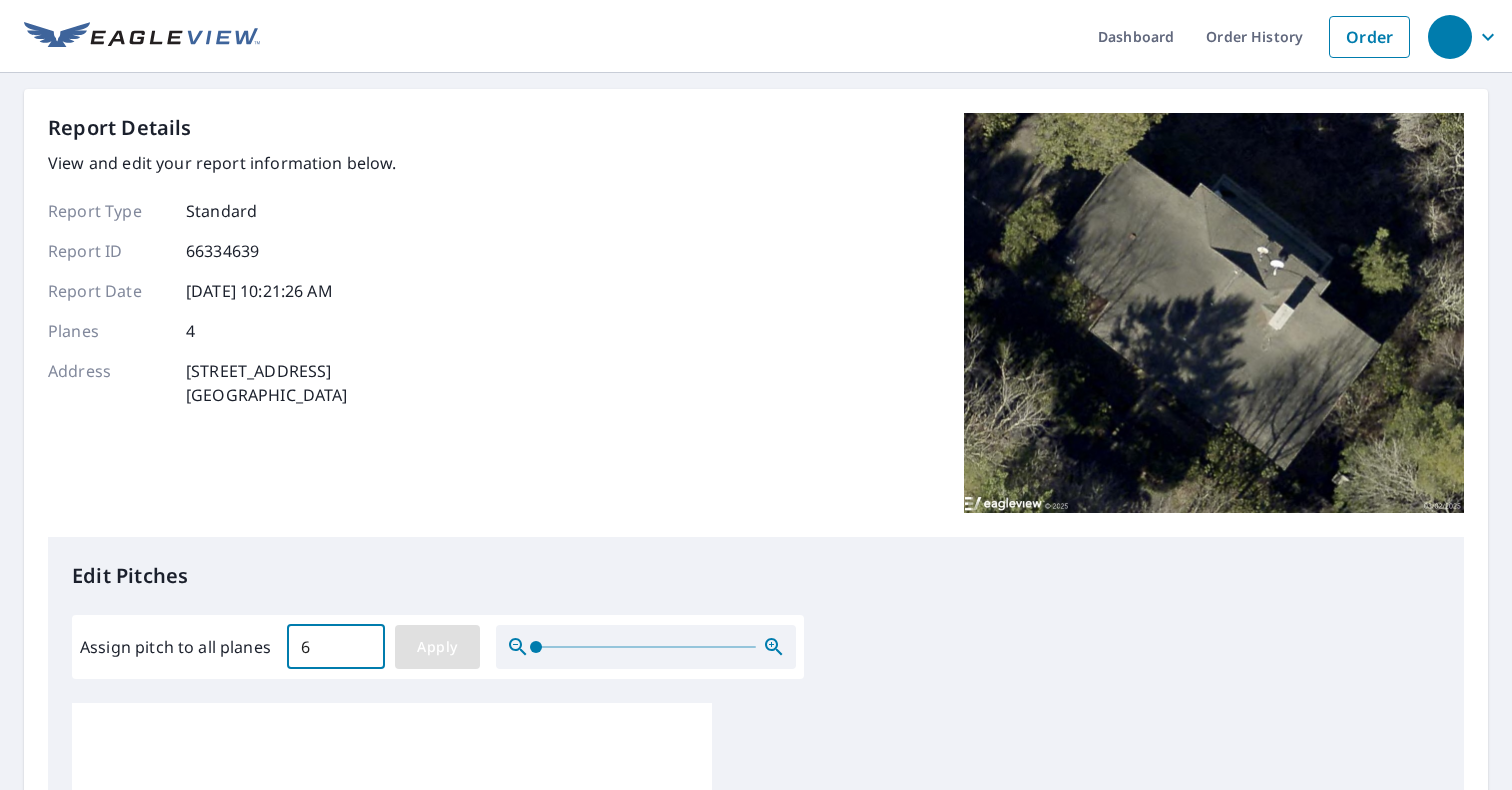 type on "6" 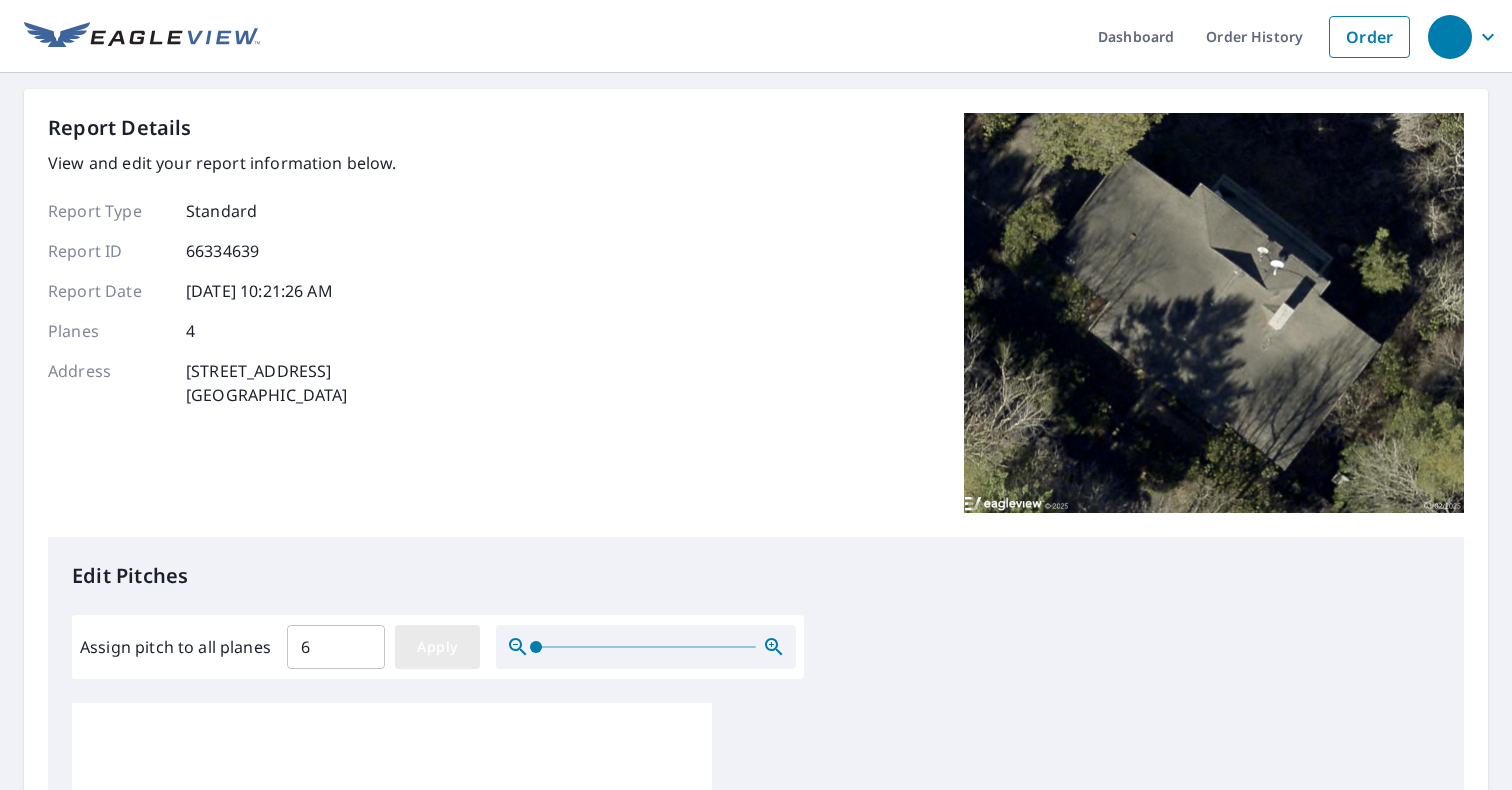 click on "Apply" at bounding box center (437, 647) 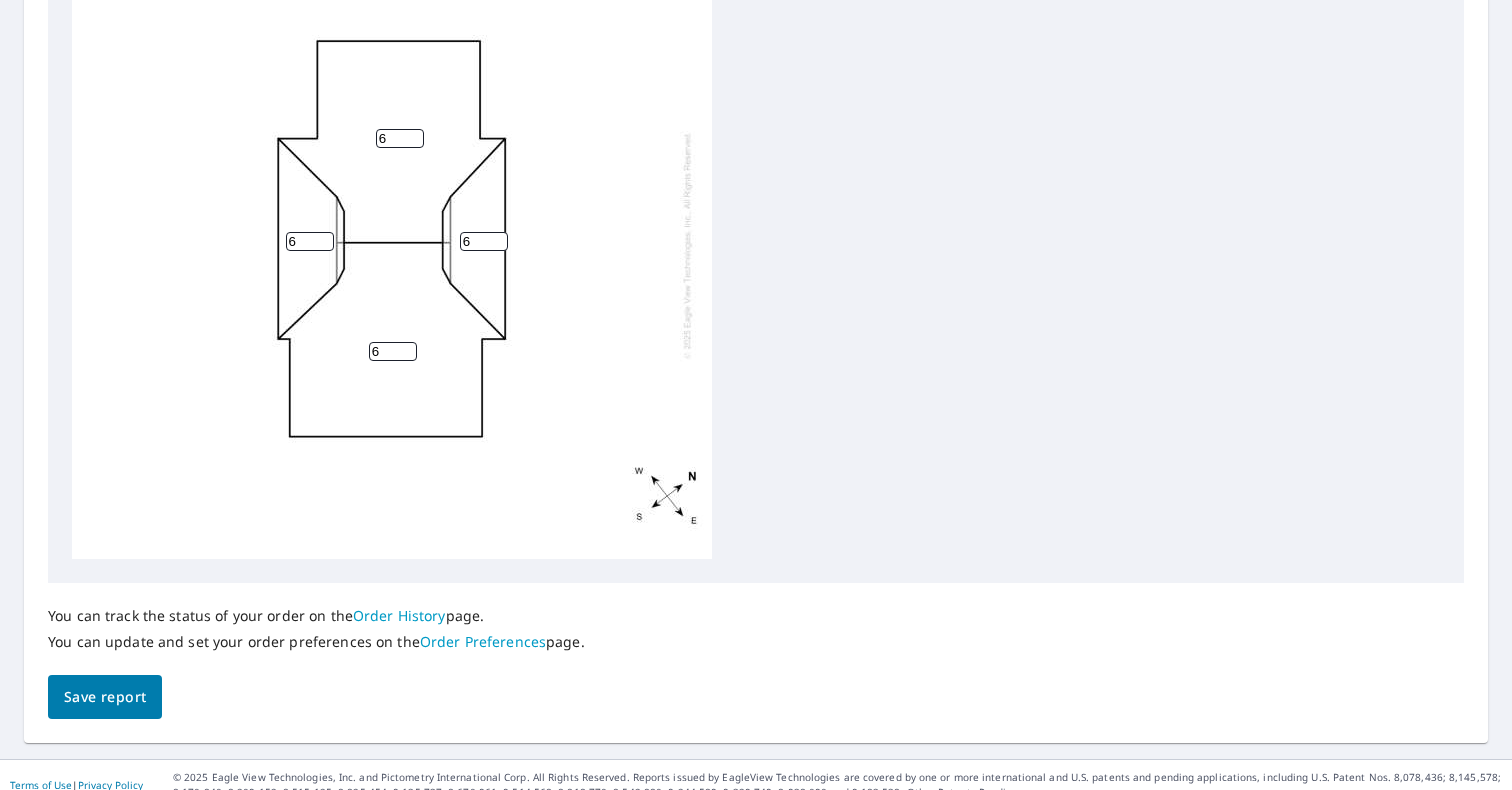 scroll, scrollTop: 691, scrollLeft: 0, axis: vertical 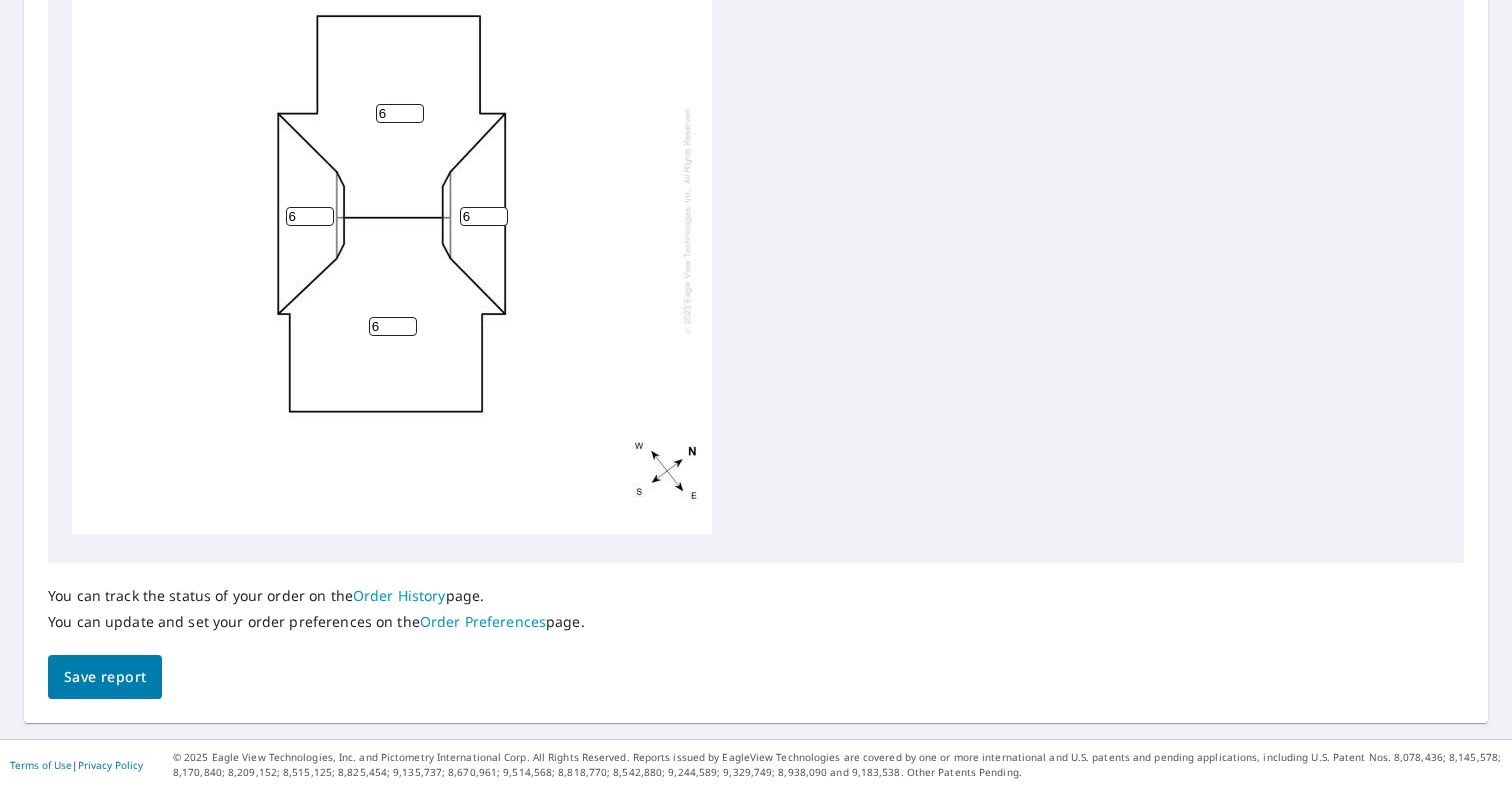 click on "Save report" at bounding box center [105, 677] 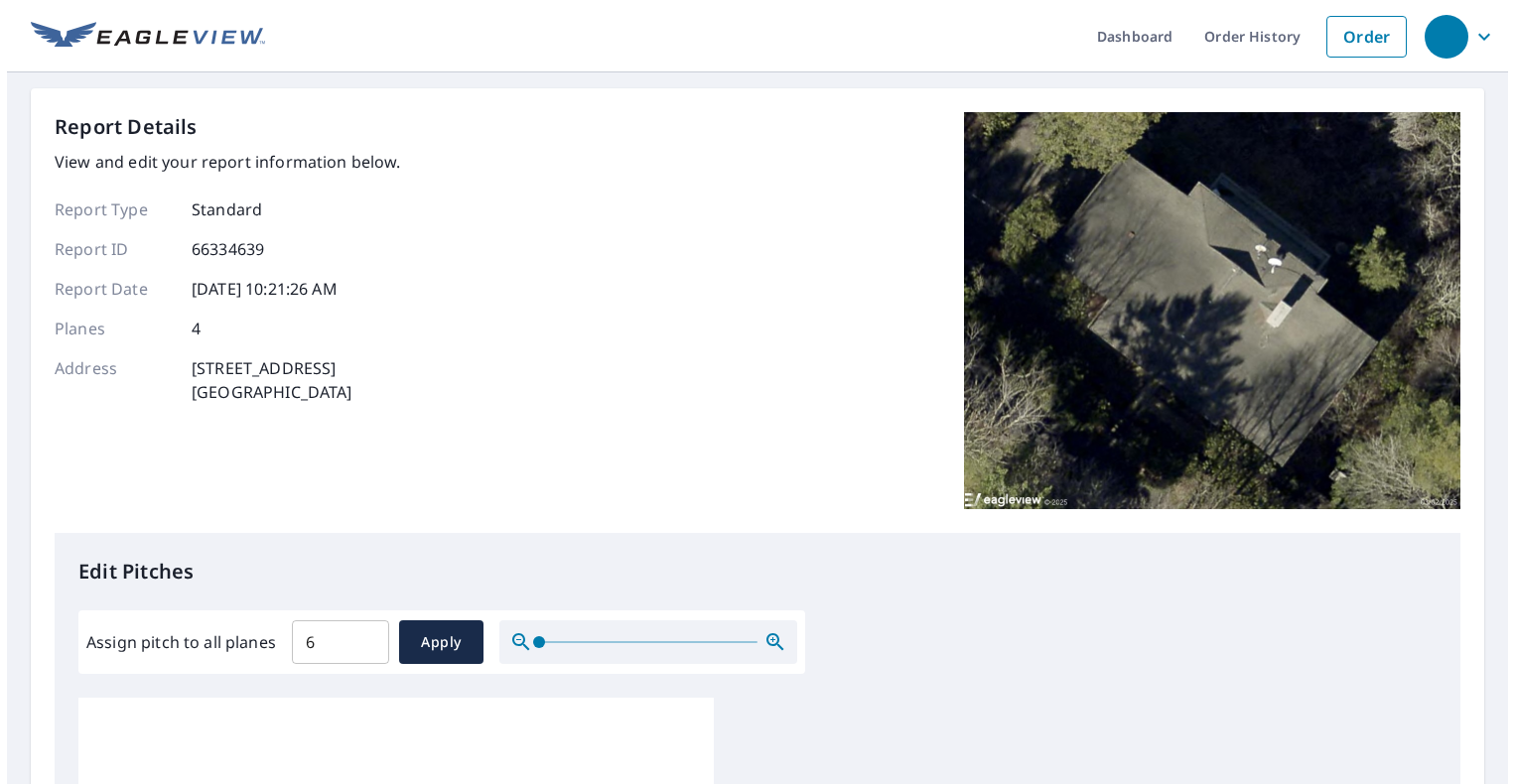scroll, scrollTop: 0, scrollLeft: 0, axis: both 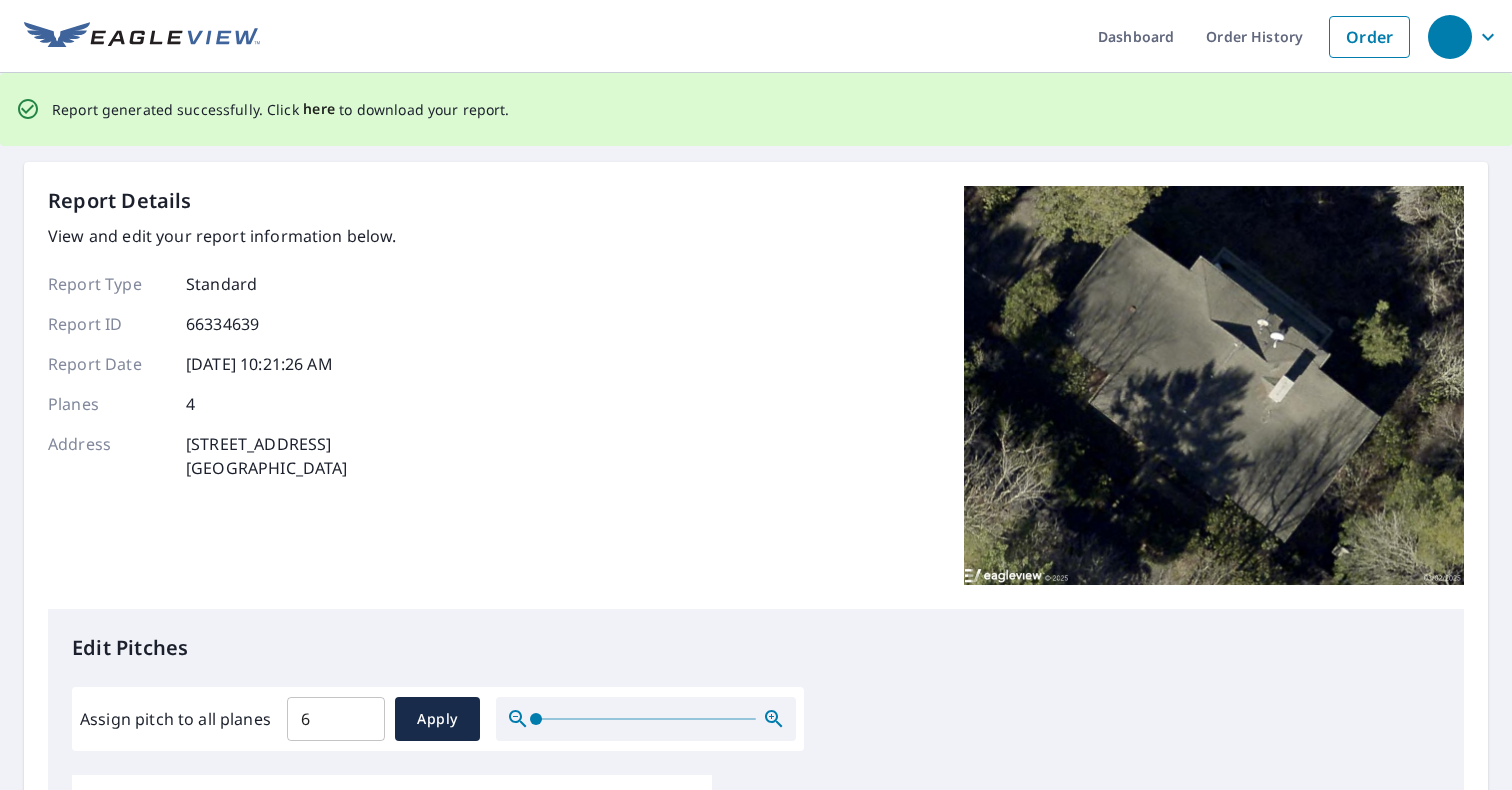 click on "here" at bounding box center [319, 109] 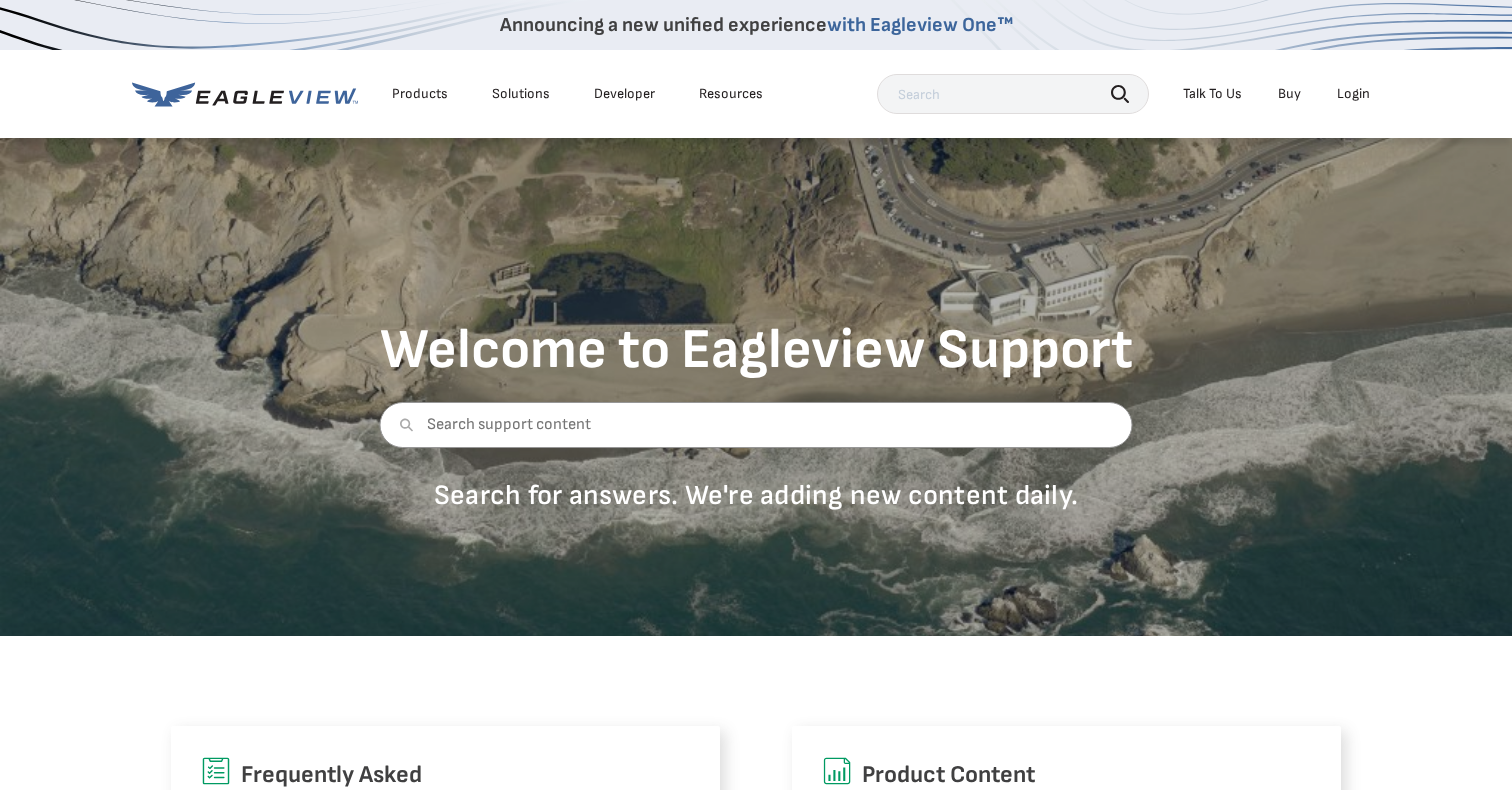 scroll, scrollTop: 0, scrollLeft: 0, axis: both 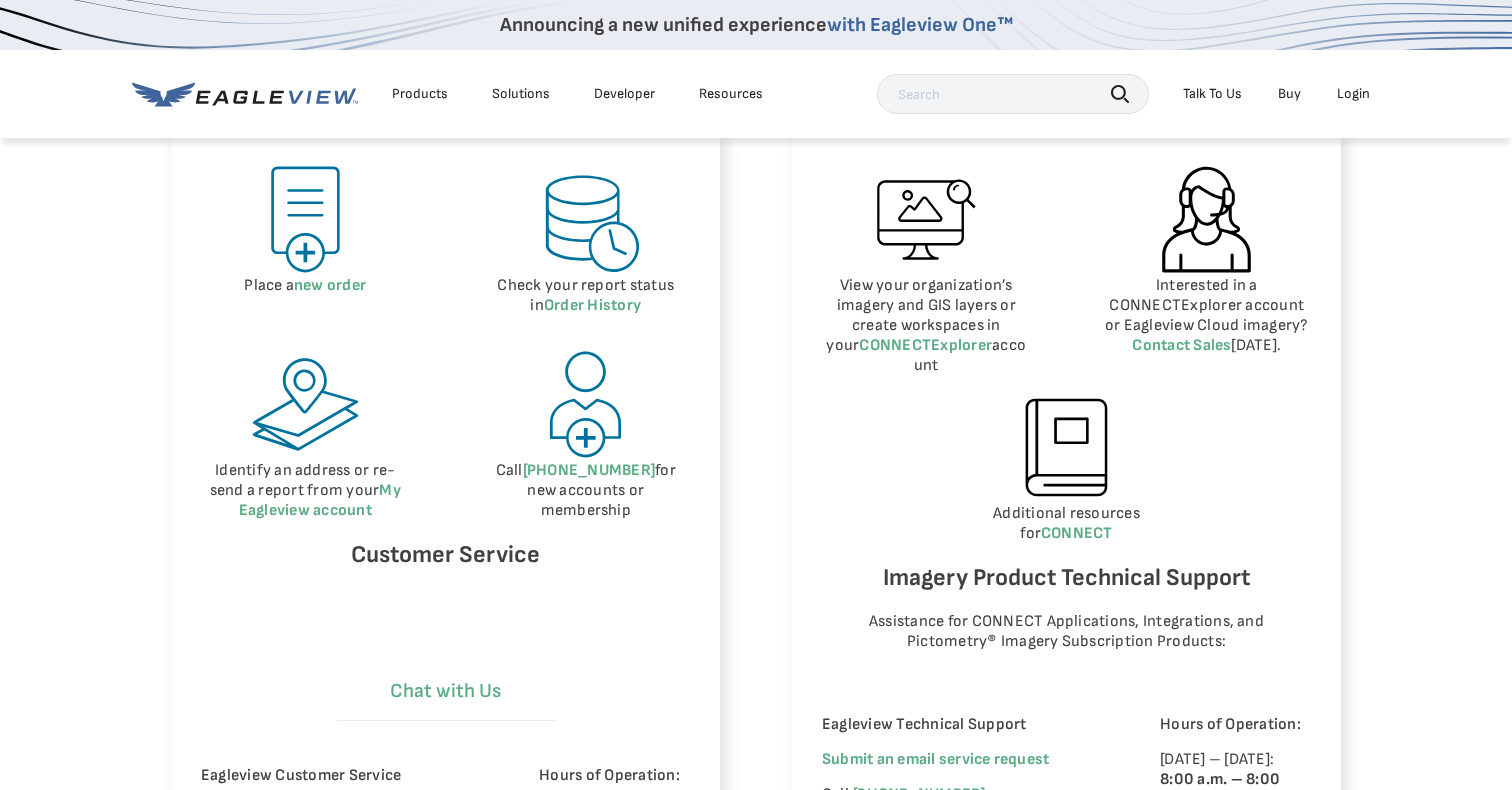 click on "Chat with Us" at bounding box center (446, 691) 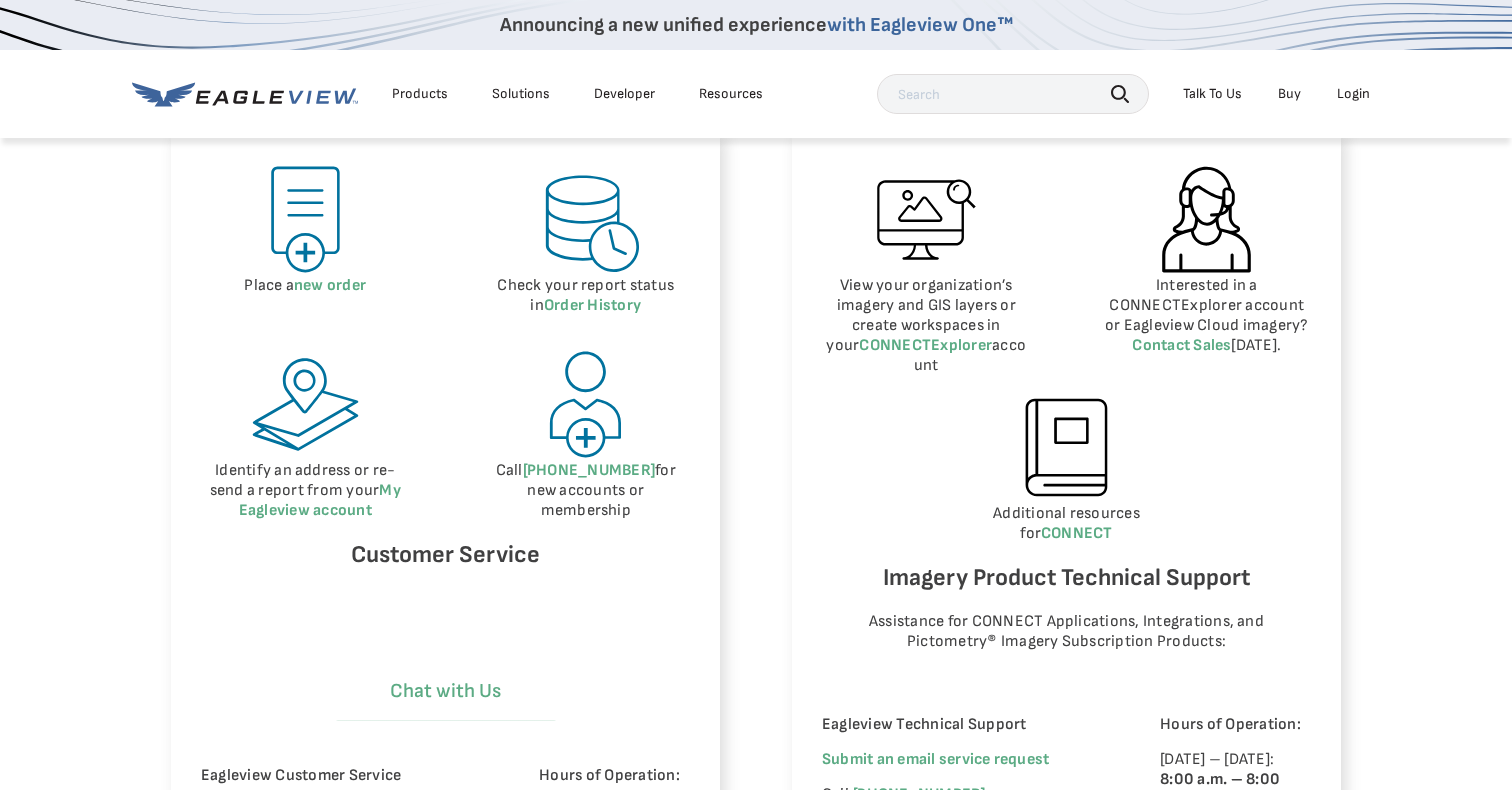click on "Chat with Us" at bounding box center (446, 691) 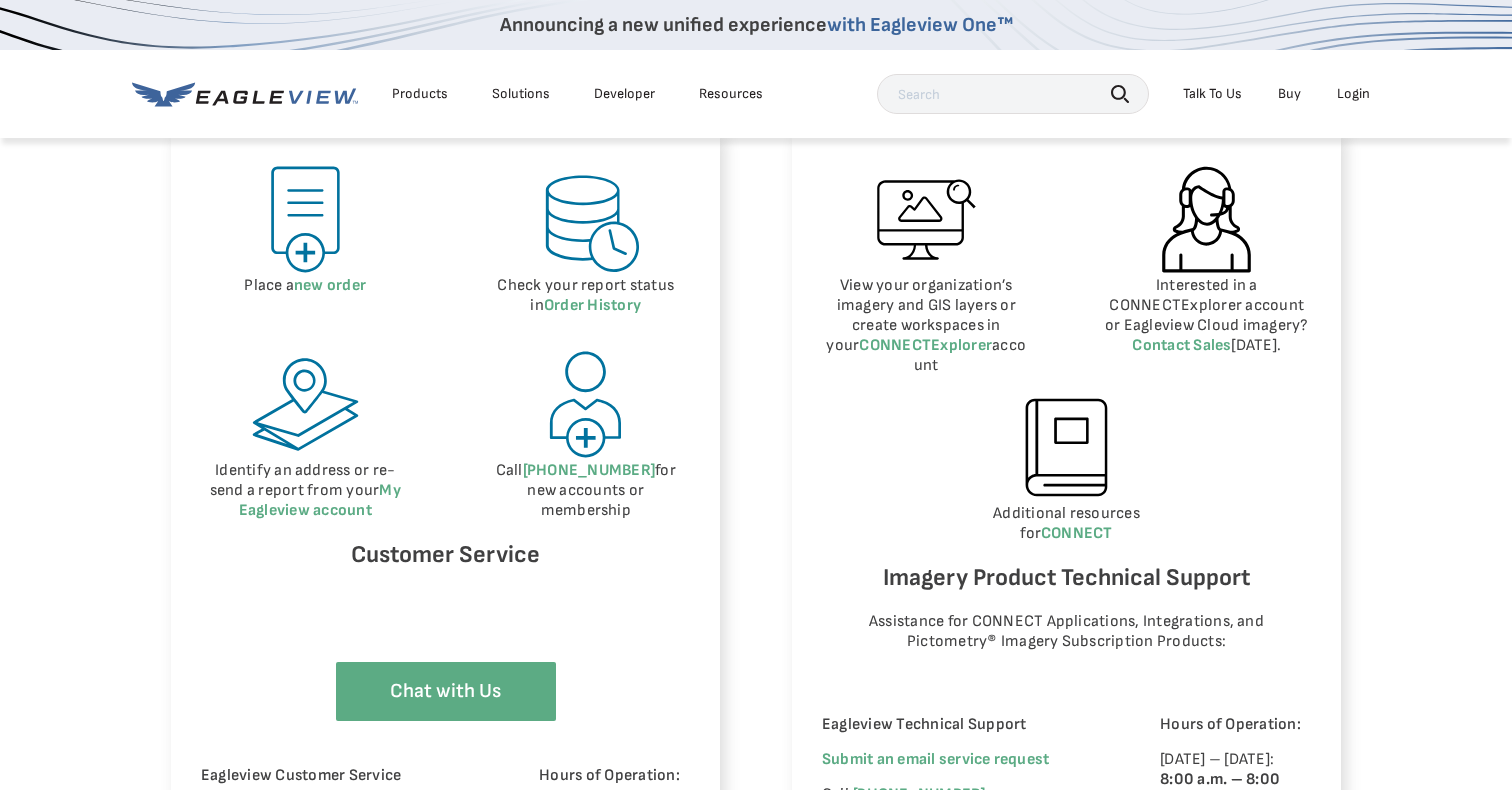 select on "Cancel_Roof_Wall_Report" 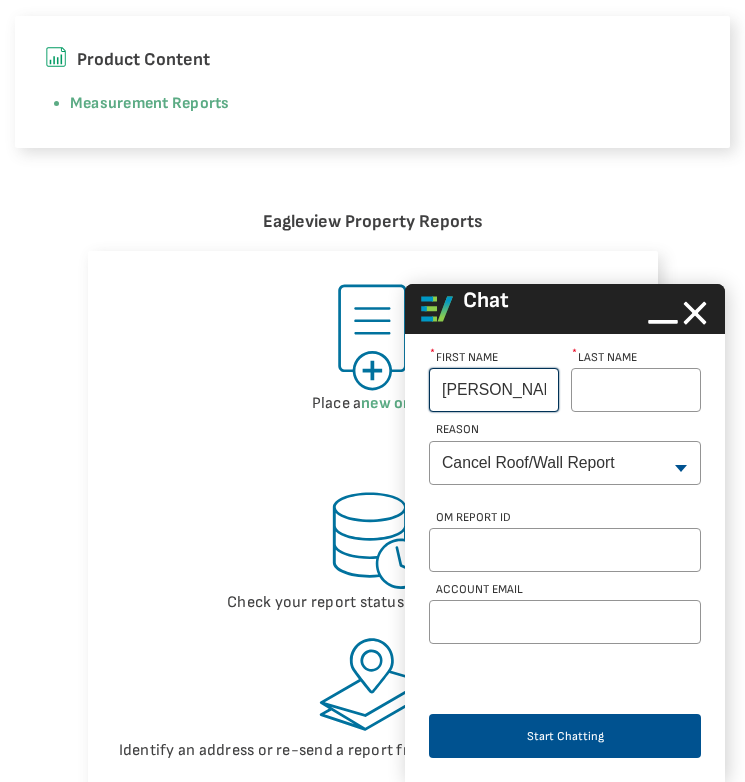 type on "Dominik" 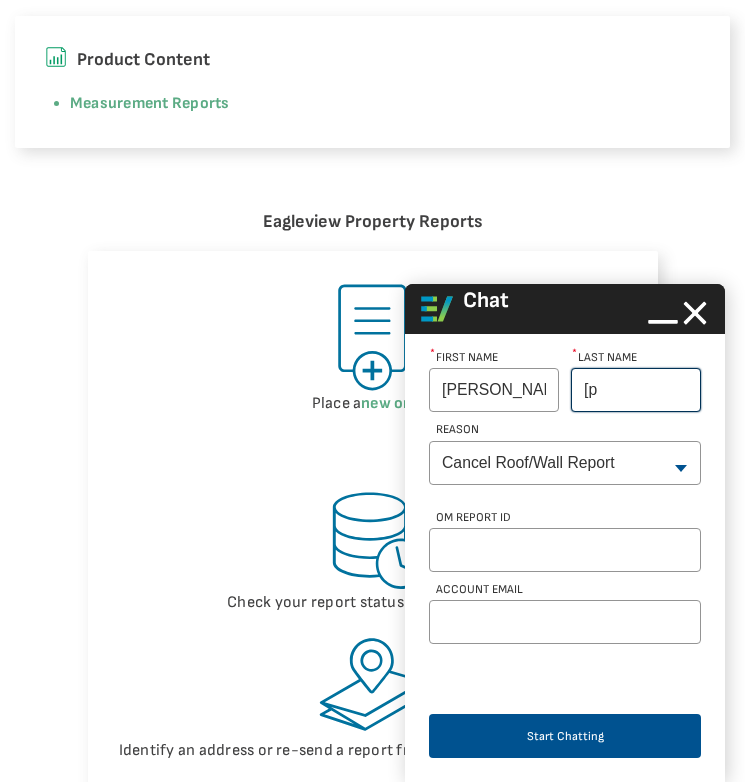 type on "[" 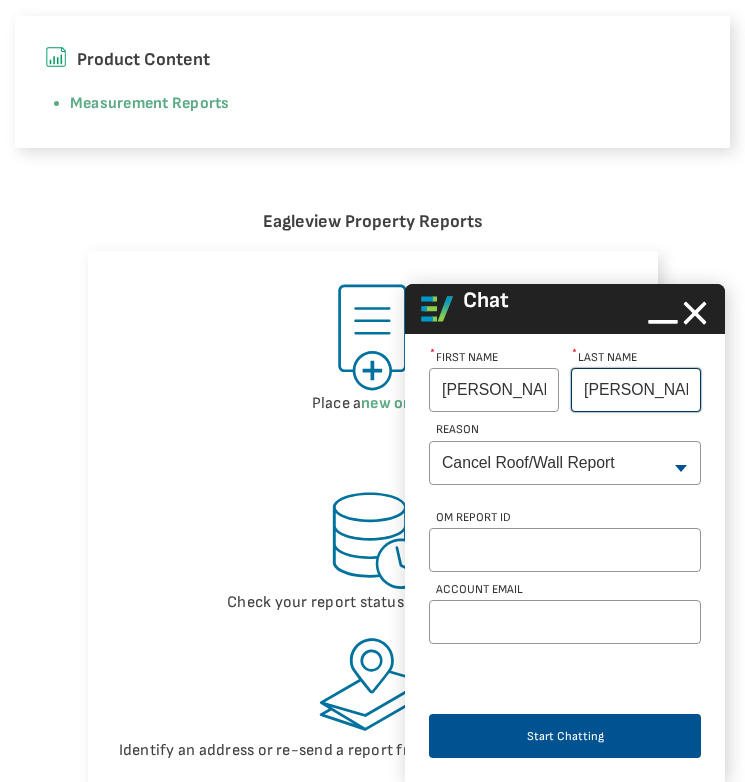 type on "Placko" 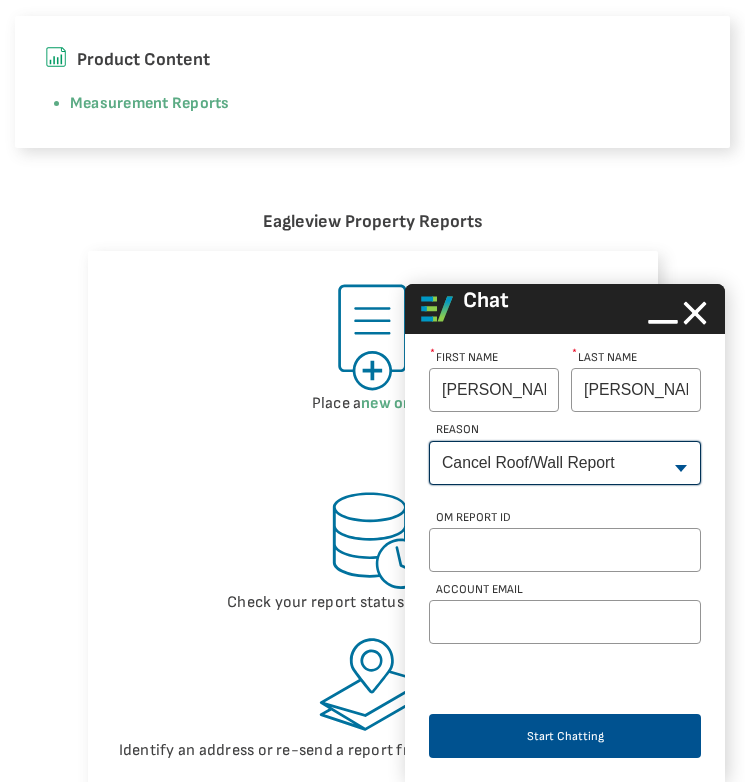 select on "Roof_Wall_Report_Status" 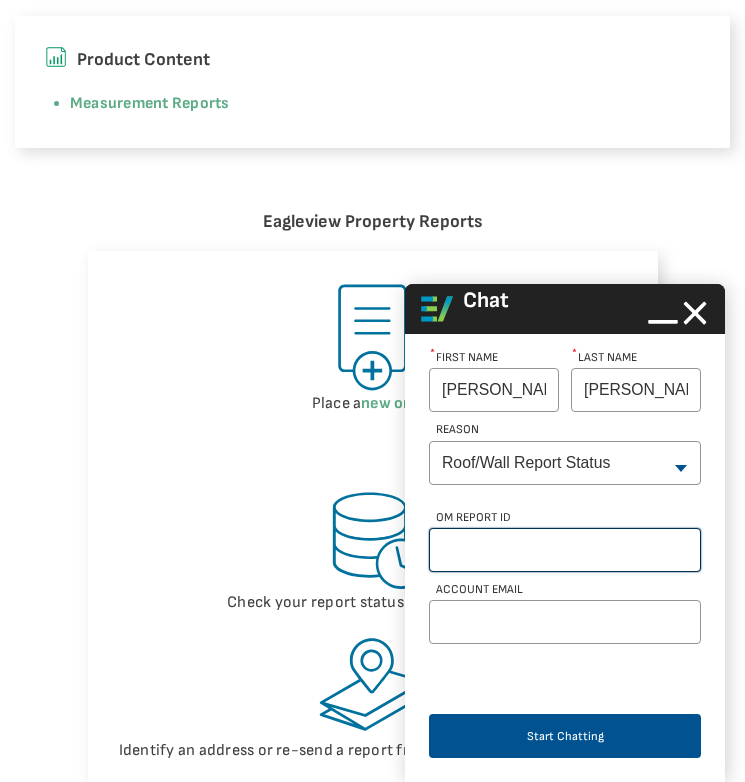 click on "OM Report Id" at bounding box center [565, 550] 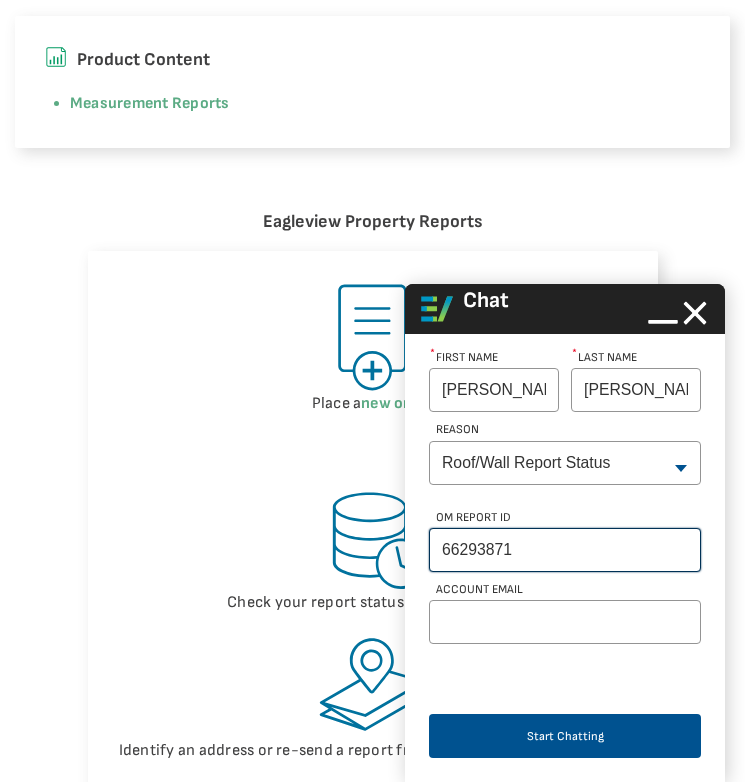 type on "66293871" 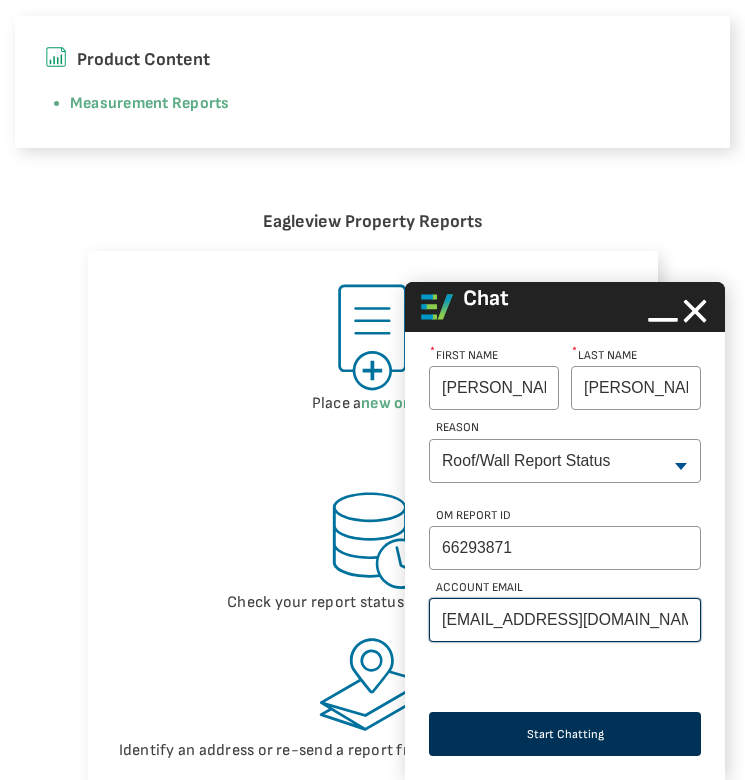 type on "info@romansroofingnc.com" 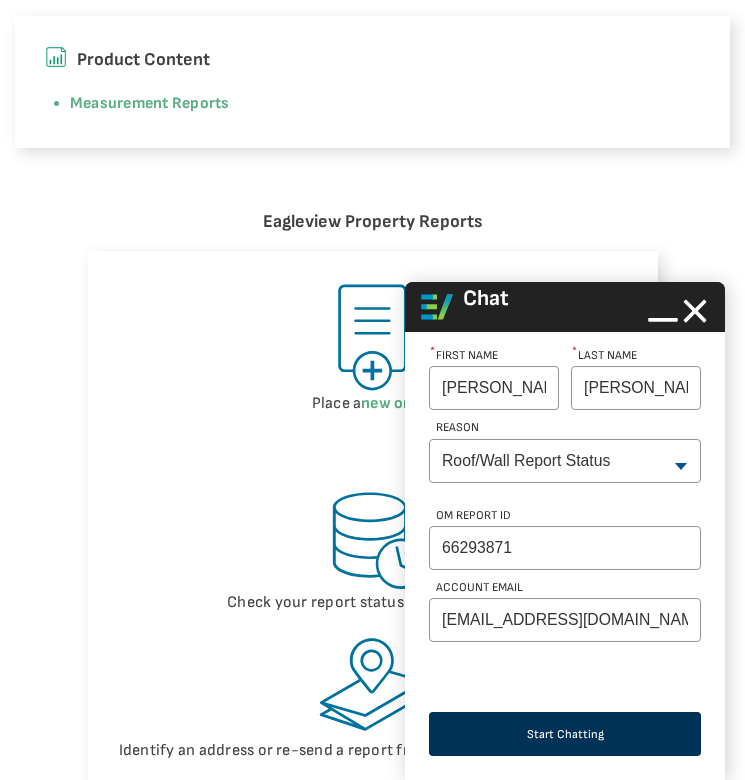 click on "Start Chatting" at bounding box center [565, 734] 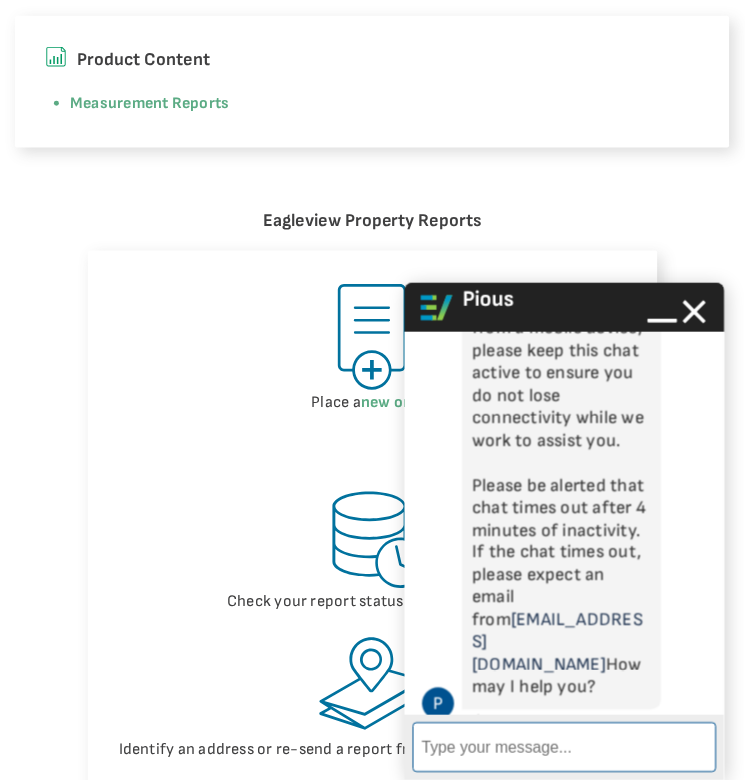 scroll, scrollTop: 170, scrollLeft: 0, axis: vertical 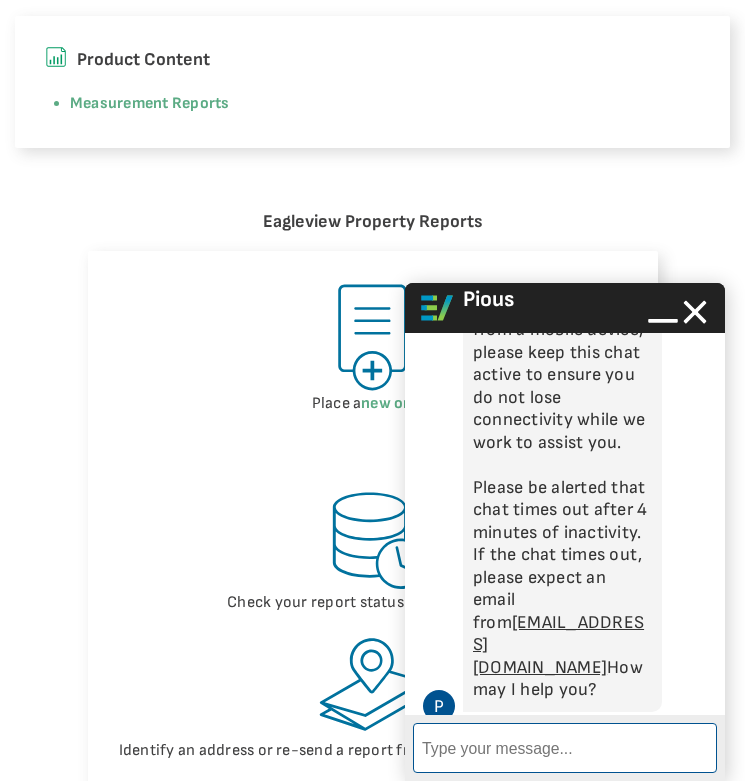click on "Enter Message" at bounding box center (565, 748) 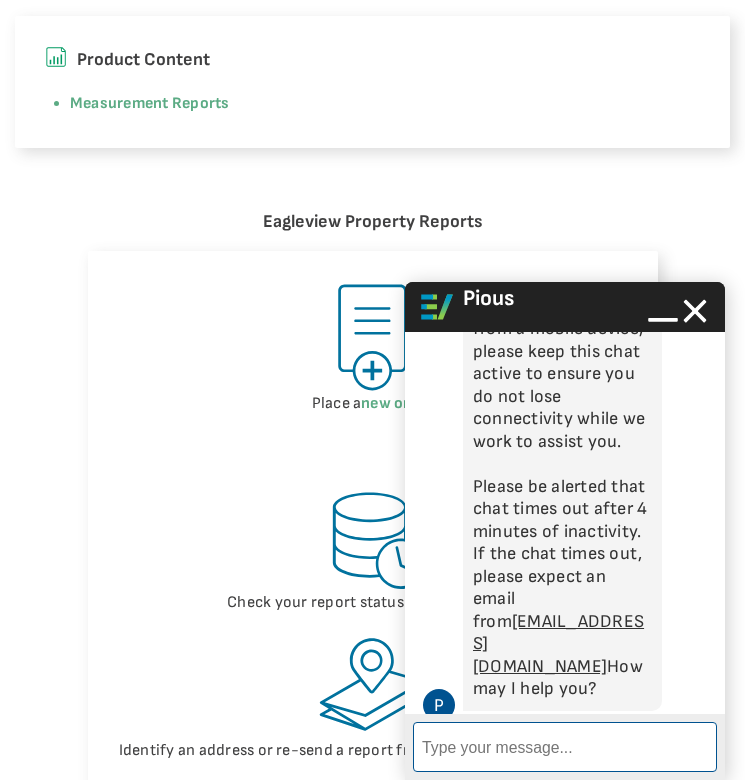 type on "e" 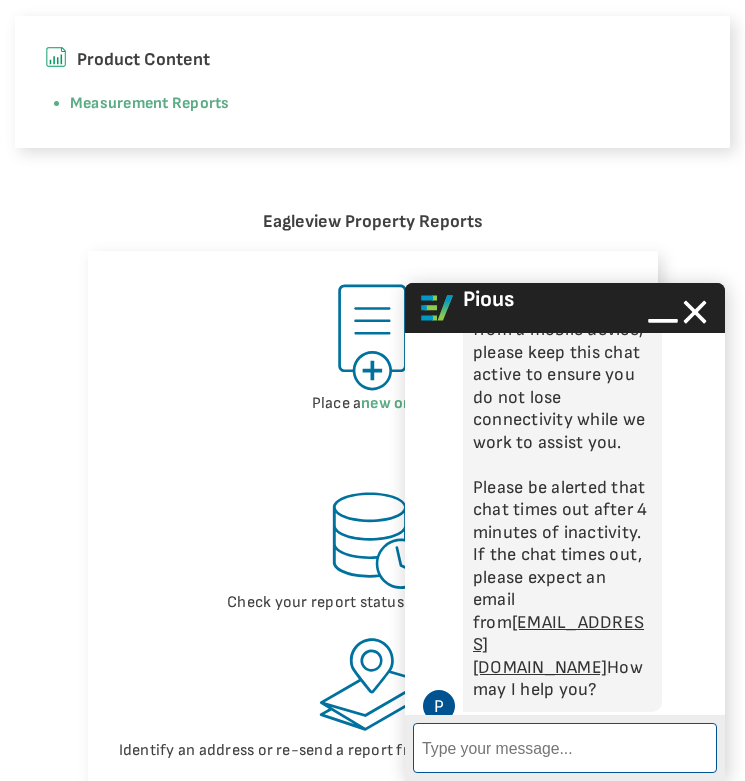 type on "H" 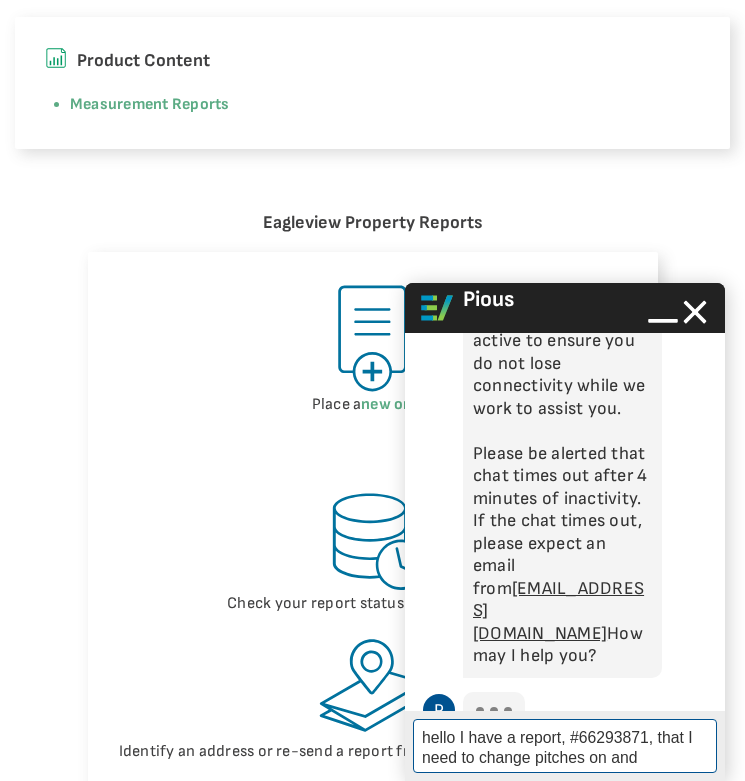scroll, scrollTop: 222, scrollLeft: 0, axis: vertical 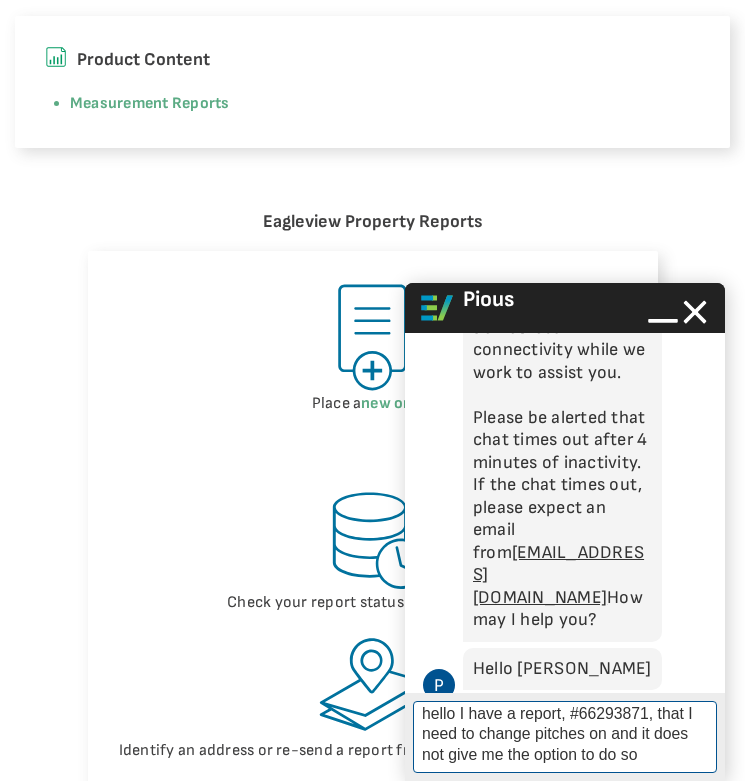 type on "hello I have a report, #66293871, that I need to change pitches on and it does not give me the option to do so" 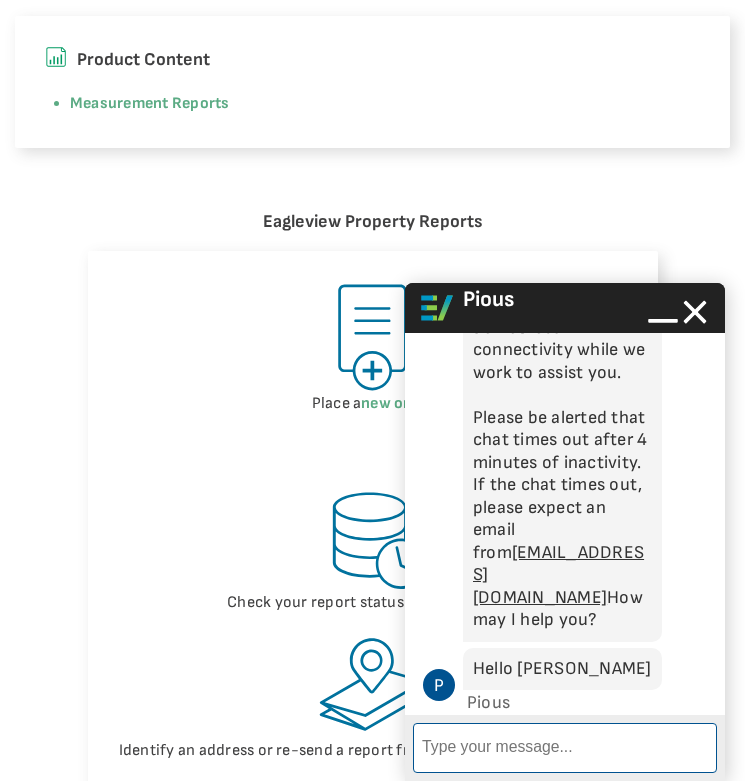 scroll, scrollTop: 376, scrollLeft: 0, axis: vertical 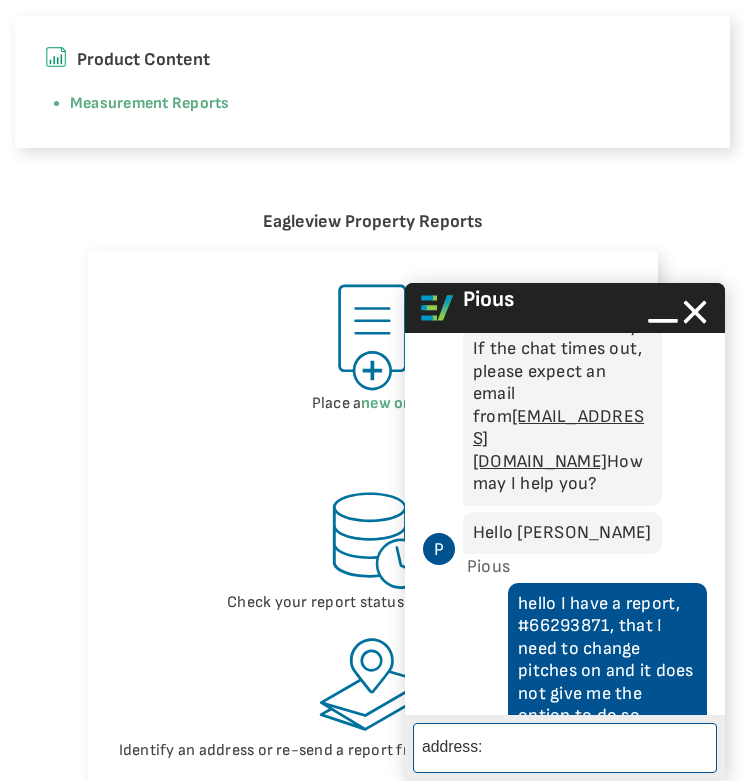 paste on "125 Stone Cliffs Ln Cashiers, NC 28717" 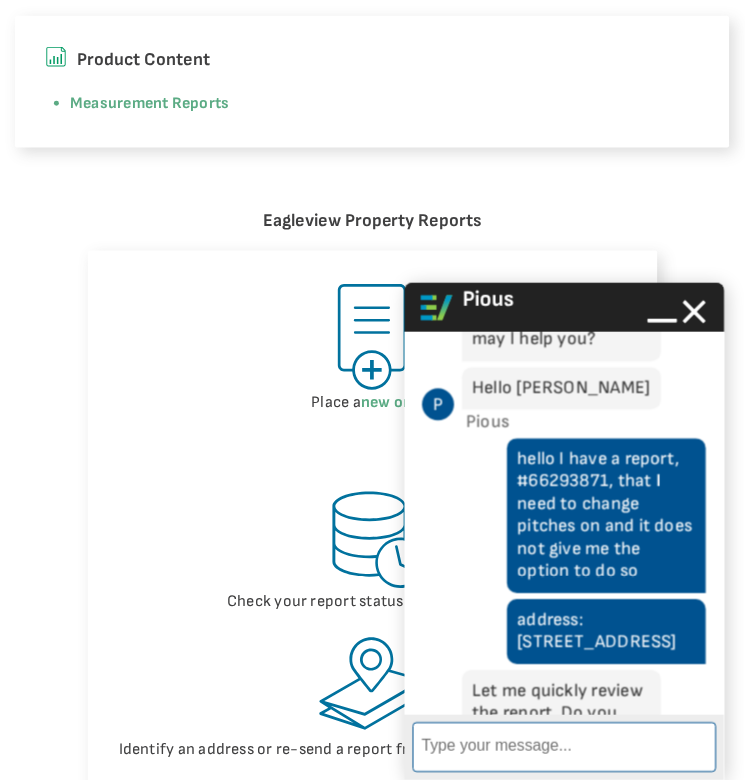 scroll, scrollTop: 626, scrollLeft: 0, axis: vertical 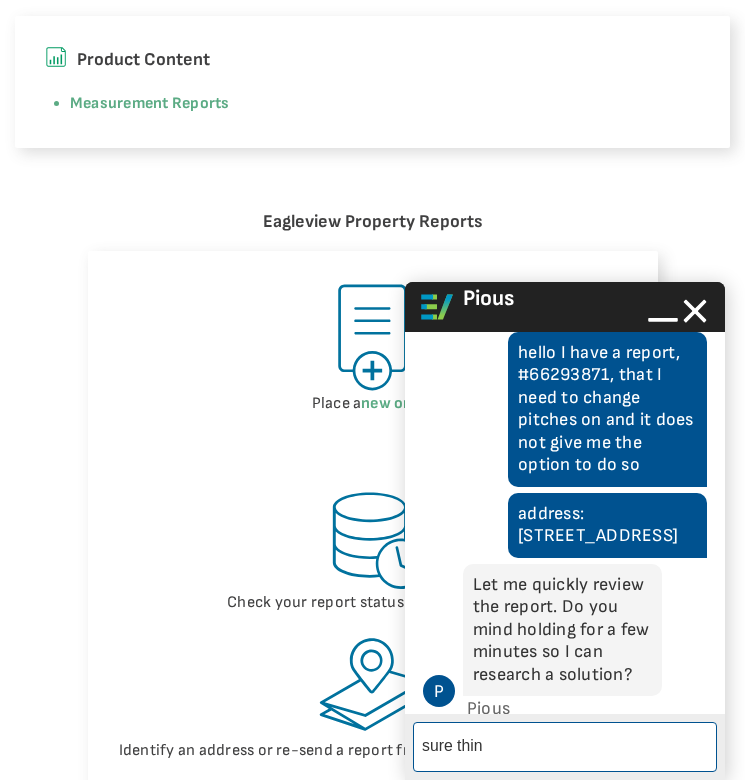 type on "sure thing" 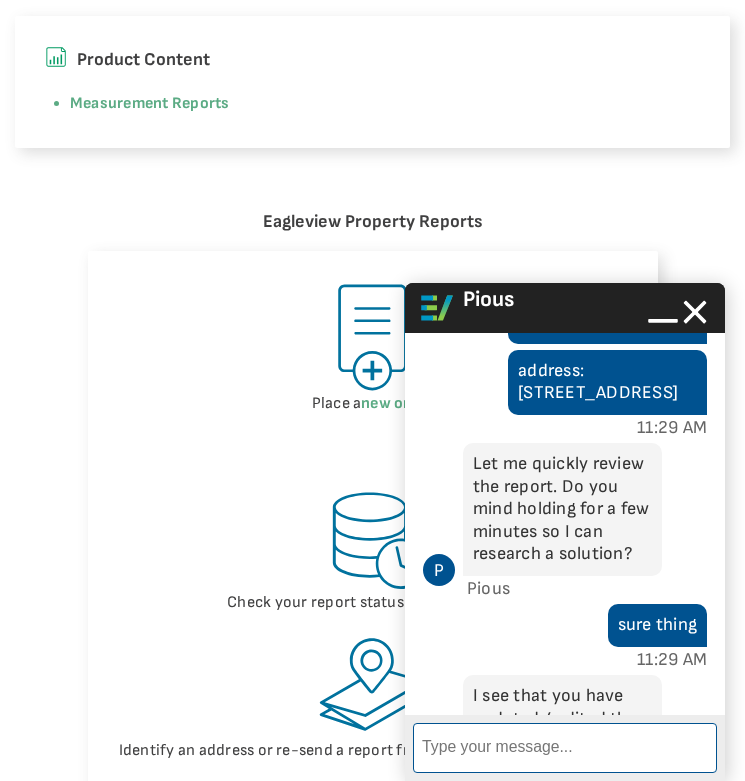 scroll, scrollTop: 964, scrollLeft: 0, axis: vertical 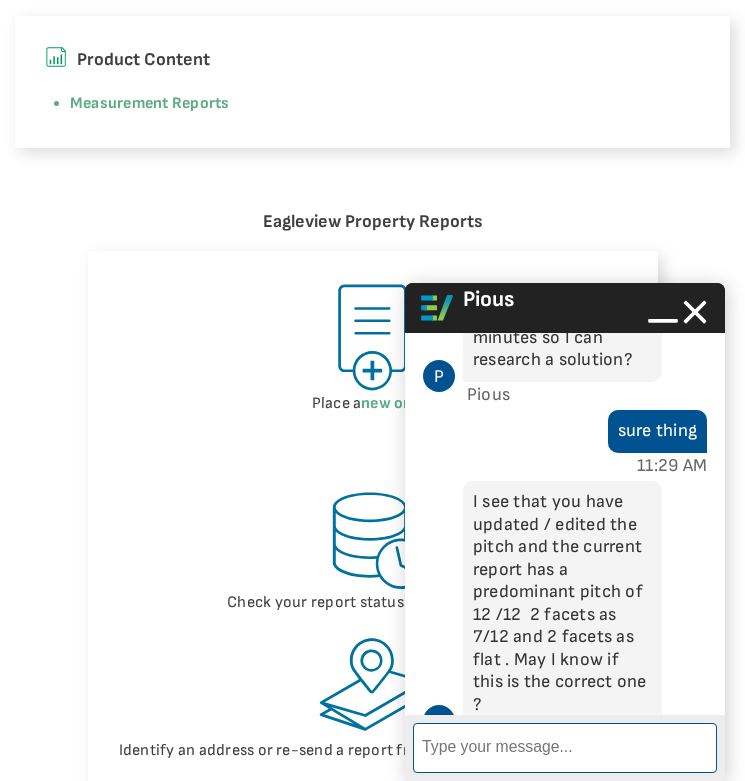 click on "Enter Message" at bounding box center [565, 748] 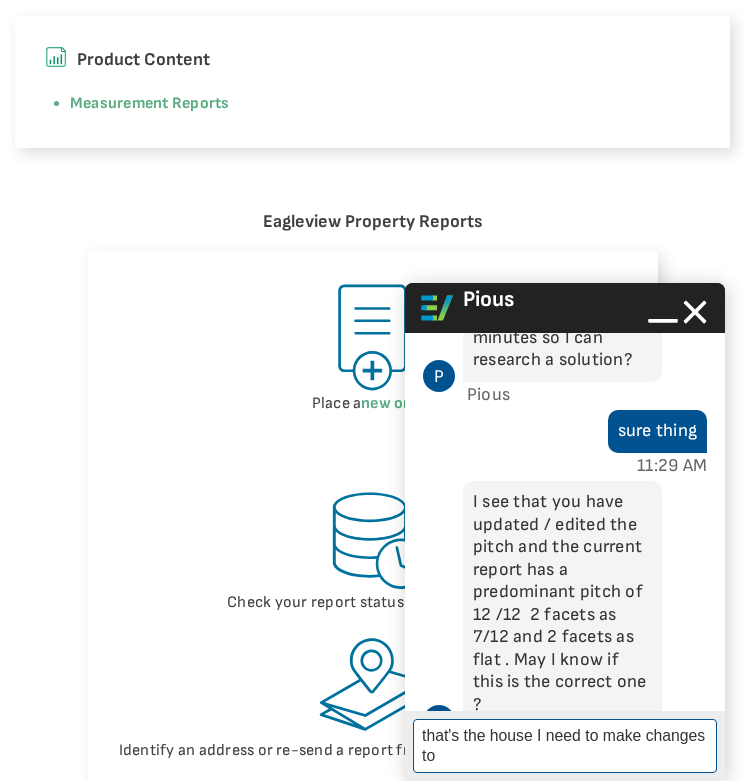 scroll, scrollTop: 968, scrollLeft: 0, axis: vertical 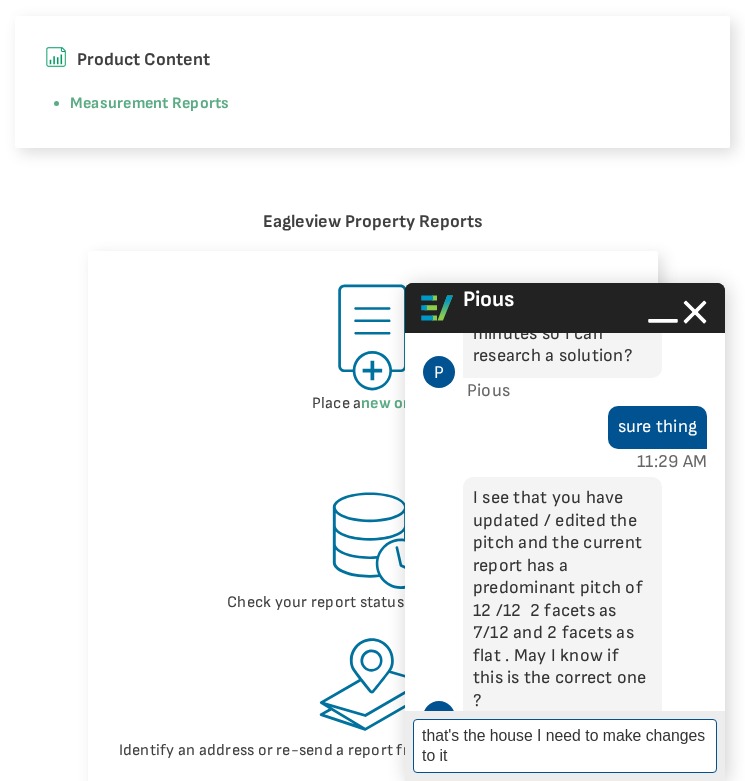 type on "that's the house I need to make changes to it" 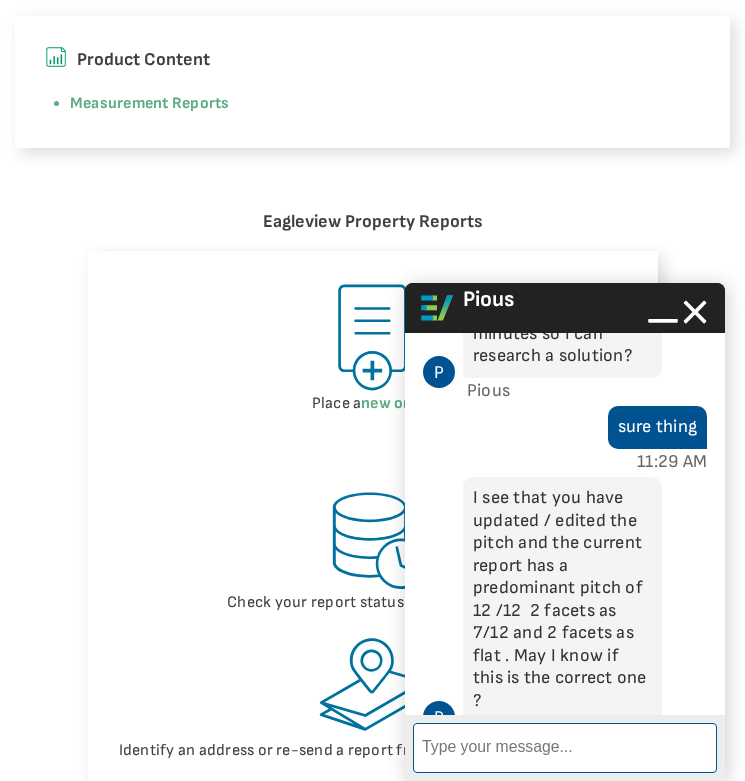 scroll, scrollTop: 1056, scrollLeft: 0, axis: vertical 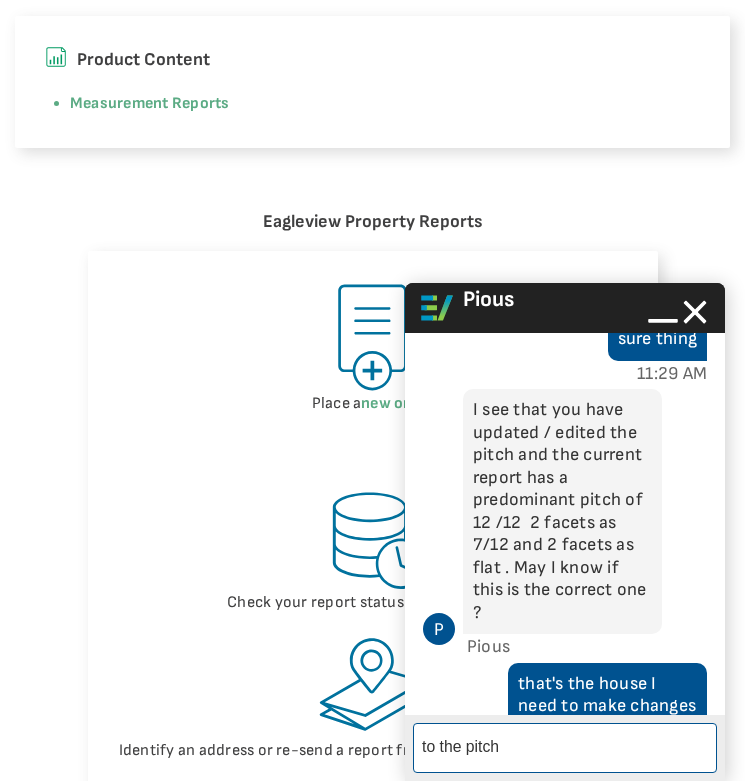 type on "to the pitch" 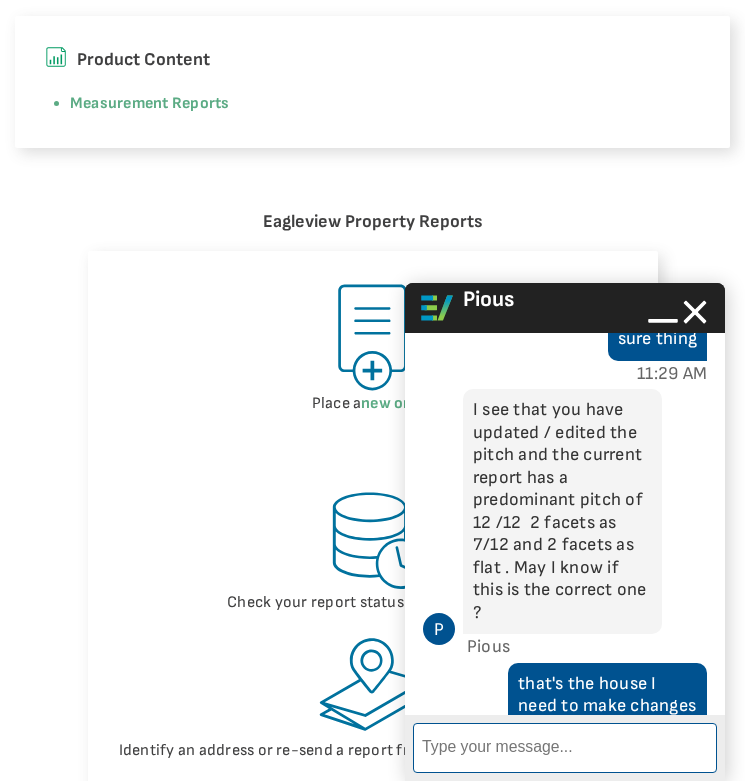 scroll, scrollTop: 1104, scrollLeft: 0, axis: vertical 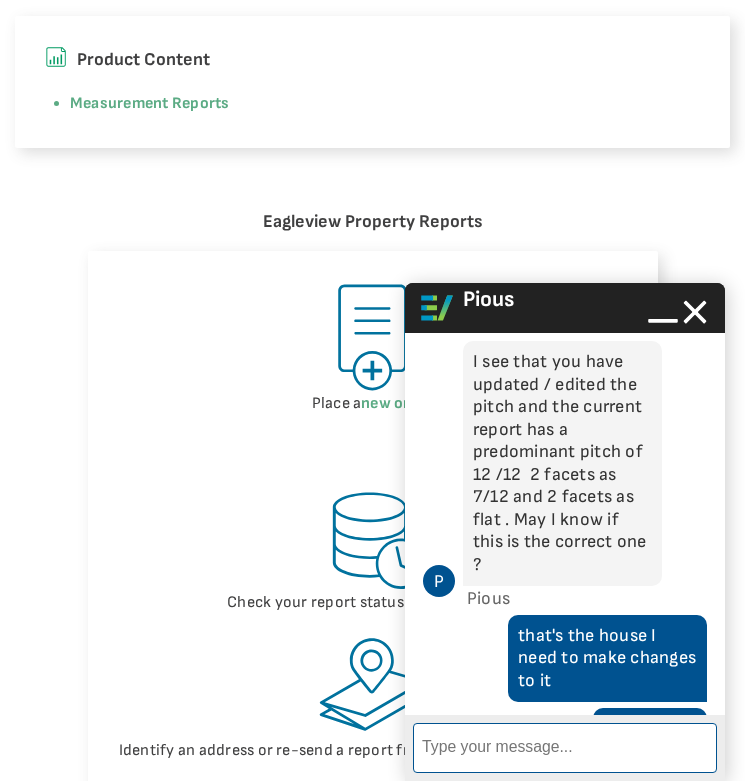 click on "Enter Message" at bounding box center (565, 748) 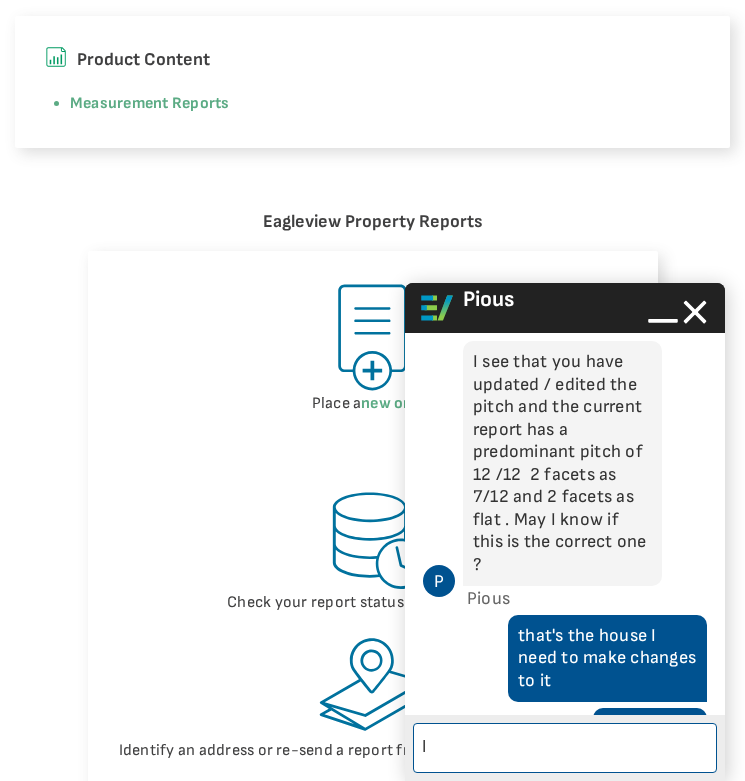 type on "I" 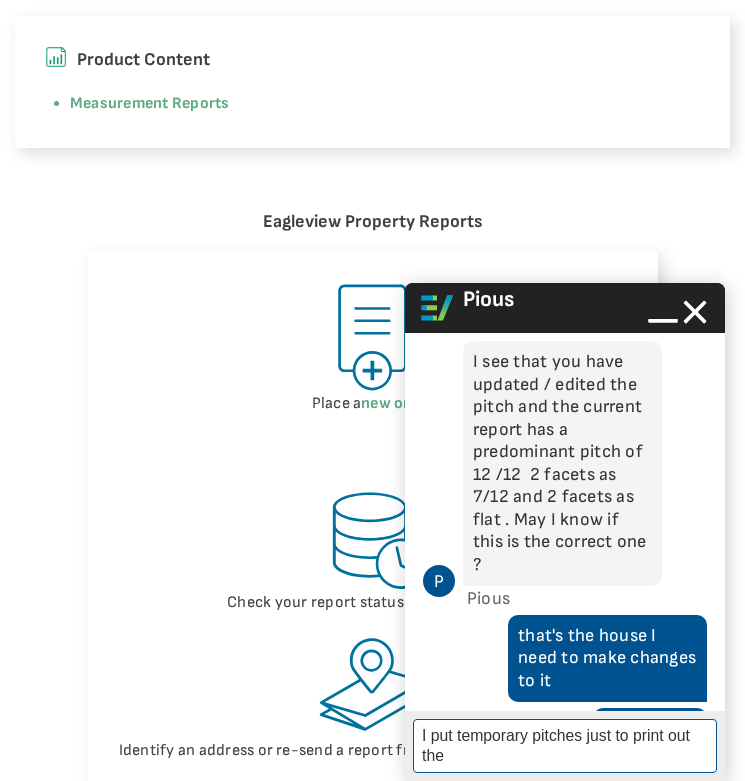 scroll, scrollTop: 1108, scrollLeft: 0, axis: vertical 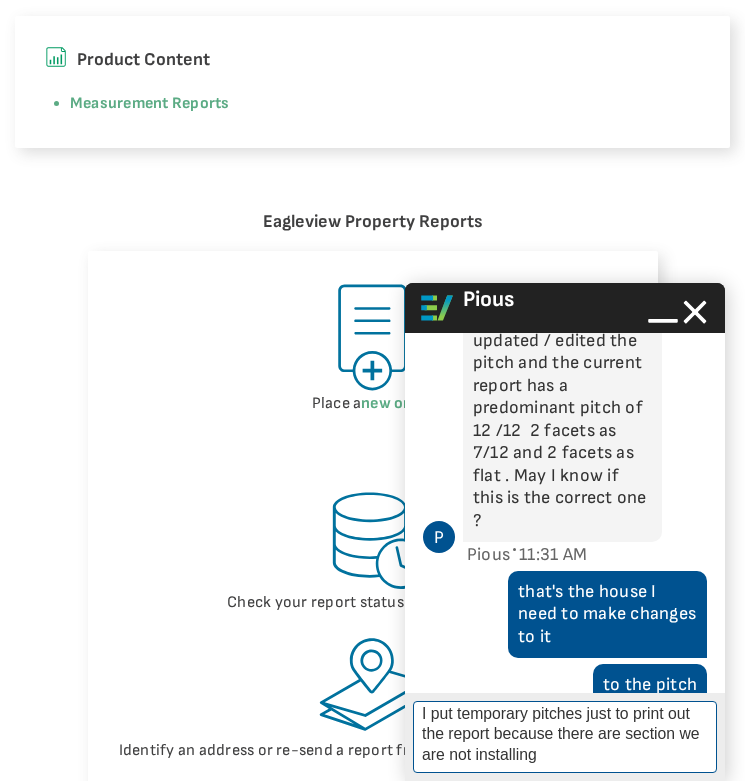 type on "I put temporary pitches just to print out the report because there are section we are not installing." 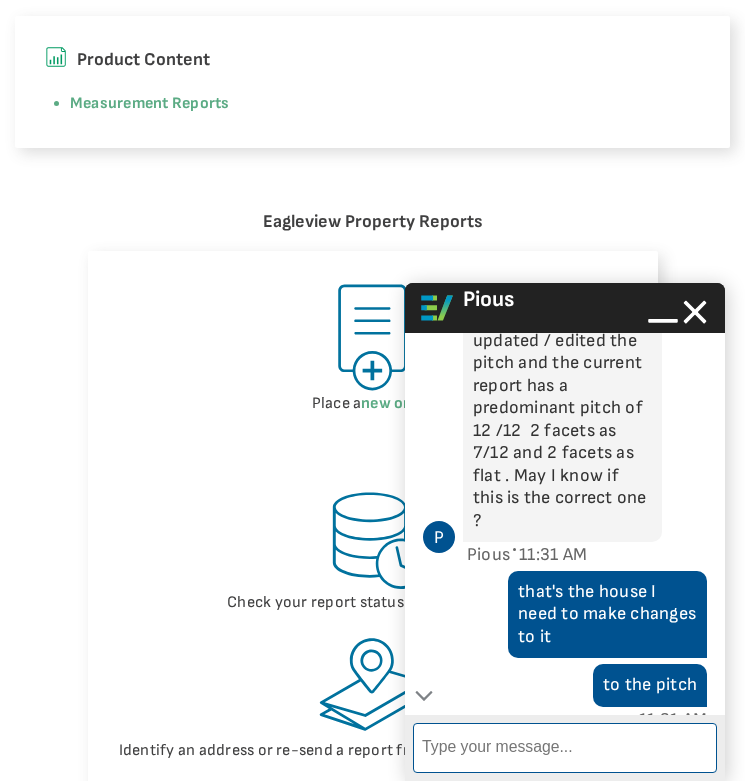 scroll, scrollTop: 1284, scrollLeft: 0, axis: vertical 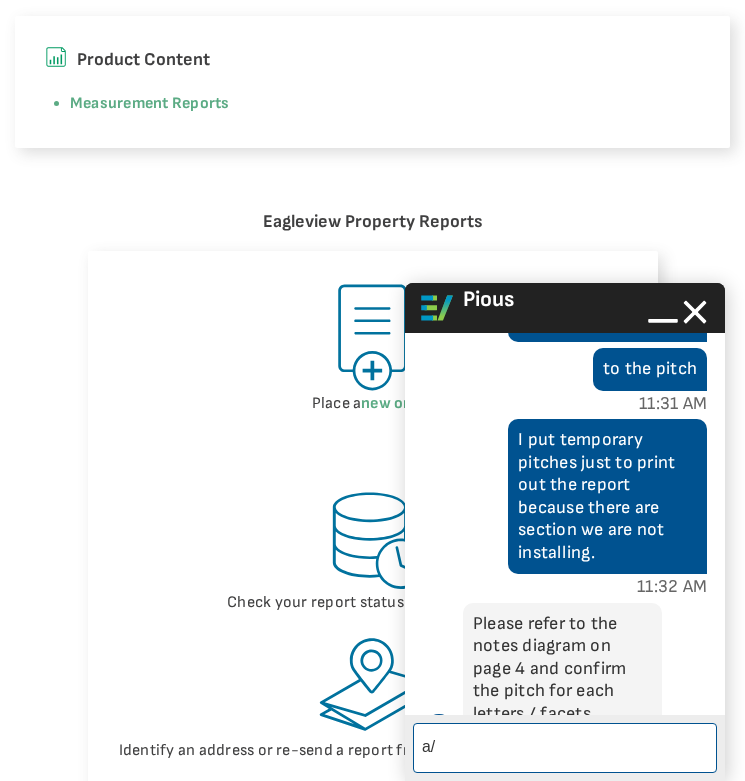 type on "a" 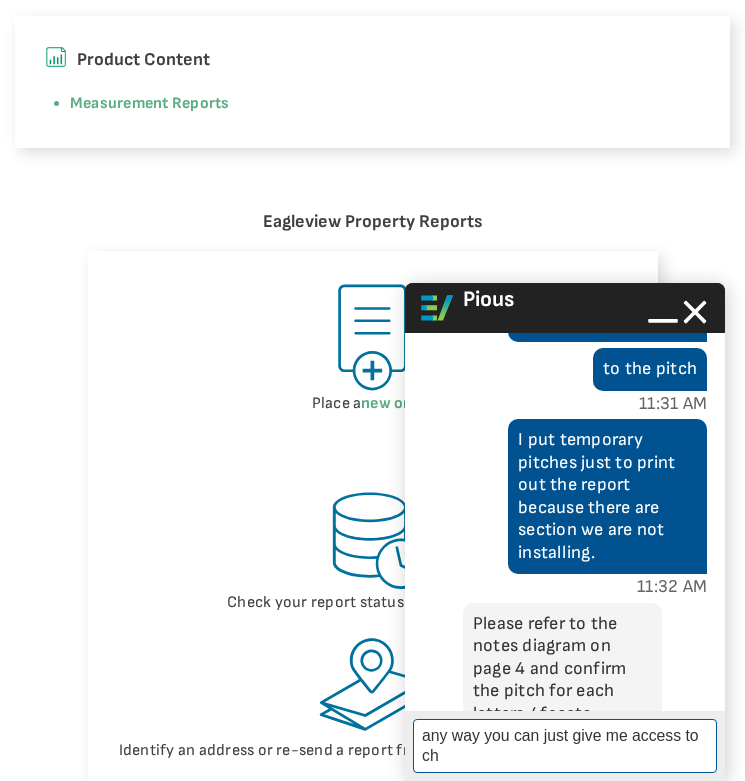 scroll, scrollTop: 1468, scrollLeft: 0, axis: vertical 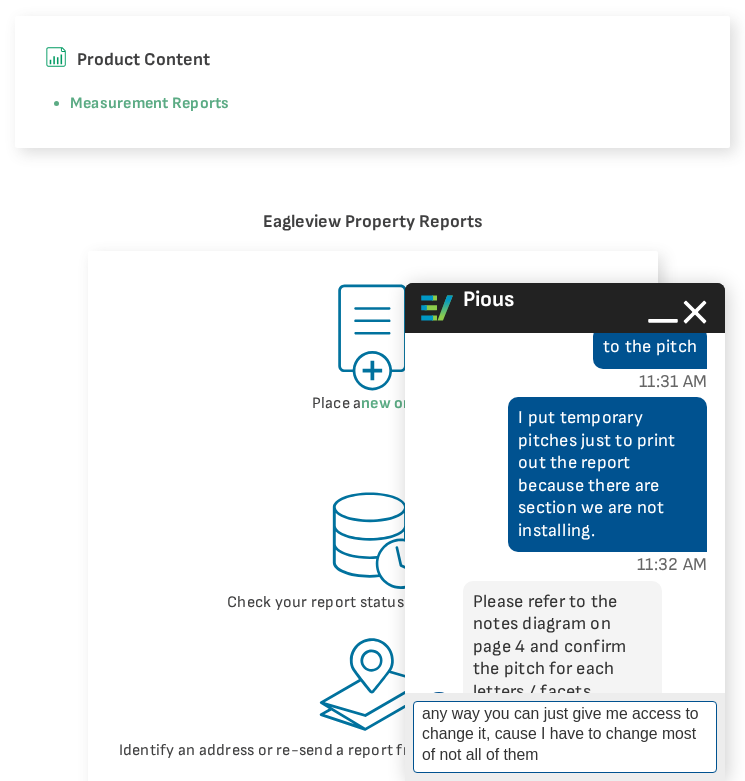 type on "any way you can just give me access to change it, cause I have to change most of not all of them" 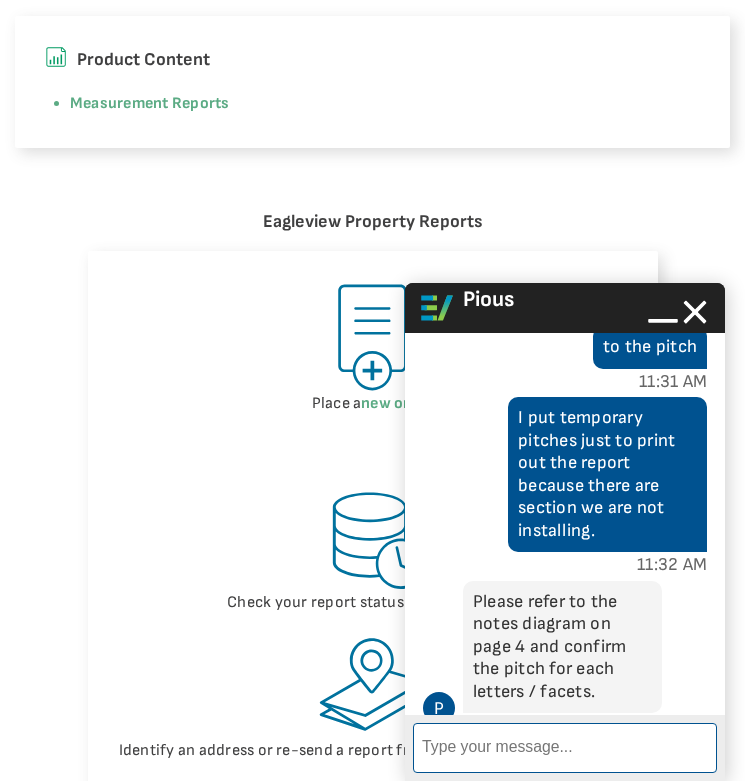 scroll, scrollTop: 1600, scrollLeft: 0, axis: vertical 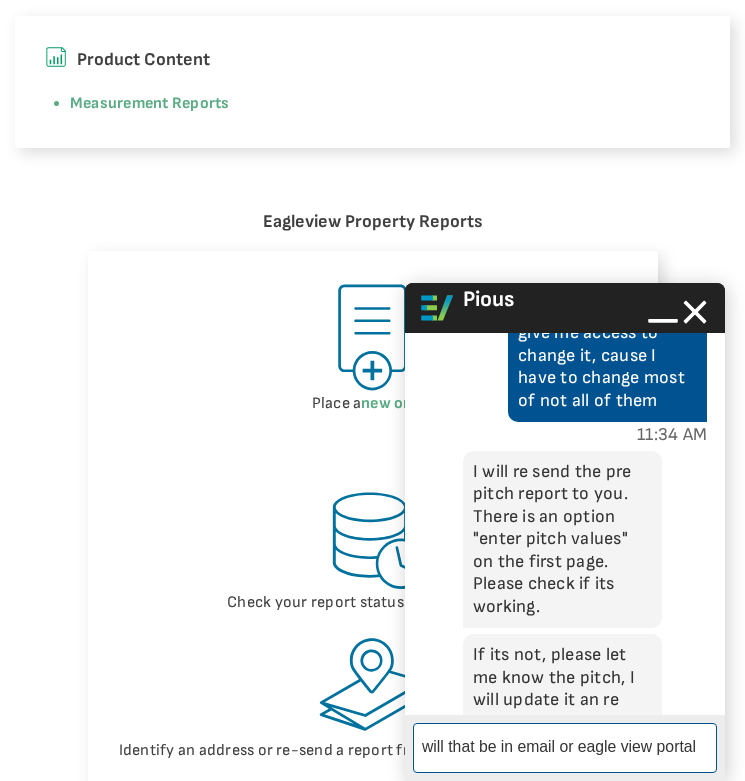type on "will that be in email or eagle view portal?" 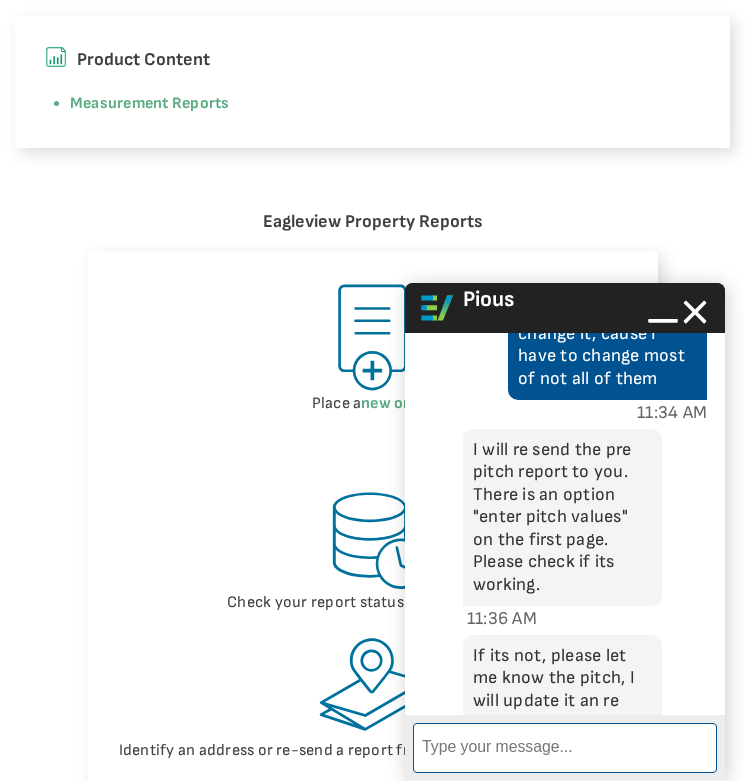 scroll, scrollTop: 2030, scrollLeft: 0, axis: vertical 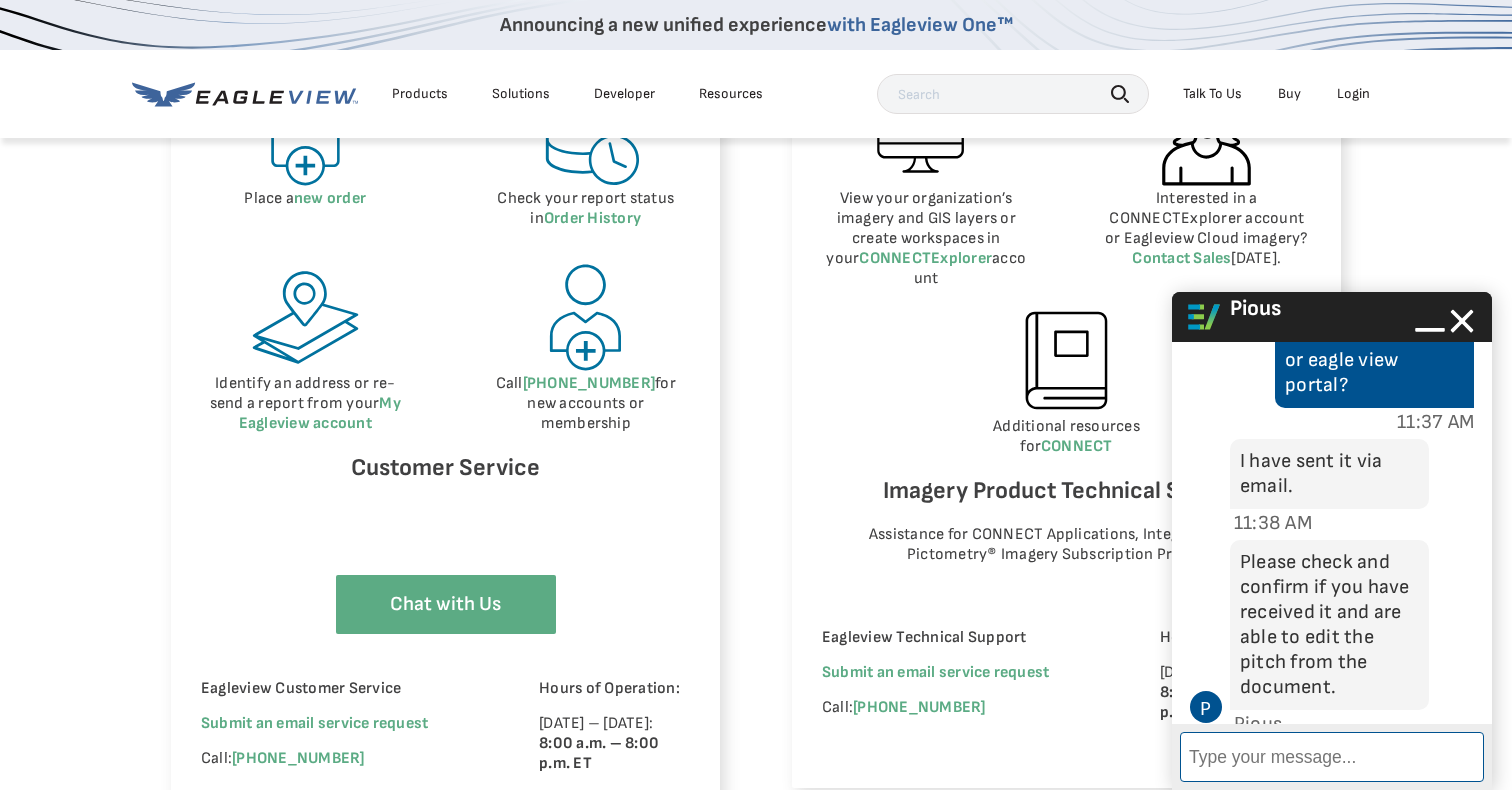 click on "Enter Message" at bounding box center [1332, 757] 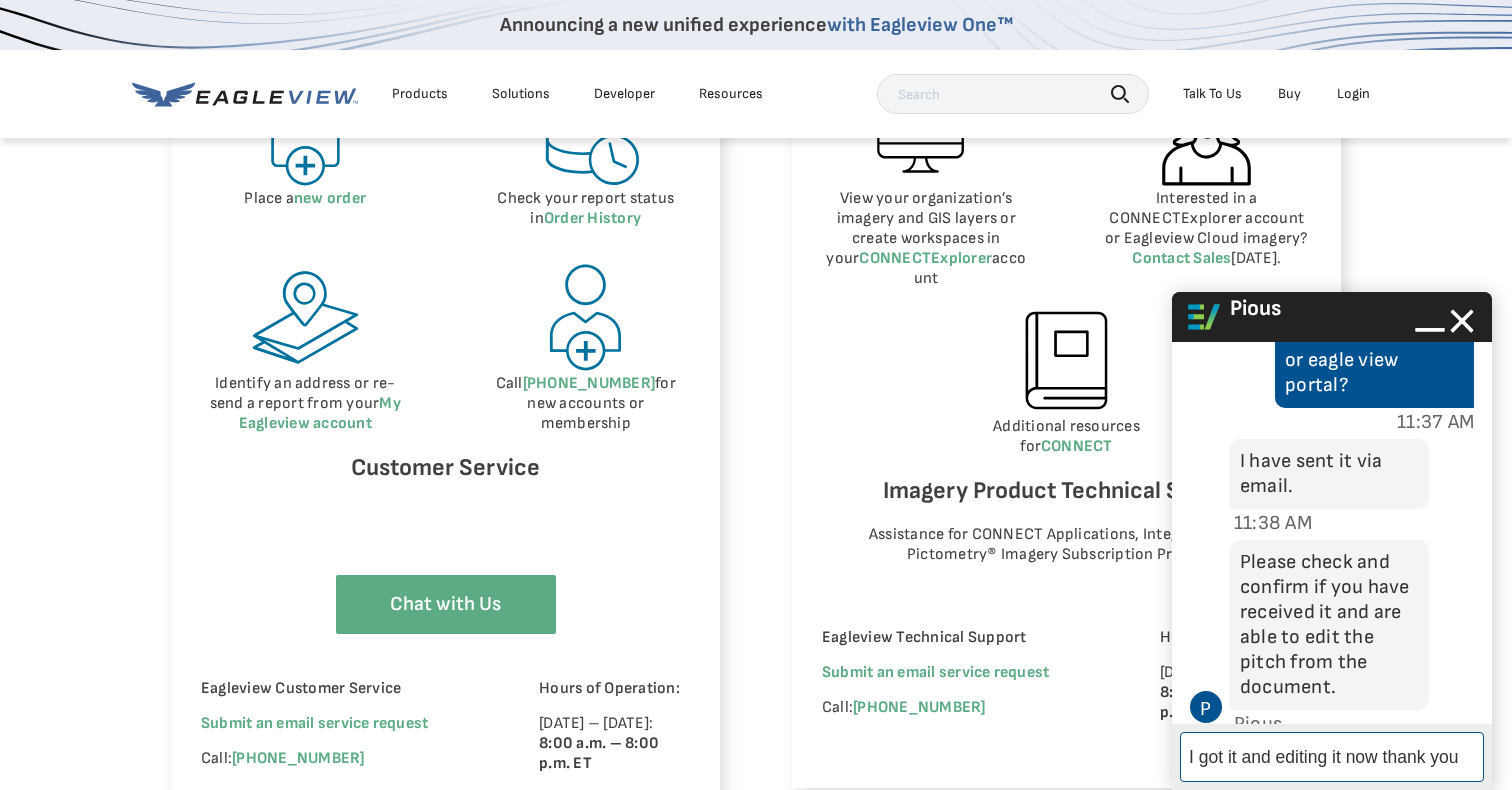 type on "I got it and editing it now thank you" 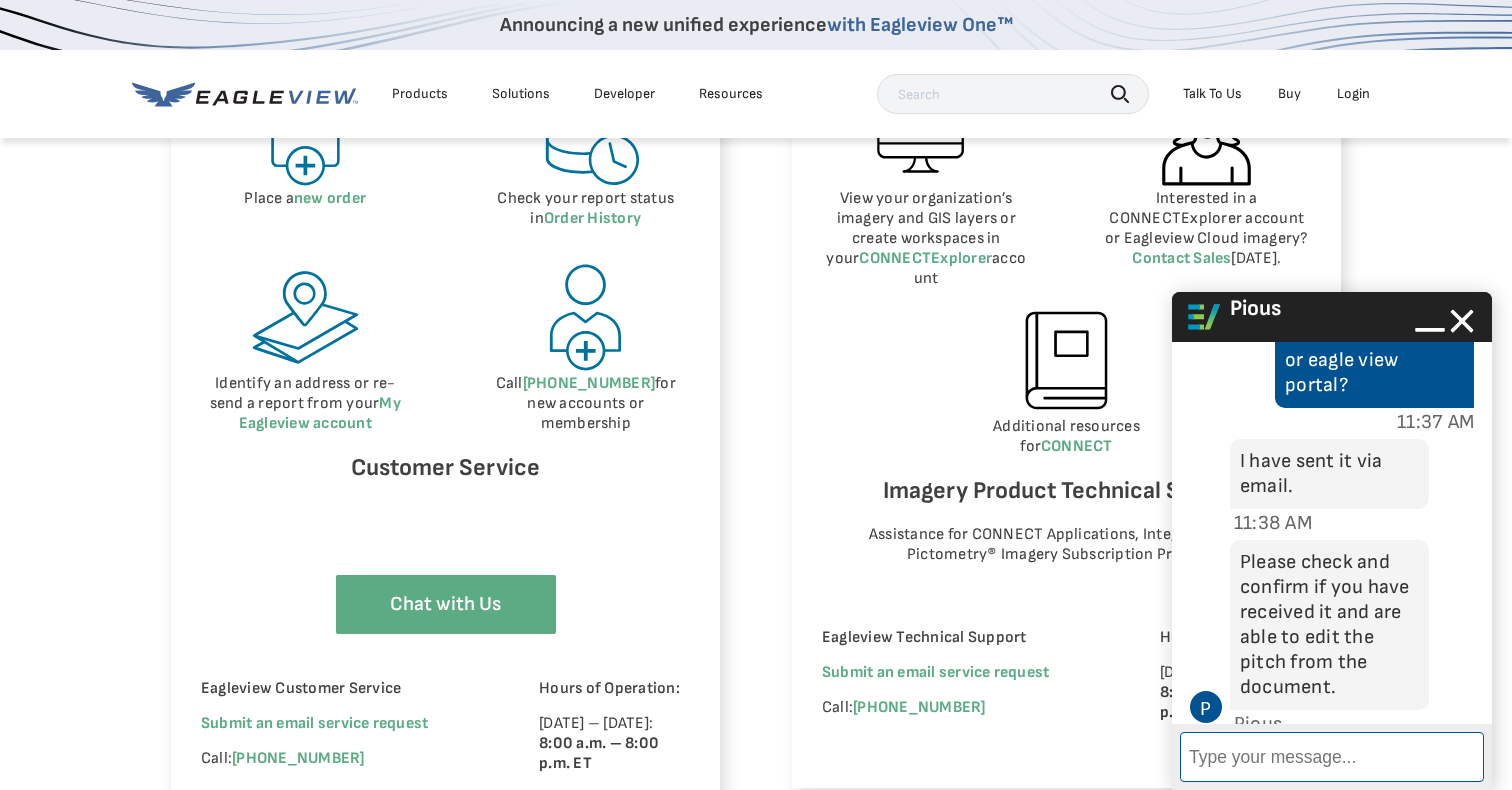 scroll, scrollTop: 2879, scrollLeft: 0, axis: vertical 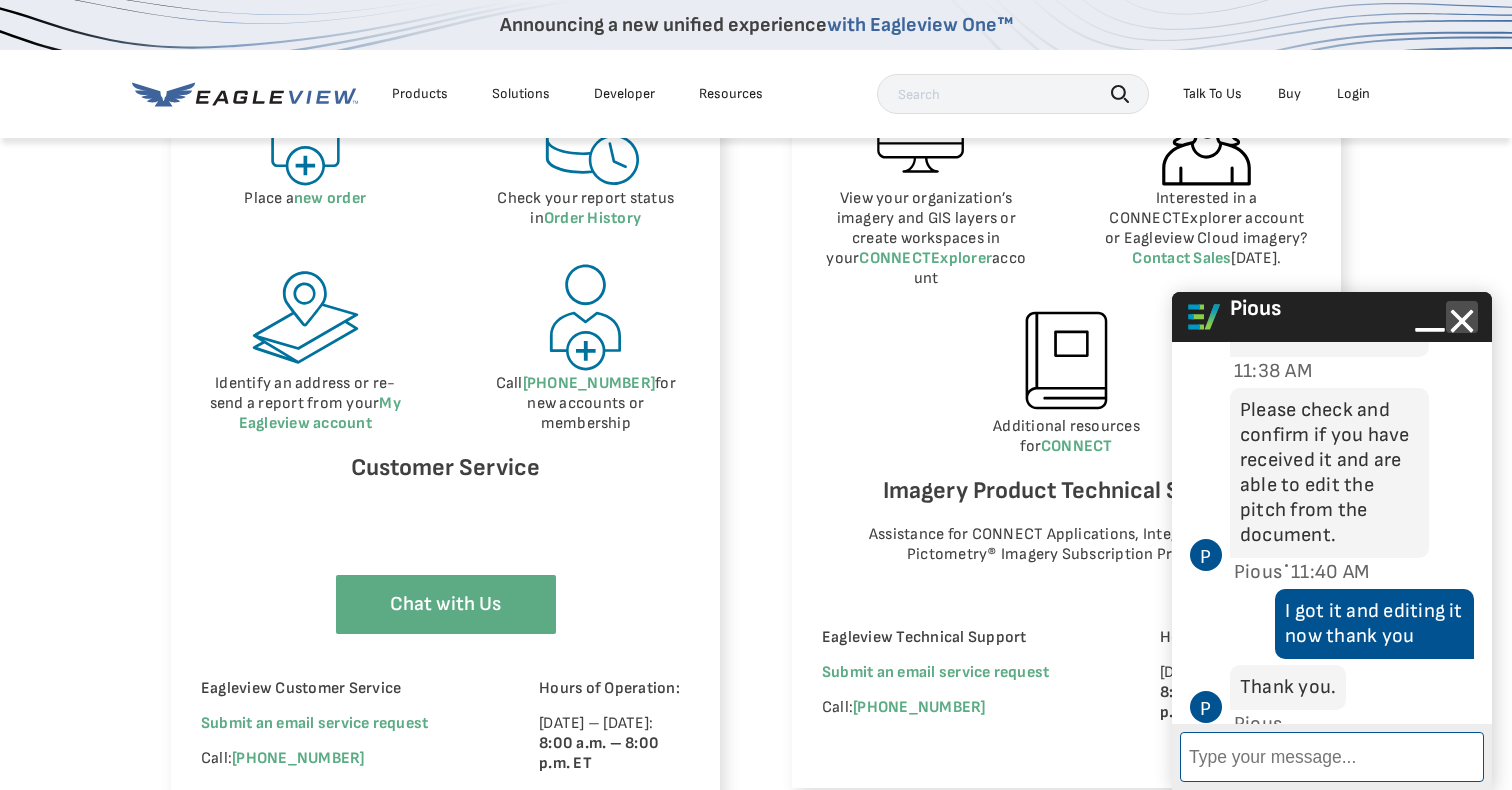 click 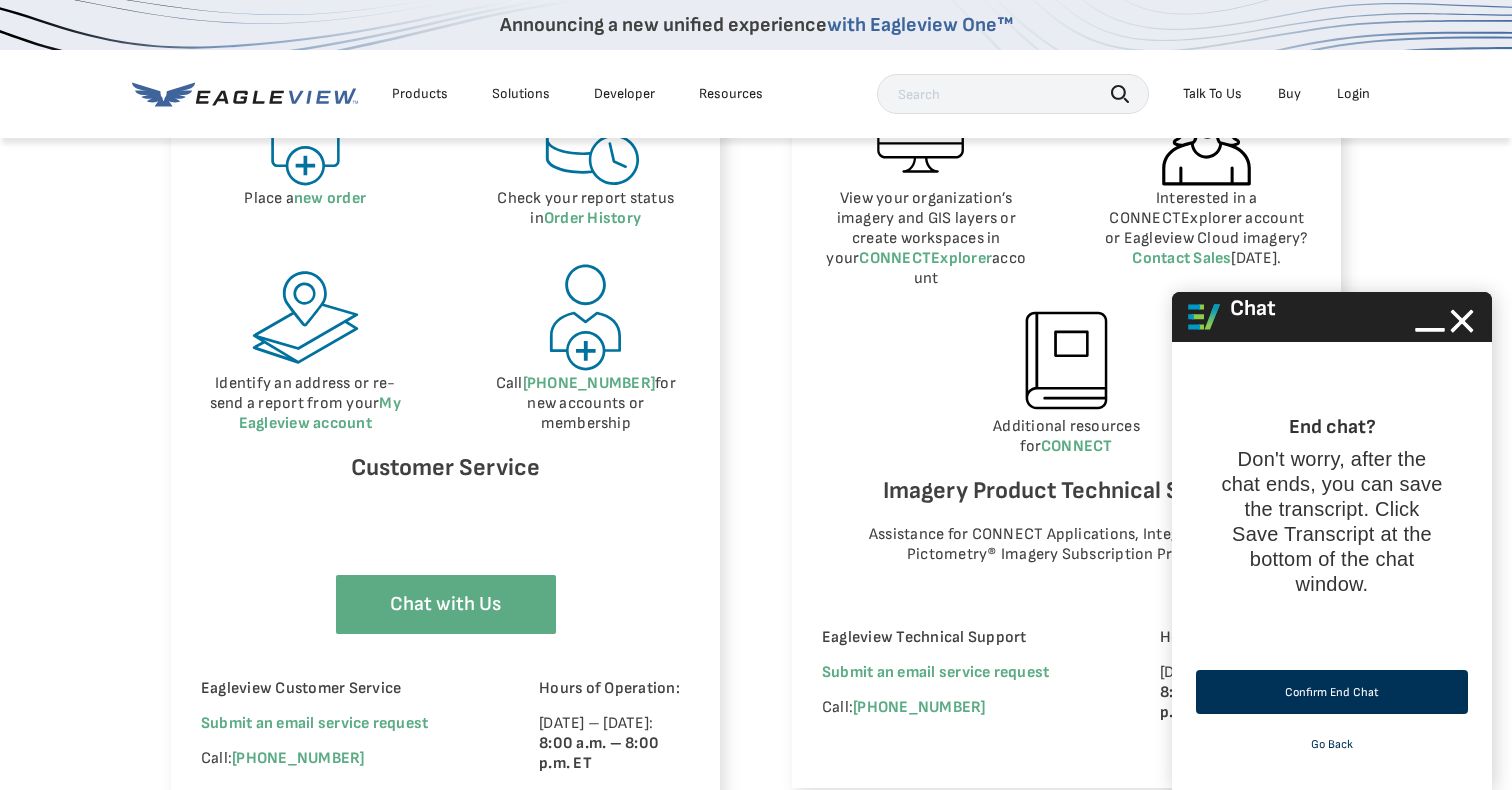 click on "Confirm End Chat" at bounding box center [1332, 692] 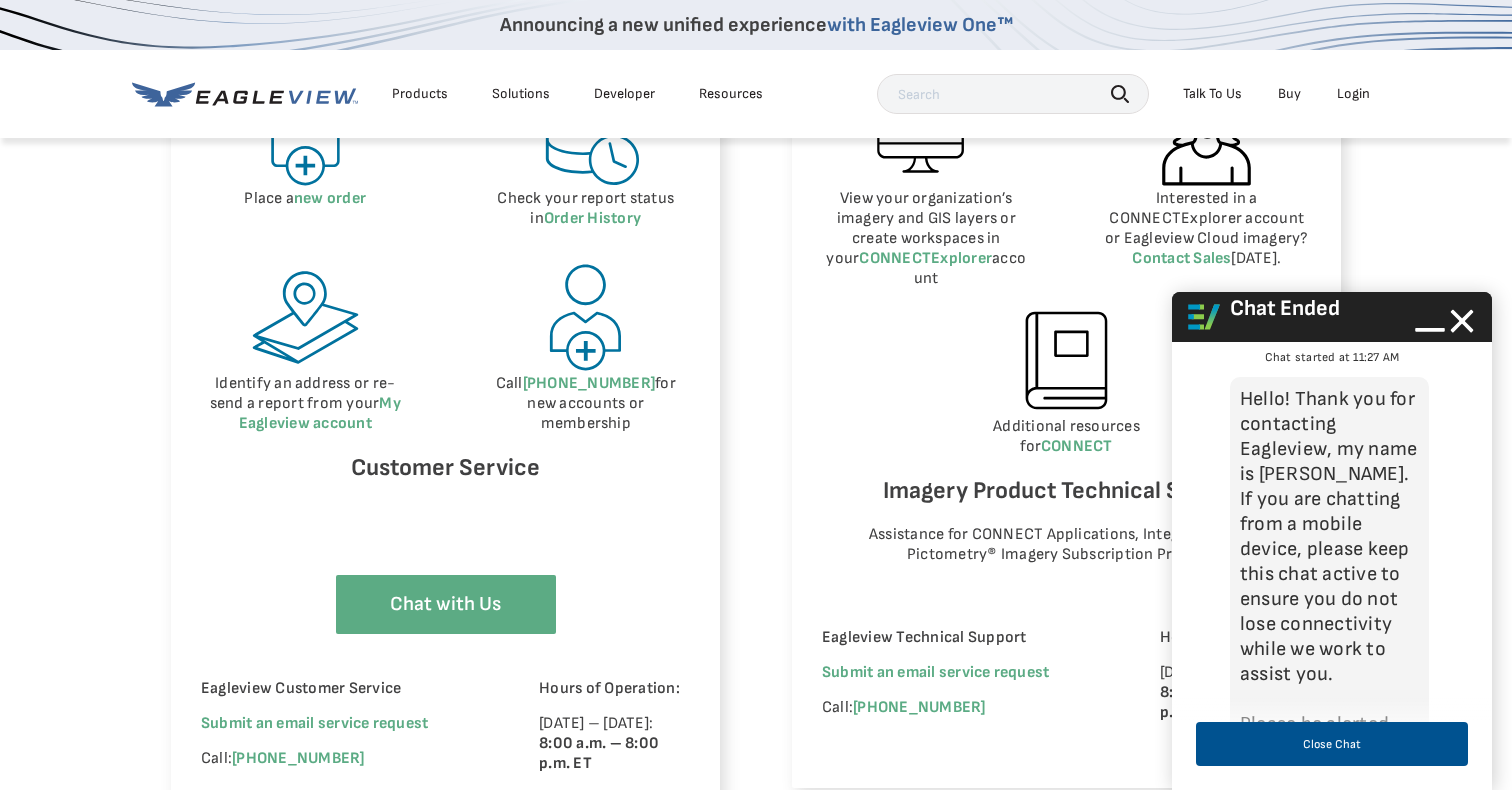 scroll, scrollTop: 2998, scrollLeft: 0, axis: vertical 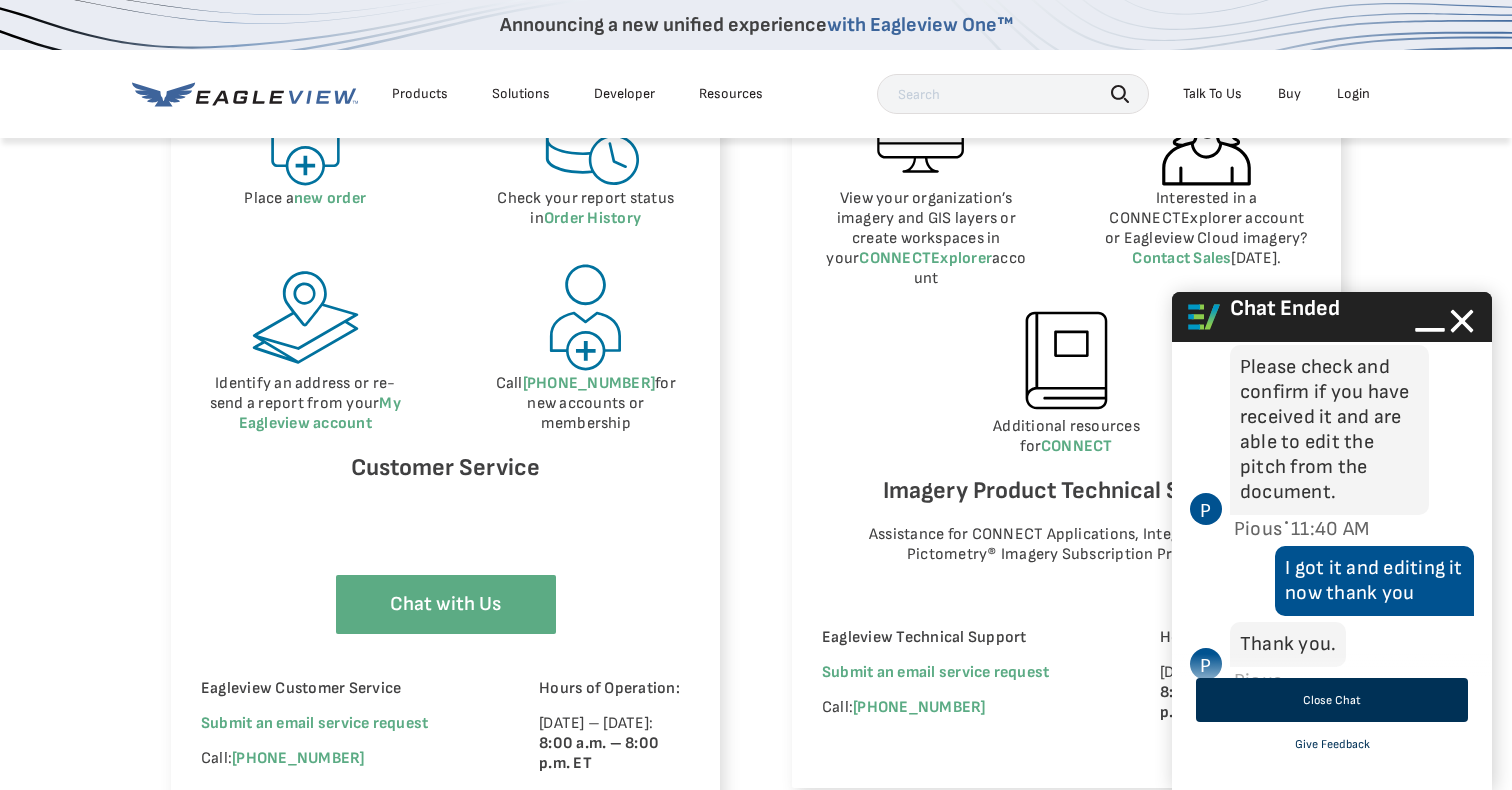 click on "Close Chat" at bounding box center (1332, 700) 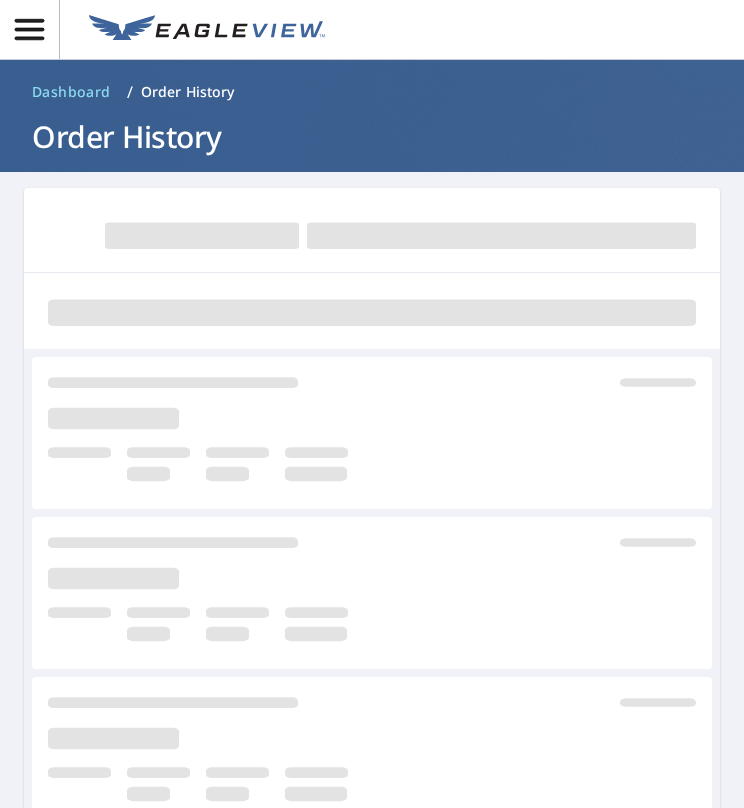 scroll, scrollTop: 0, scrollLeft: 0, axis: both 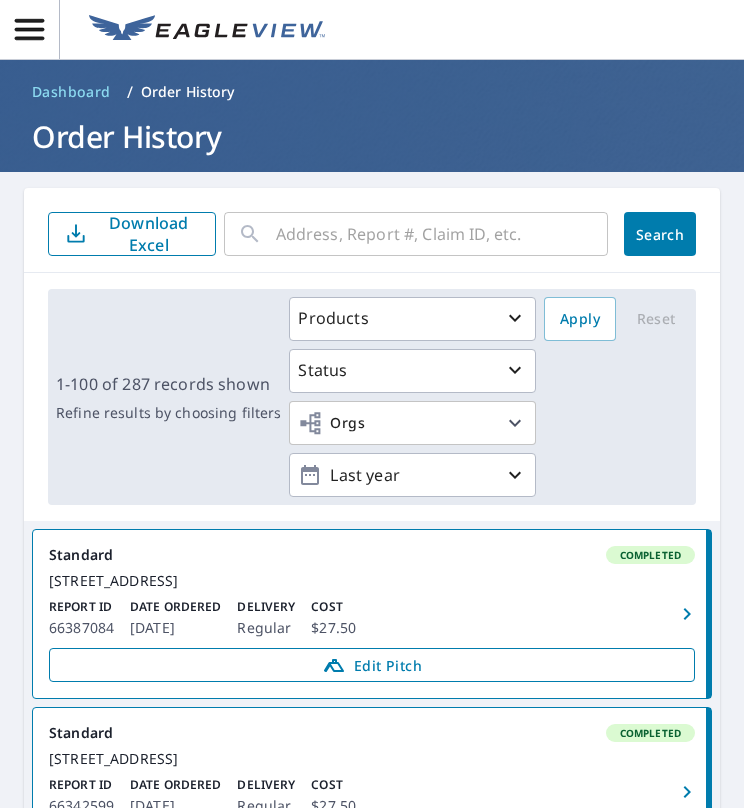 click 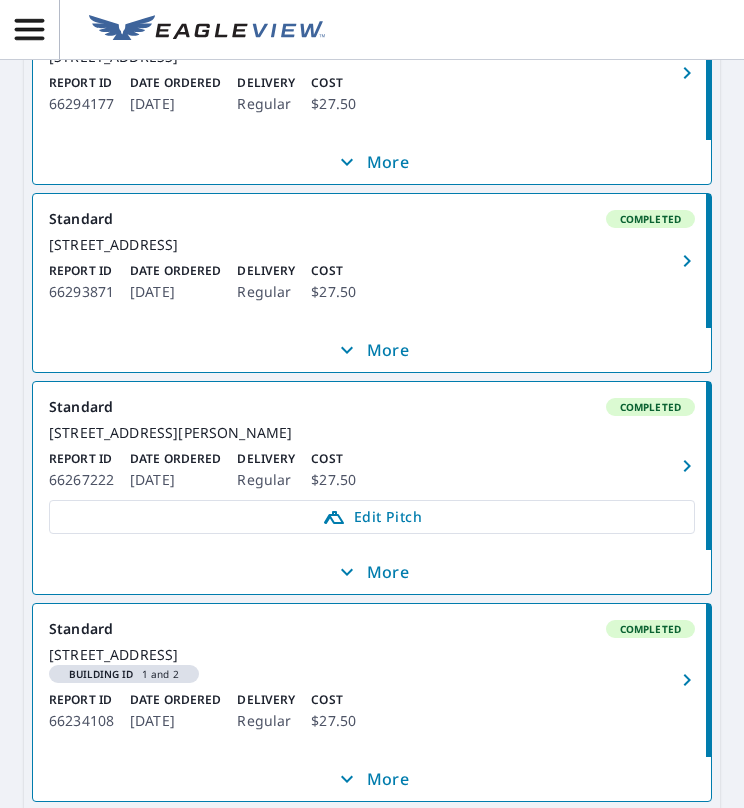 scroll, scrollTop: 2198, scrollLeft: 0, axis: vertical 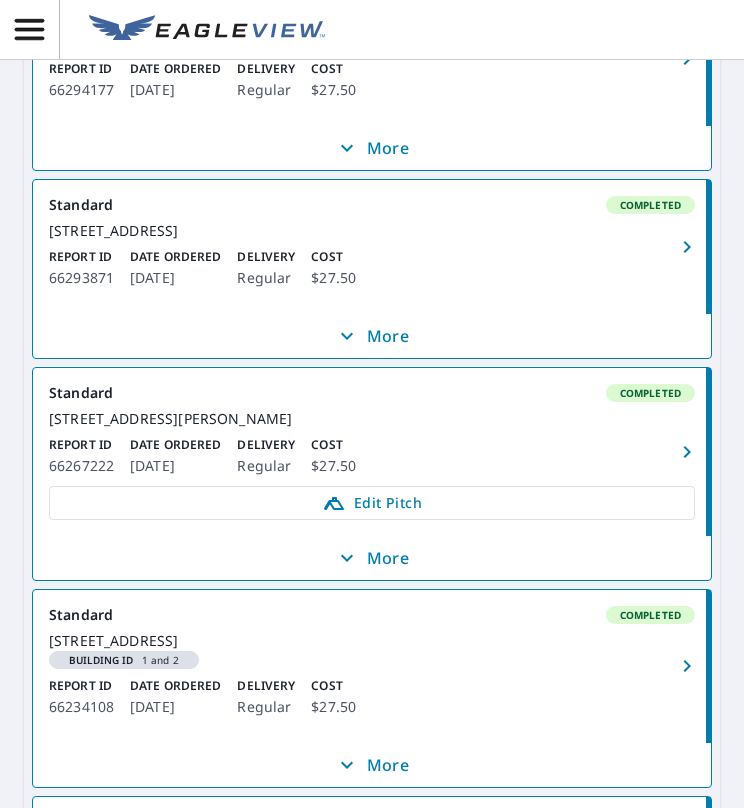 click on "[STREET_ADDRESS]" at bounding box center [372, 231] 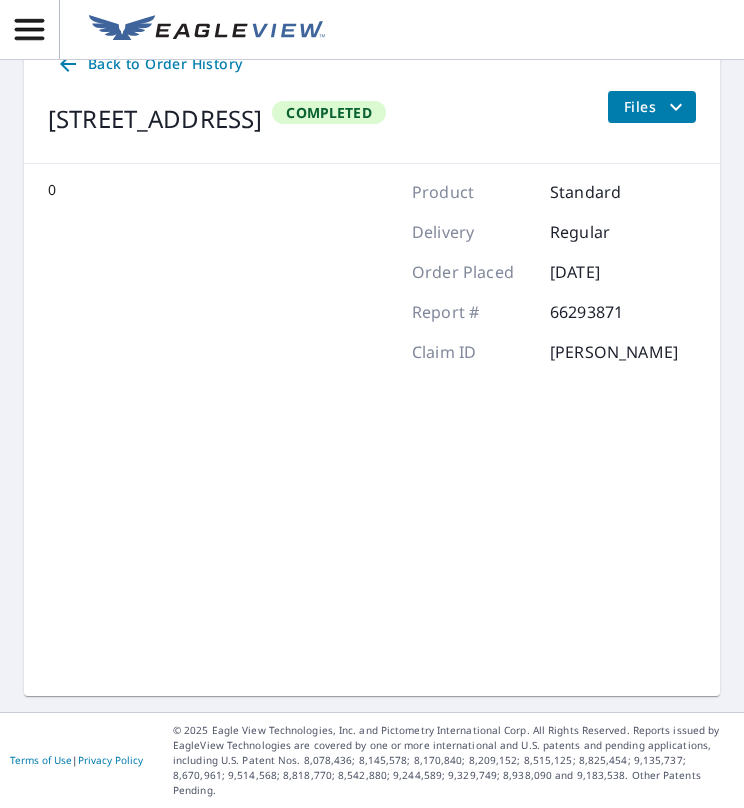 scroll, scrollTop: 175, scrollLeft: 0, axis: vertical 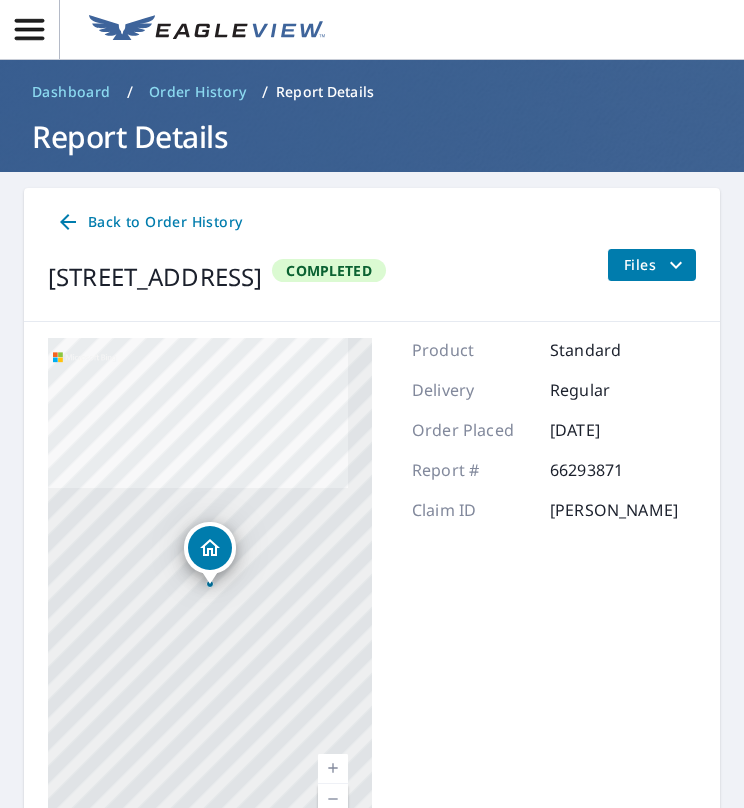 click 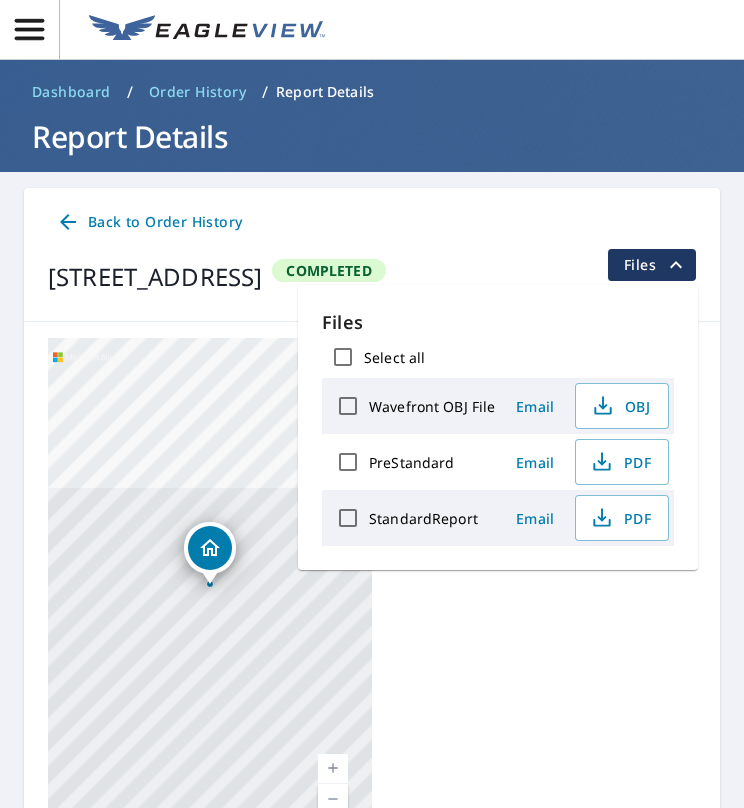 click on "Back to Order History" at bounding box center (372, 222) 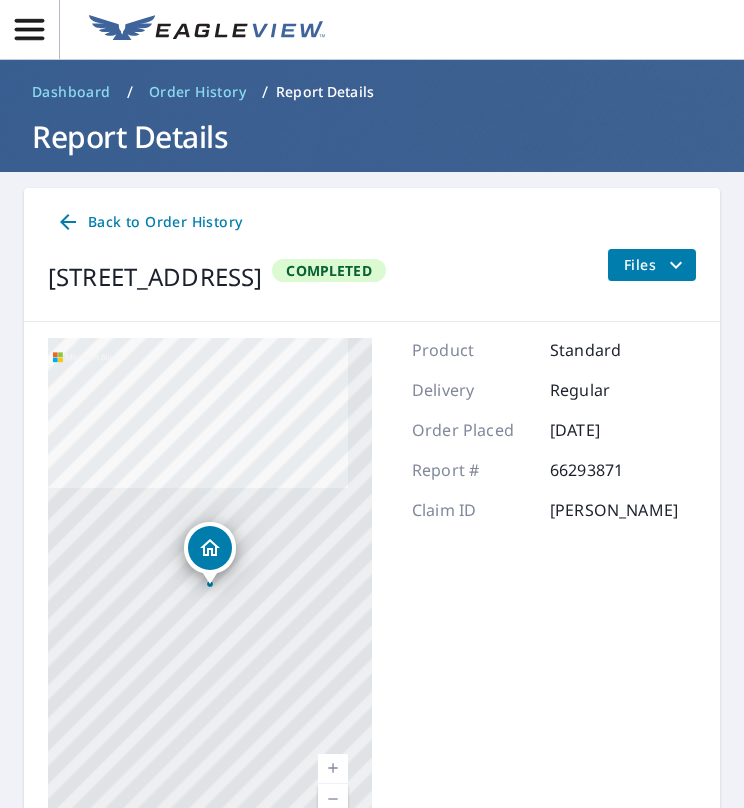 click on "Back to Order History" at bounding box center [149, 222] 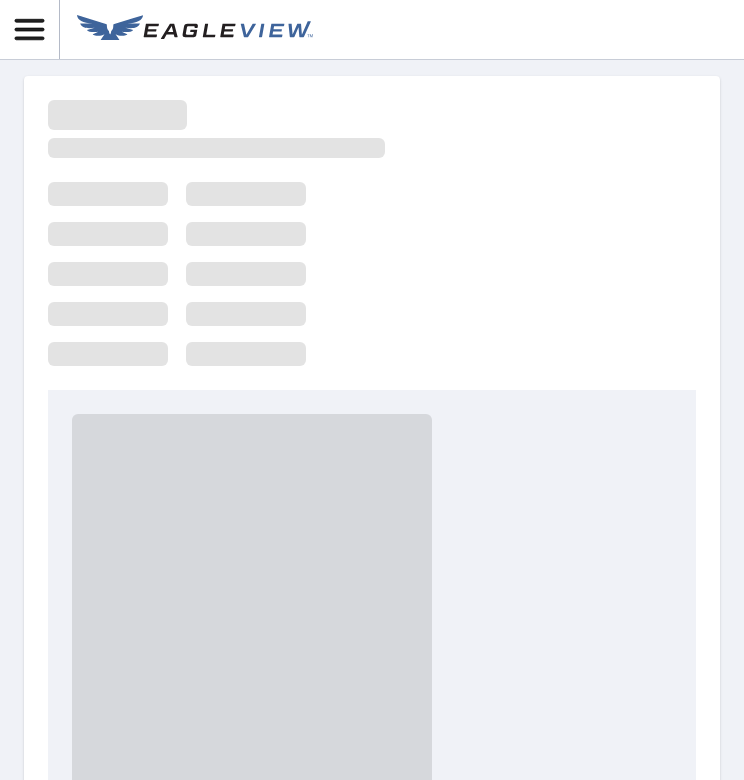 scroll, scrollTop: 0, scrollLeft: 0, axis: both 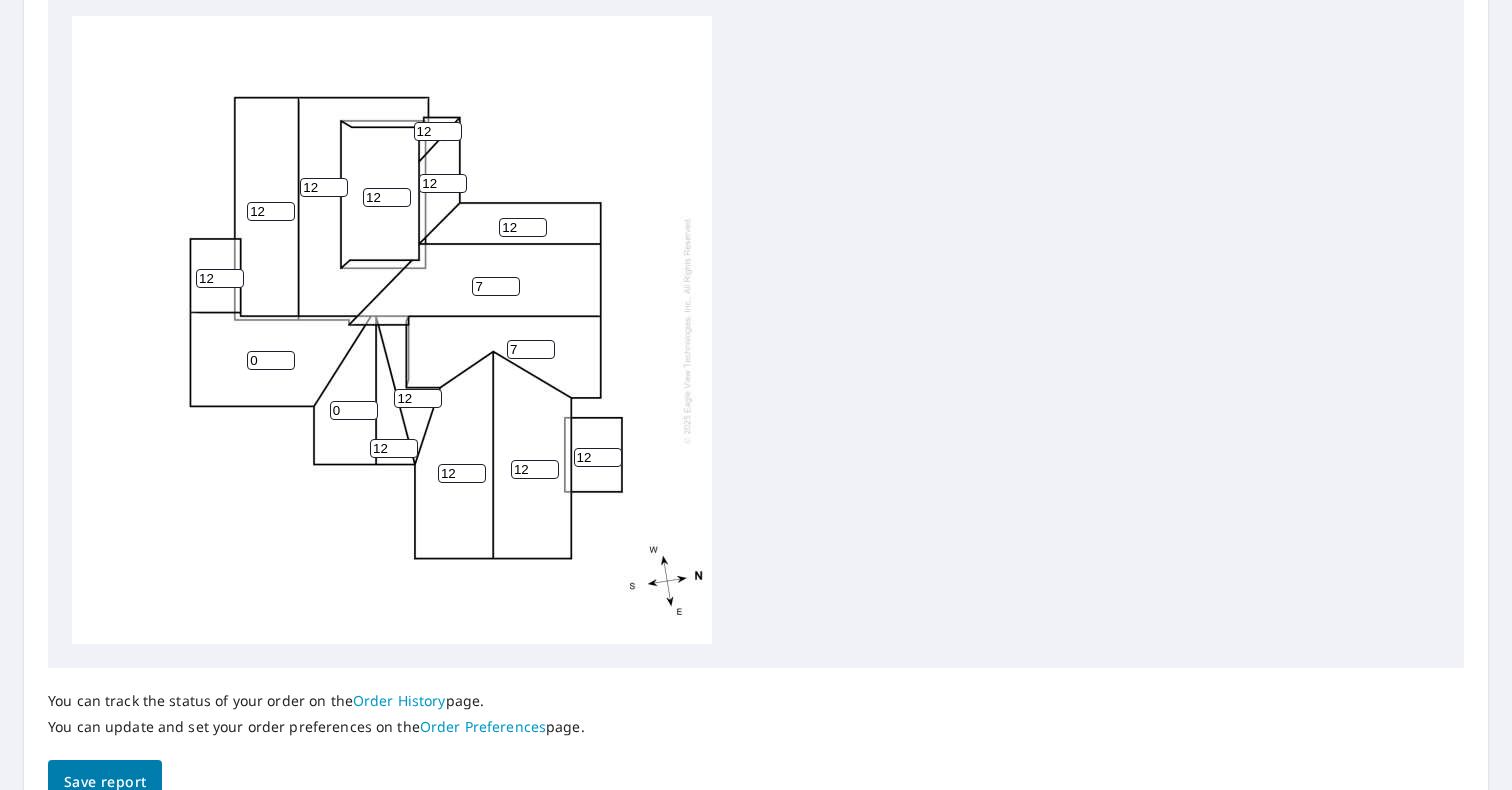 drag, startPoint x: 434, startPoint y: 132, endPoint x: 404, endPoint y: 132, distance: 30 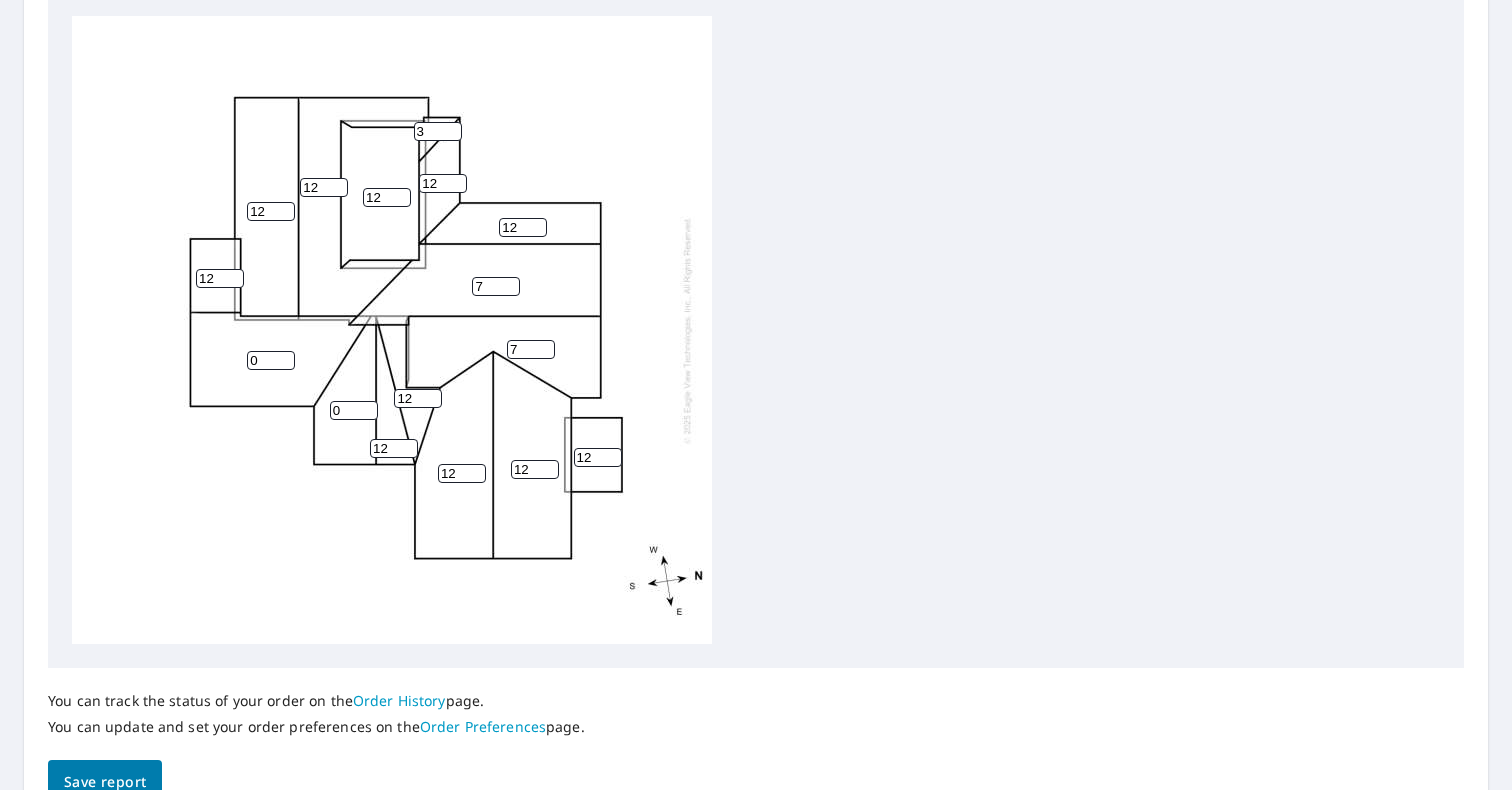 type on "3" 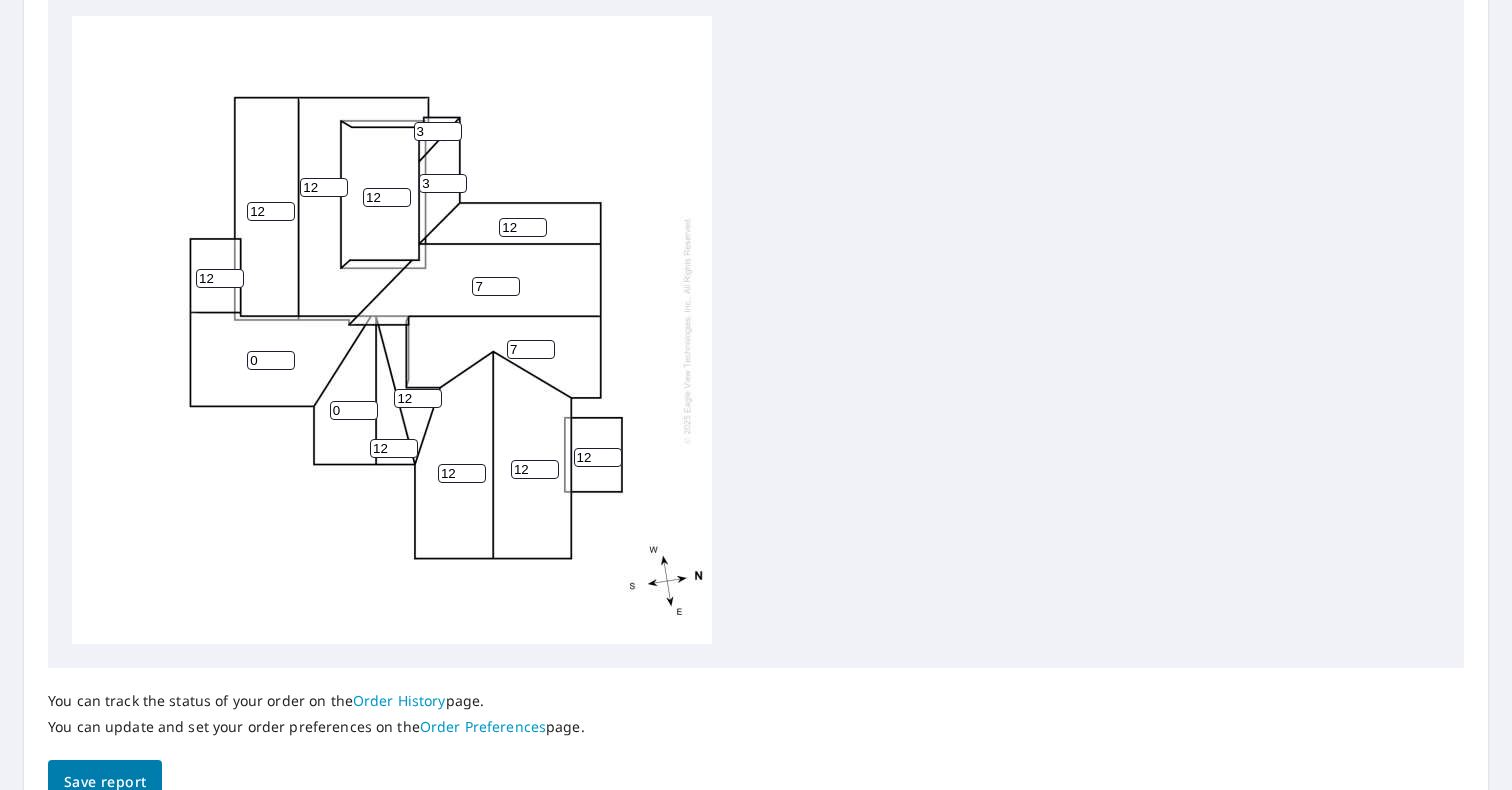 type on "3" 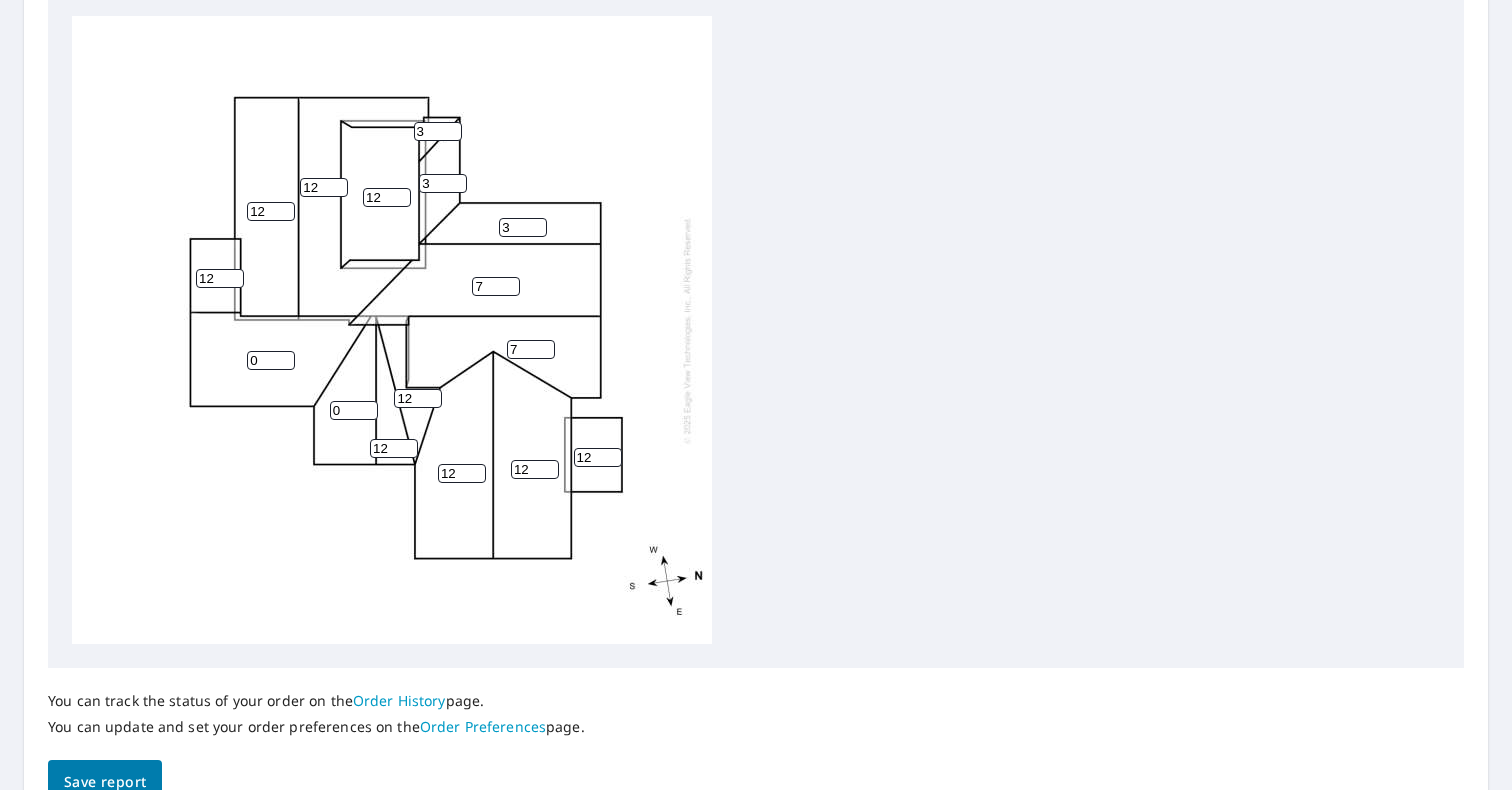 type on "3" 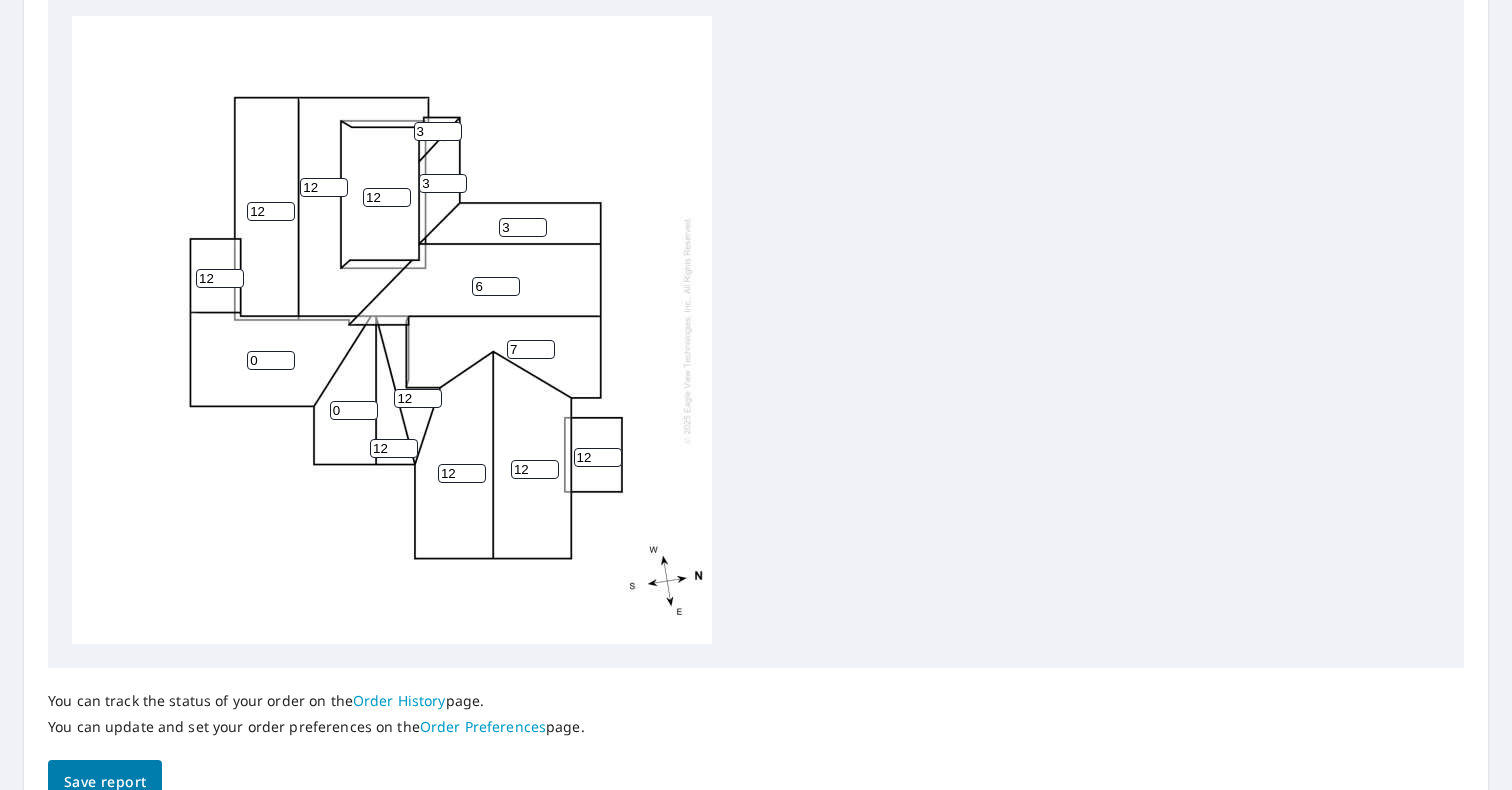 type on "6" 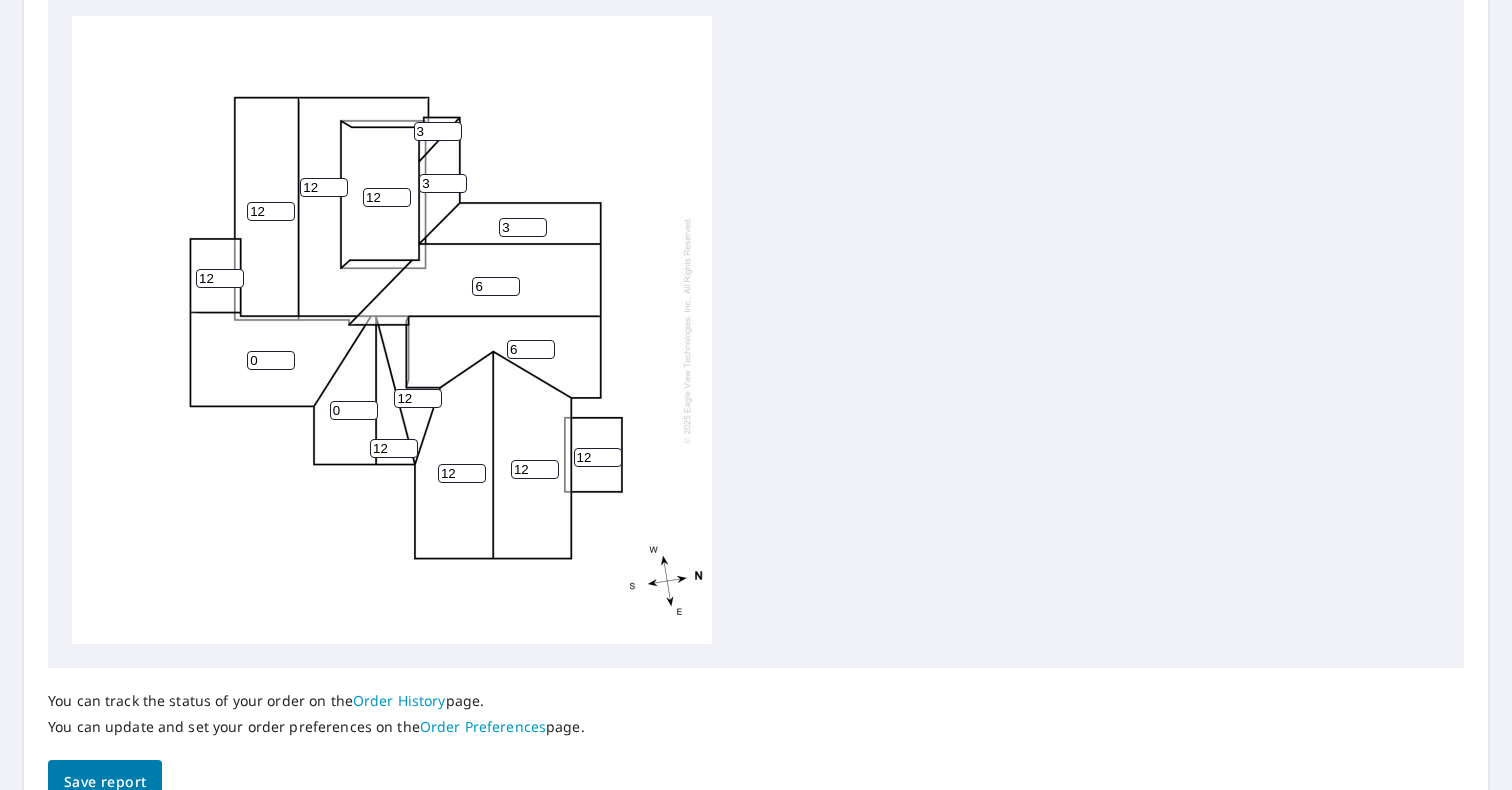type on "6" 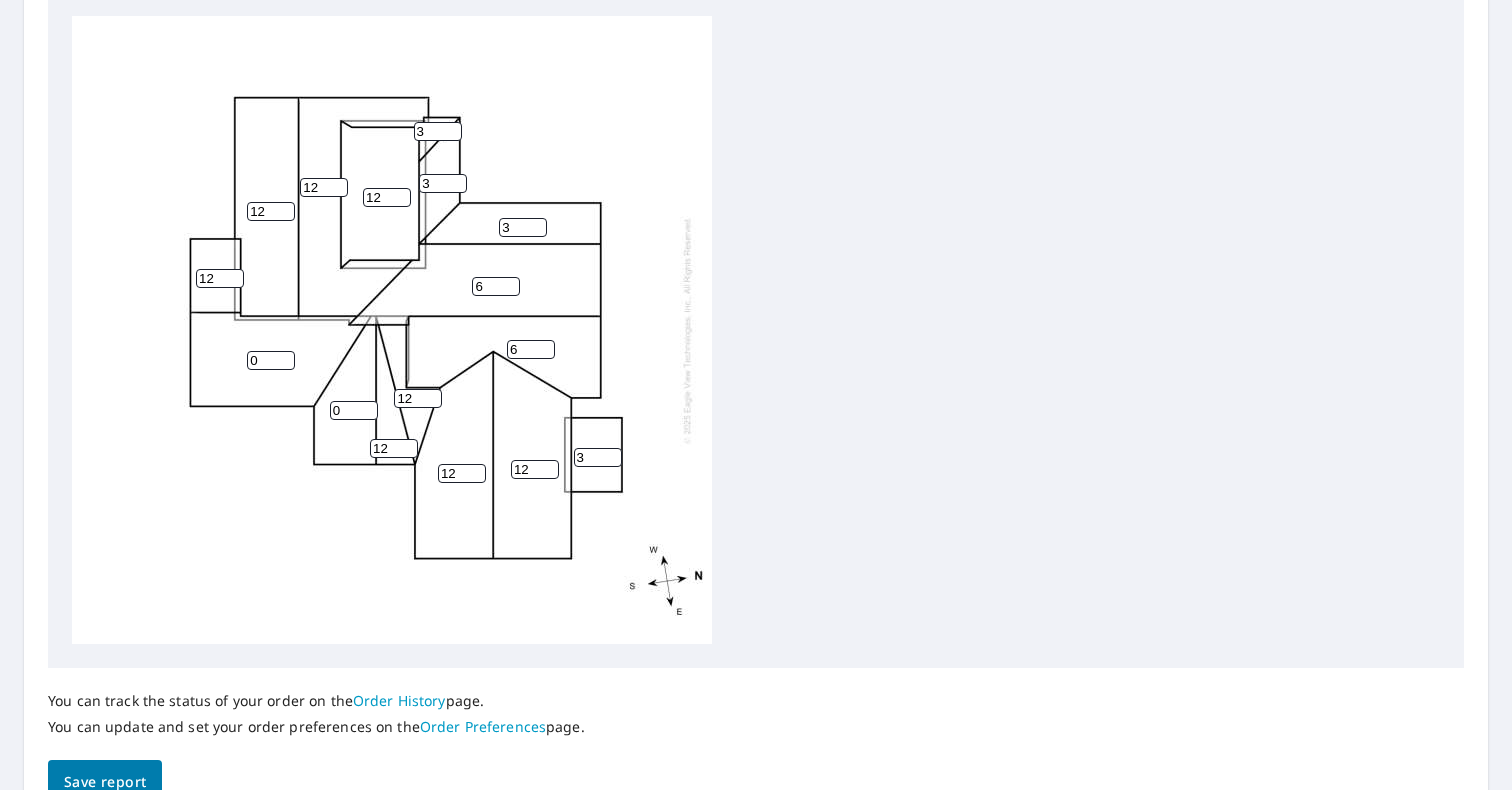 type on "3" 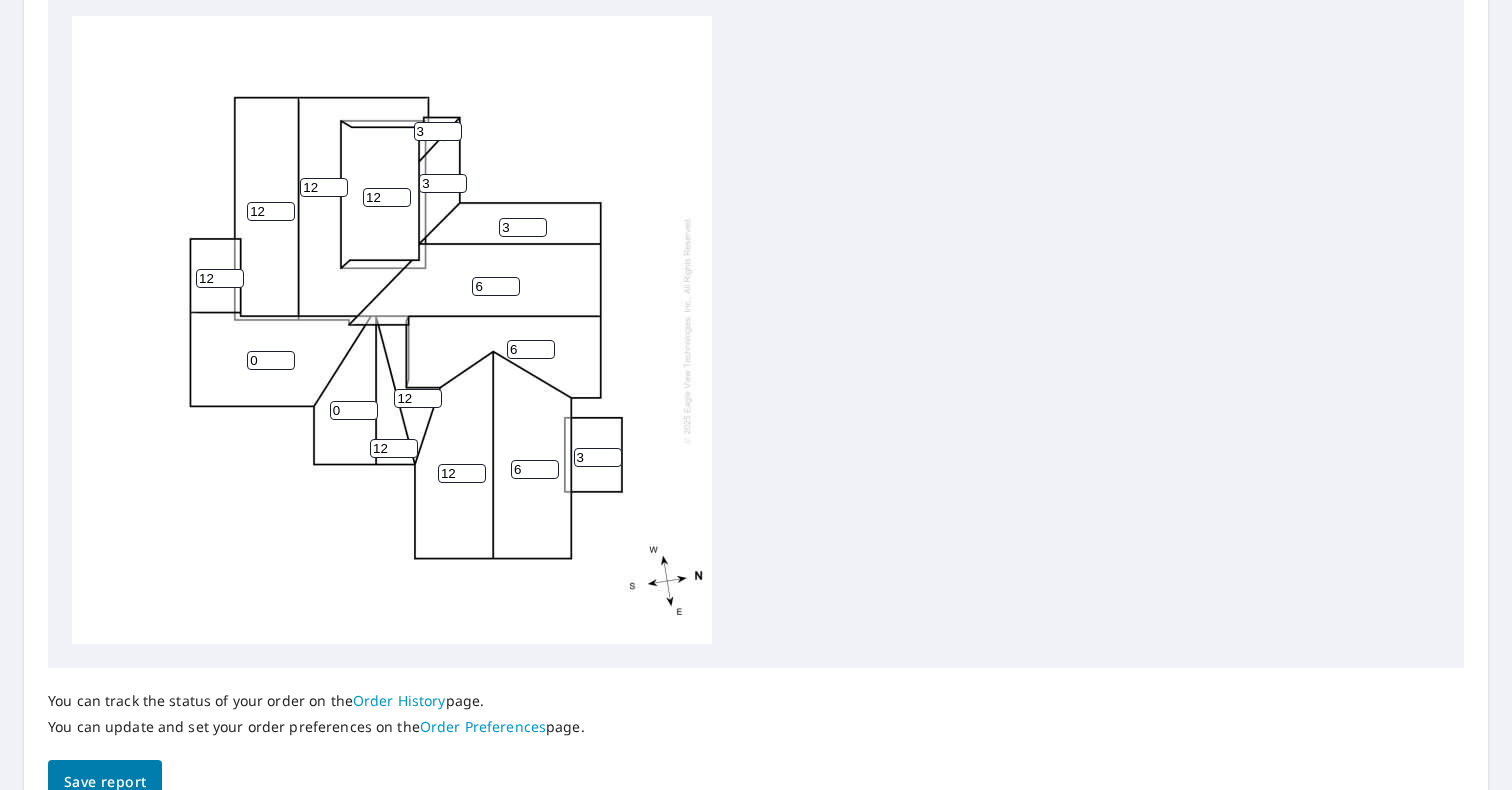 type on "6" 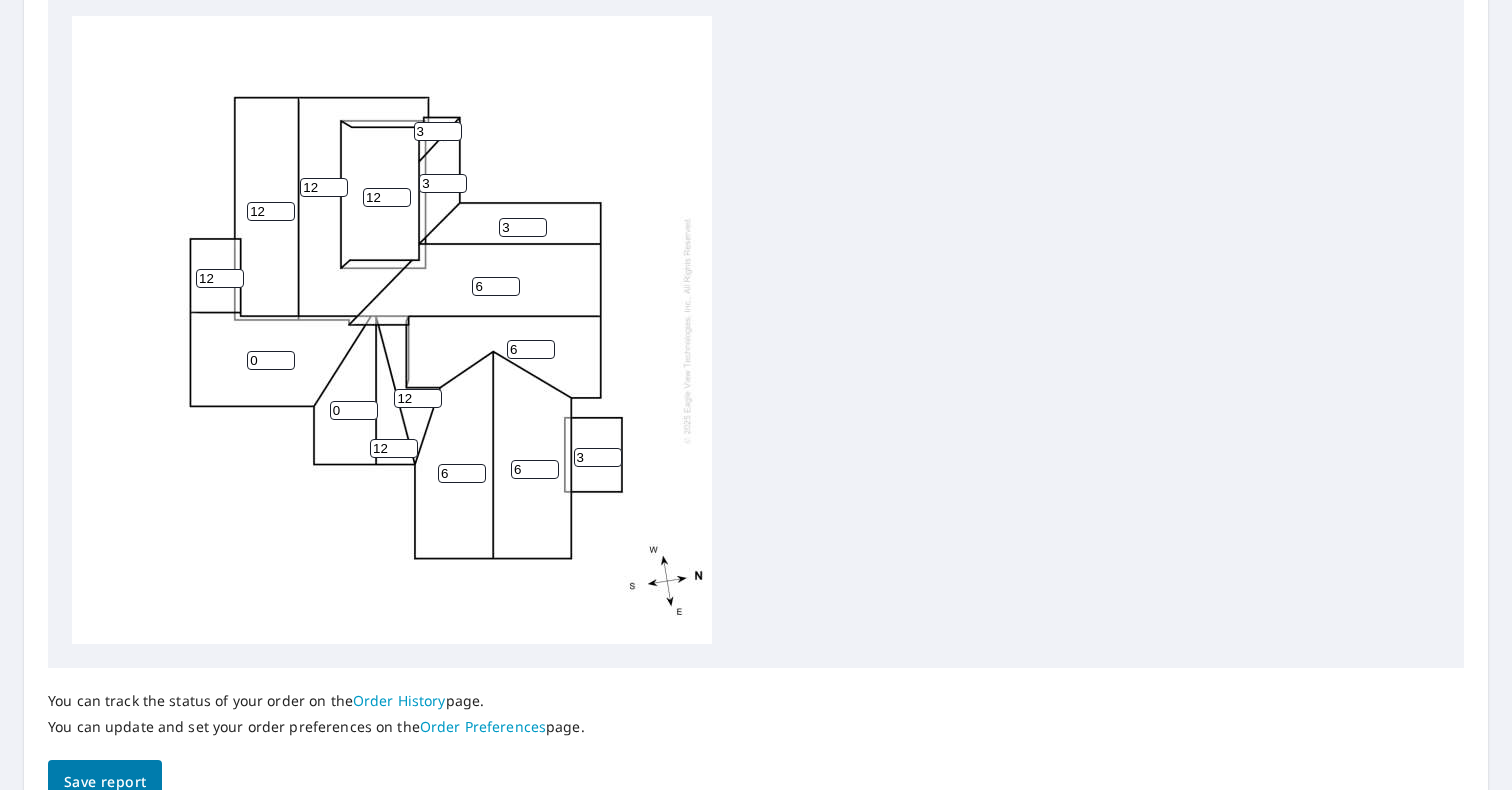 drag, startPoint x: 460, startPoint y: 469, endPoint x: 405, endPoint y: 469, distance: 55 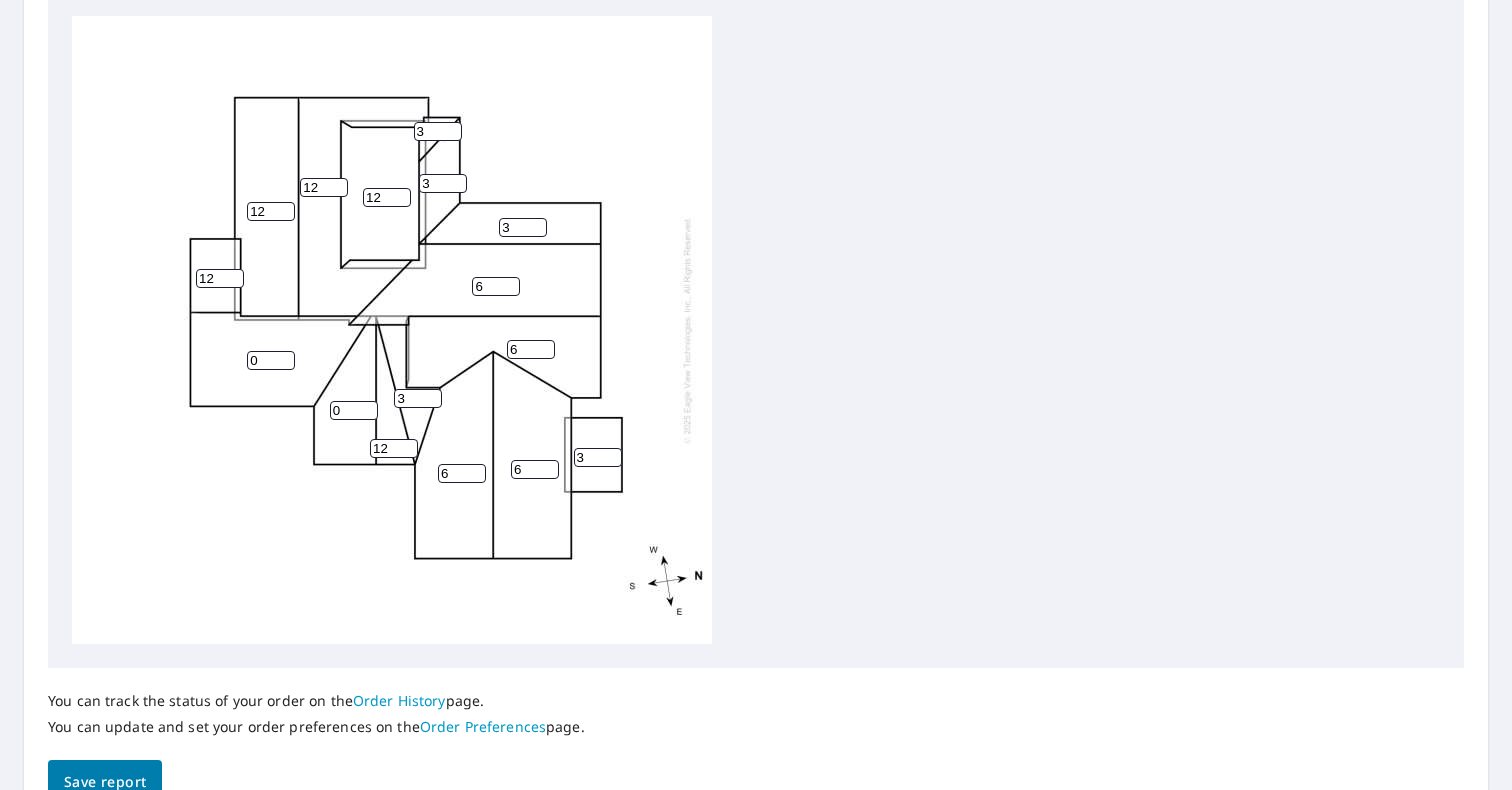 type on "3" 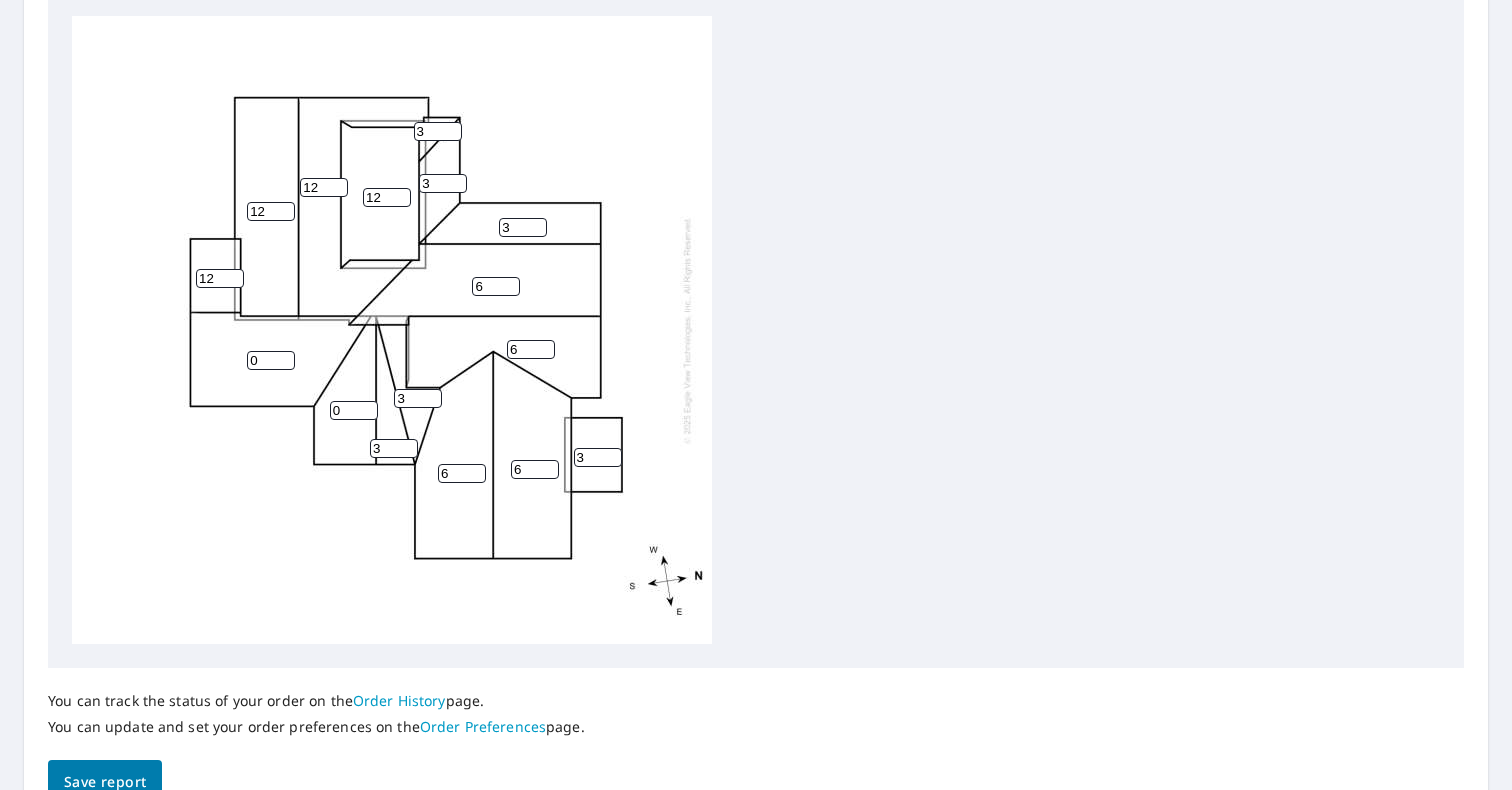 type on "3" 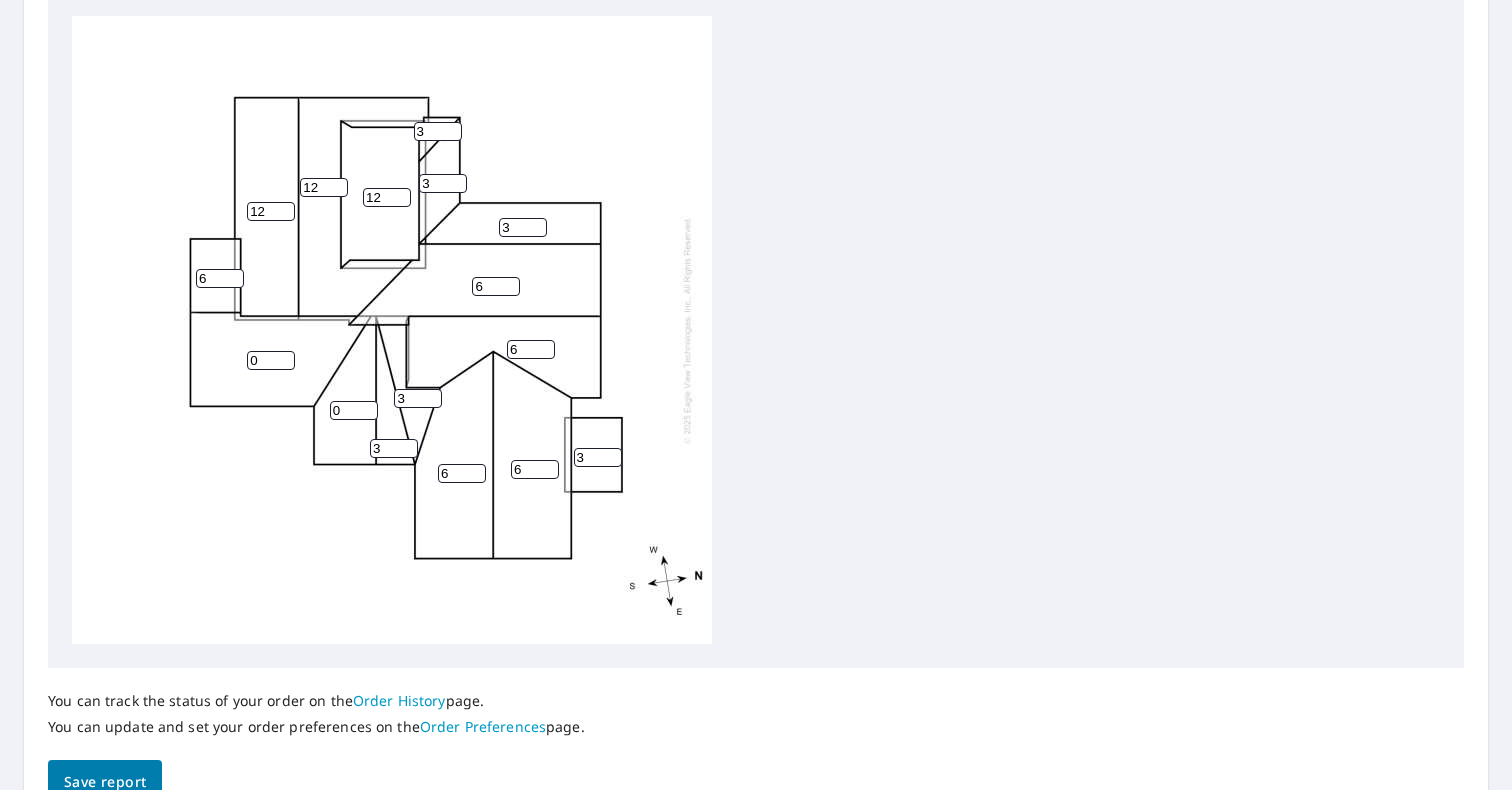 type on "6" 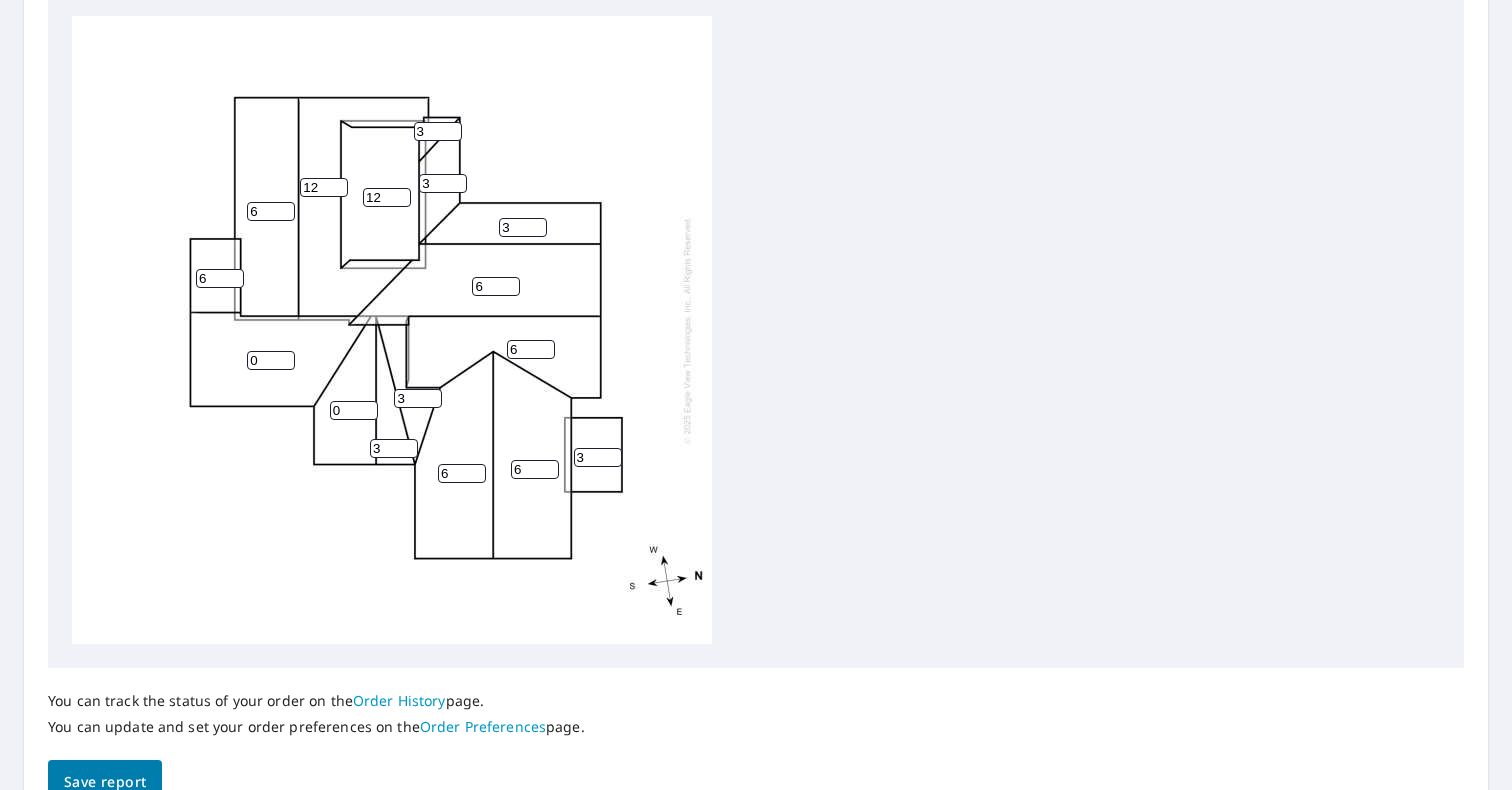 type on "6" 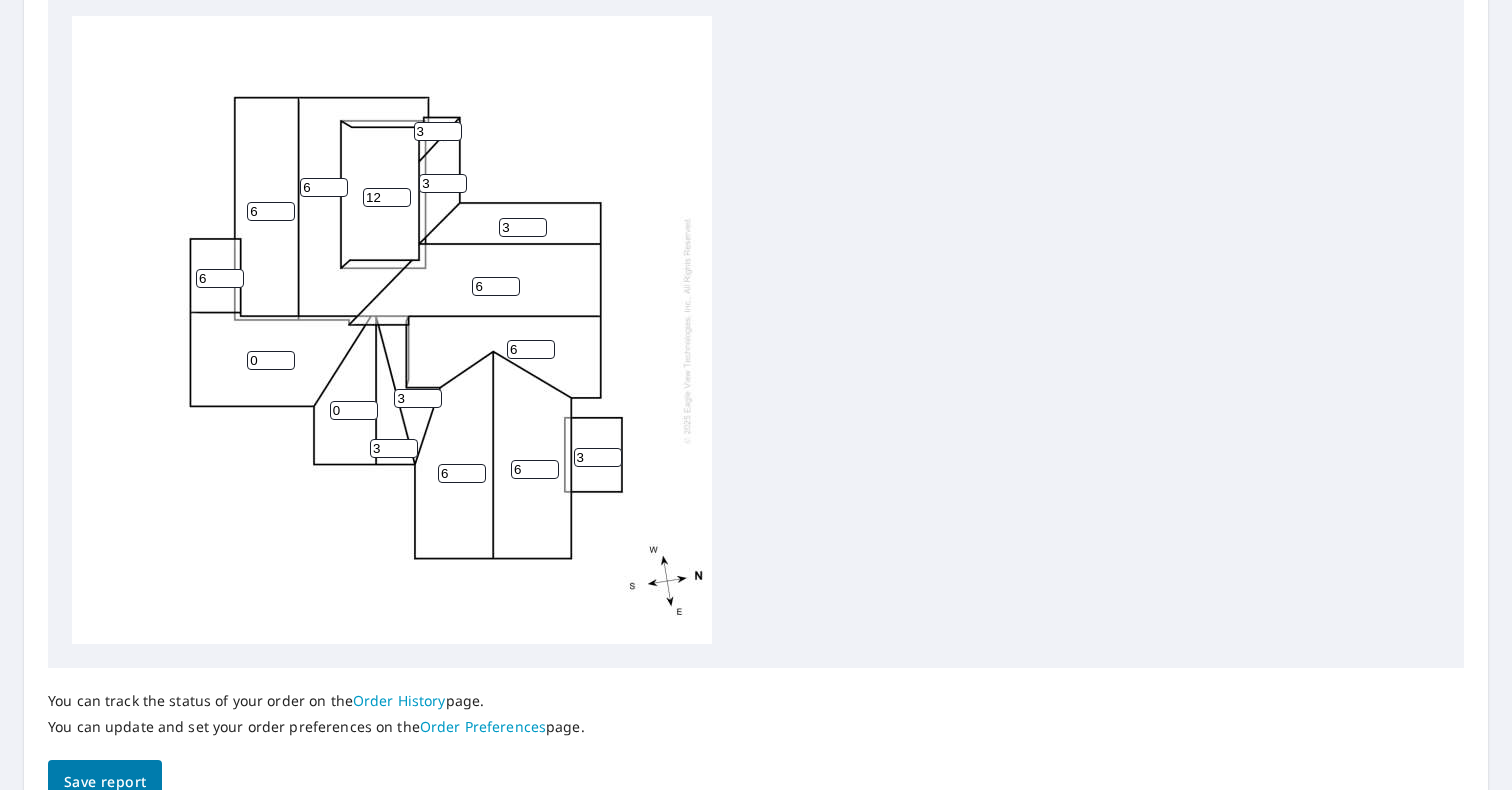 type on "6" 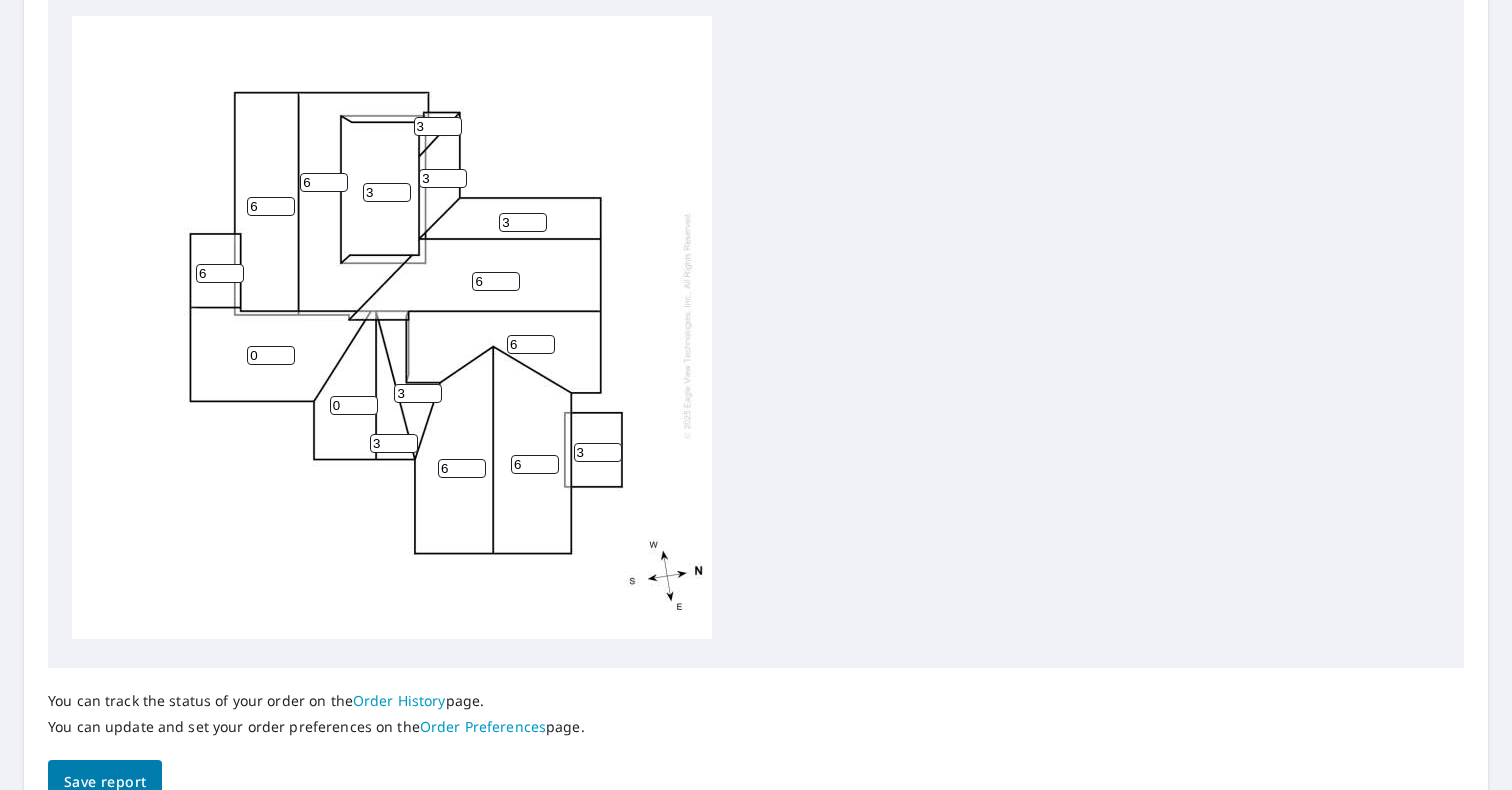 scroll, scrollTop: 5, scrollLeft: 0, axis: vertical 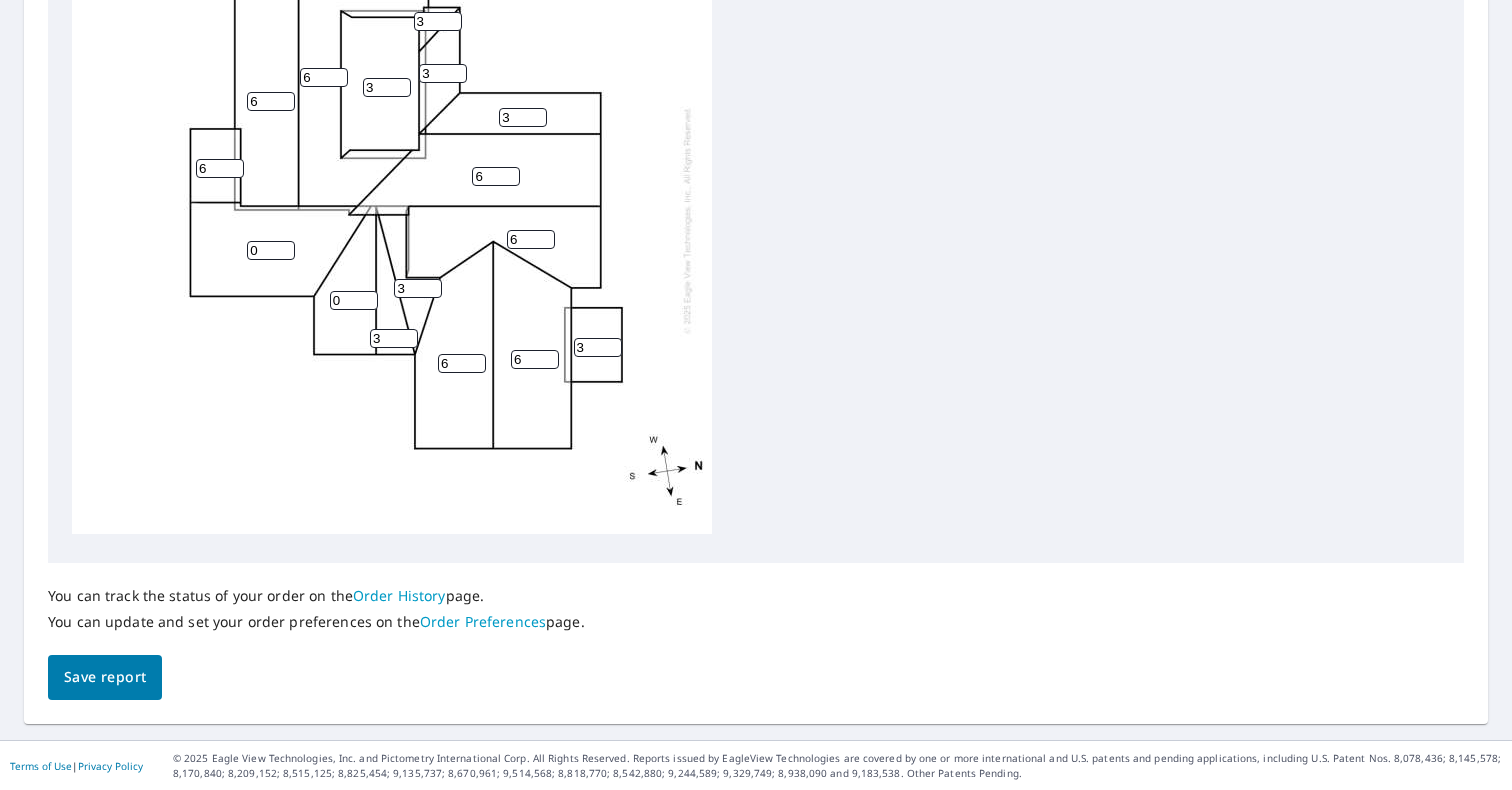 type on "3" 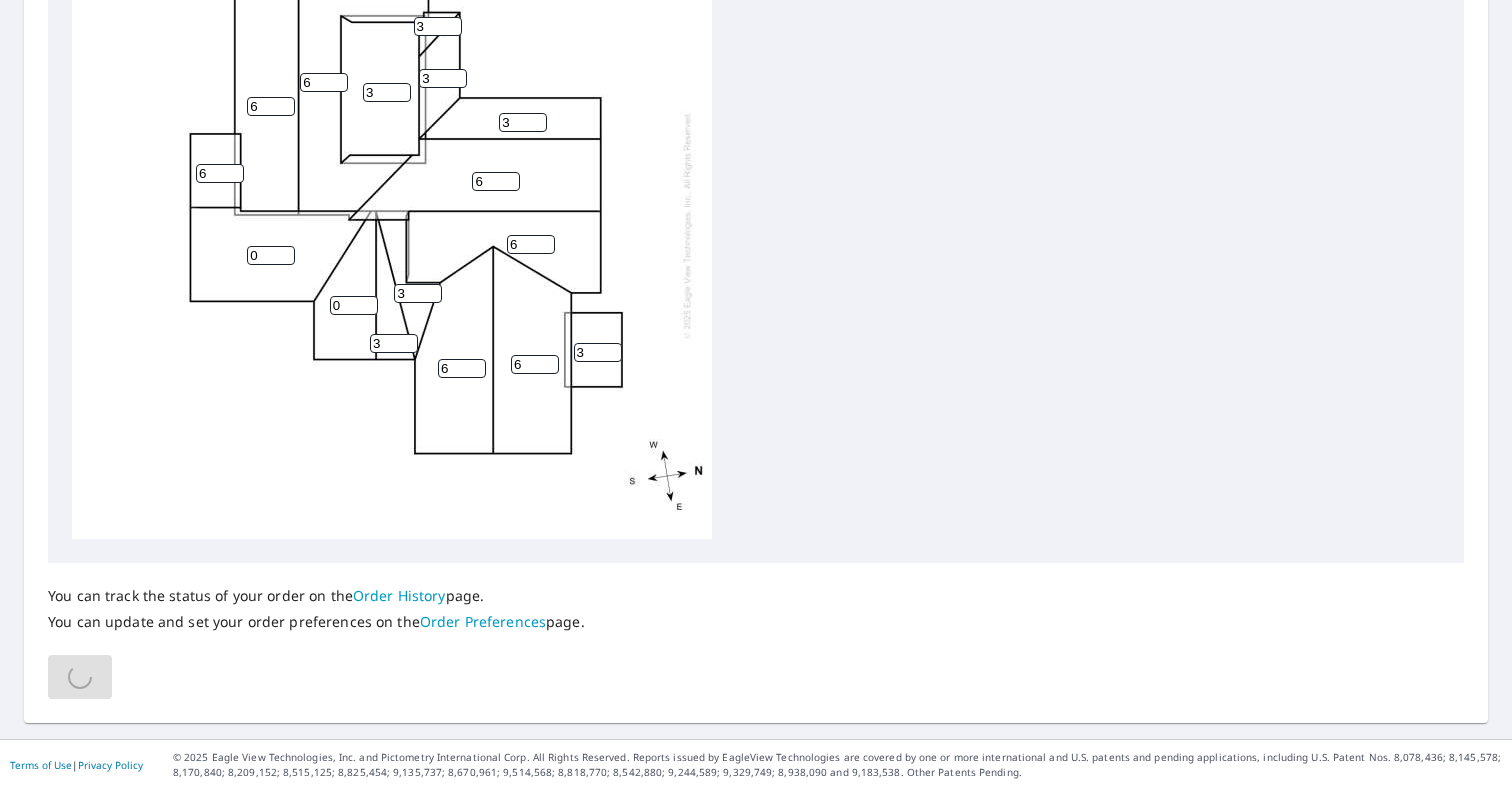 scroll, scrollTop: 0, scrollLeft: 0, axis: both 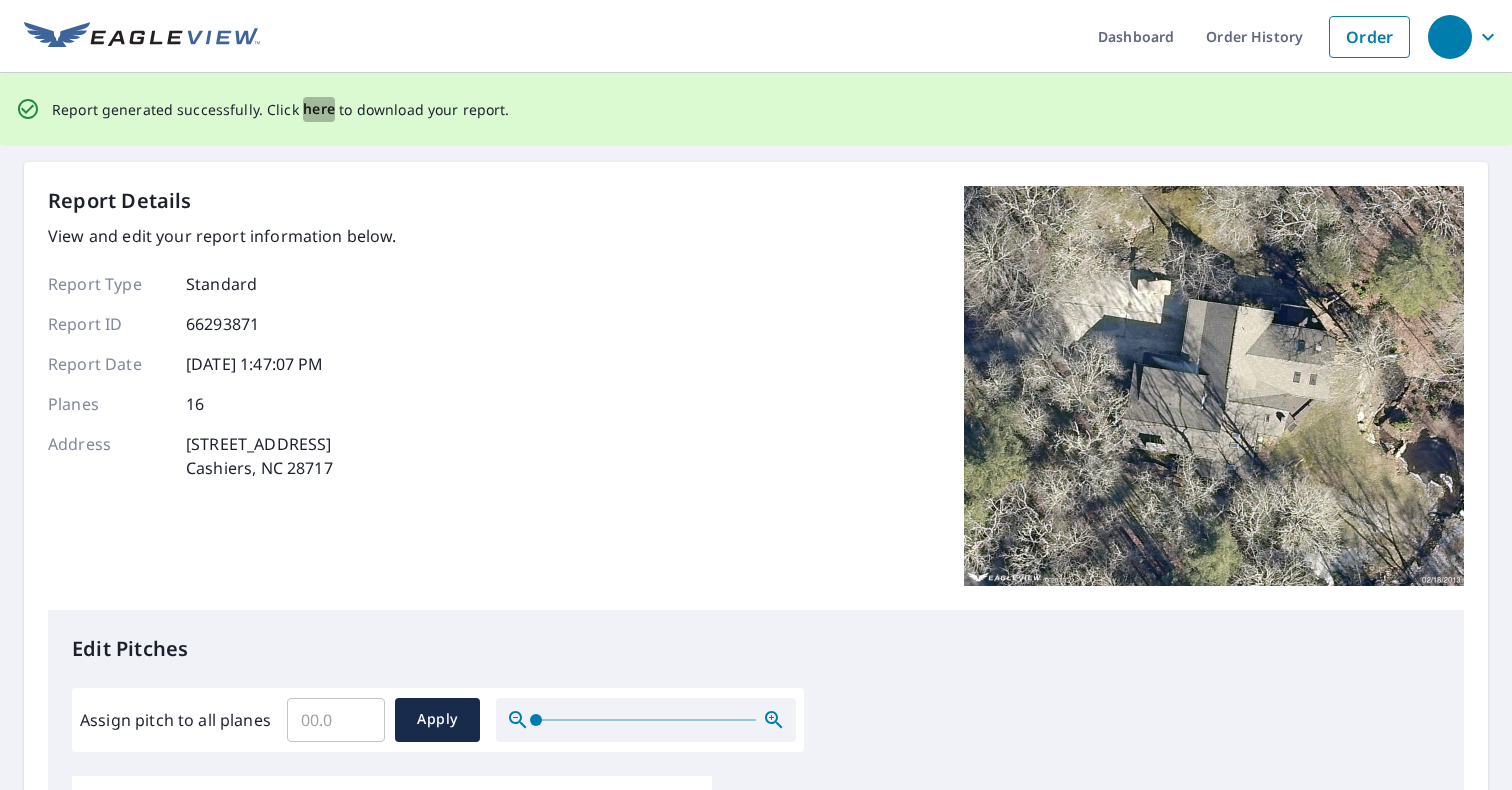 click on "here" at bounding box center (319, 109) 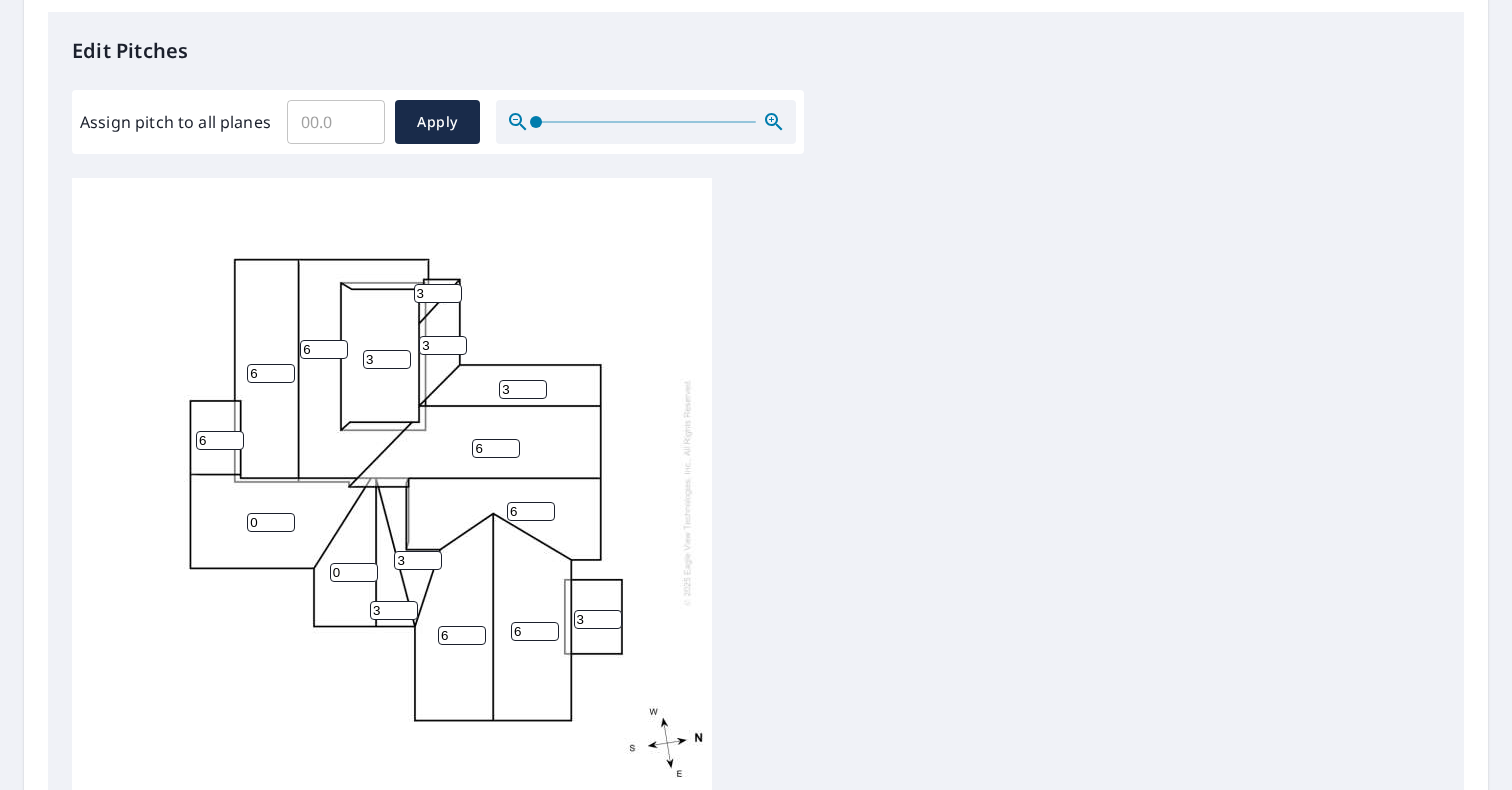 scroll, scrollTop: 526, scrollLeft: 0, axis: vertical 